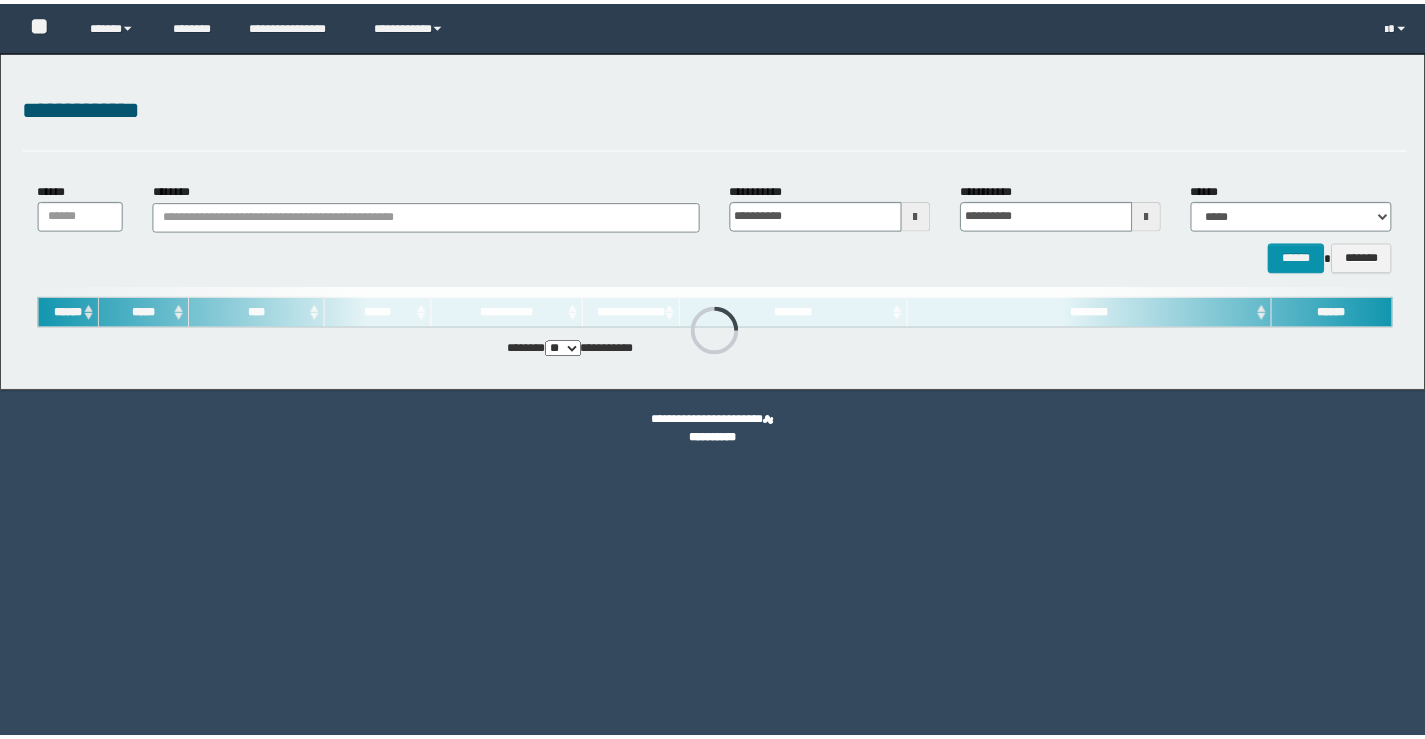 scroll, scrollTop: 0, scrollLeft: 0, axis: both 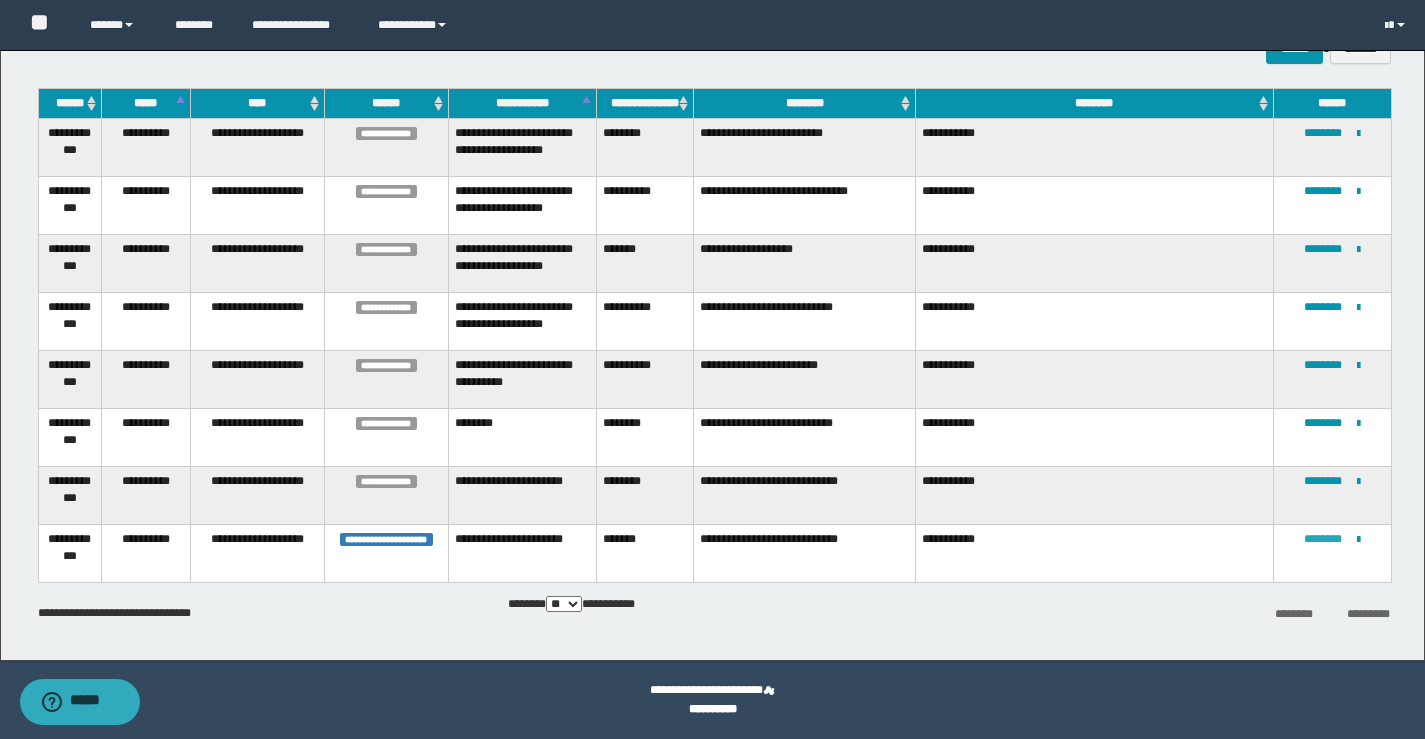 click on "********" at bounding box center [1323, 539] 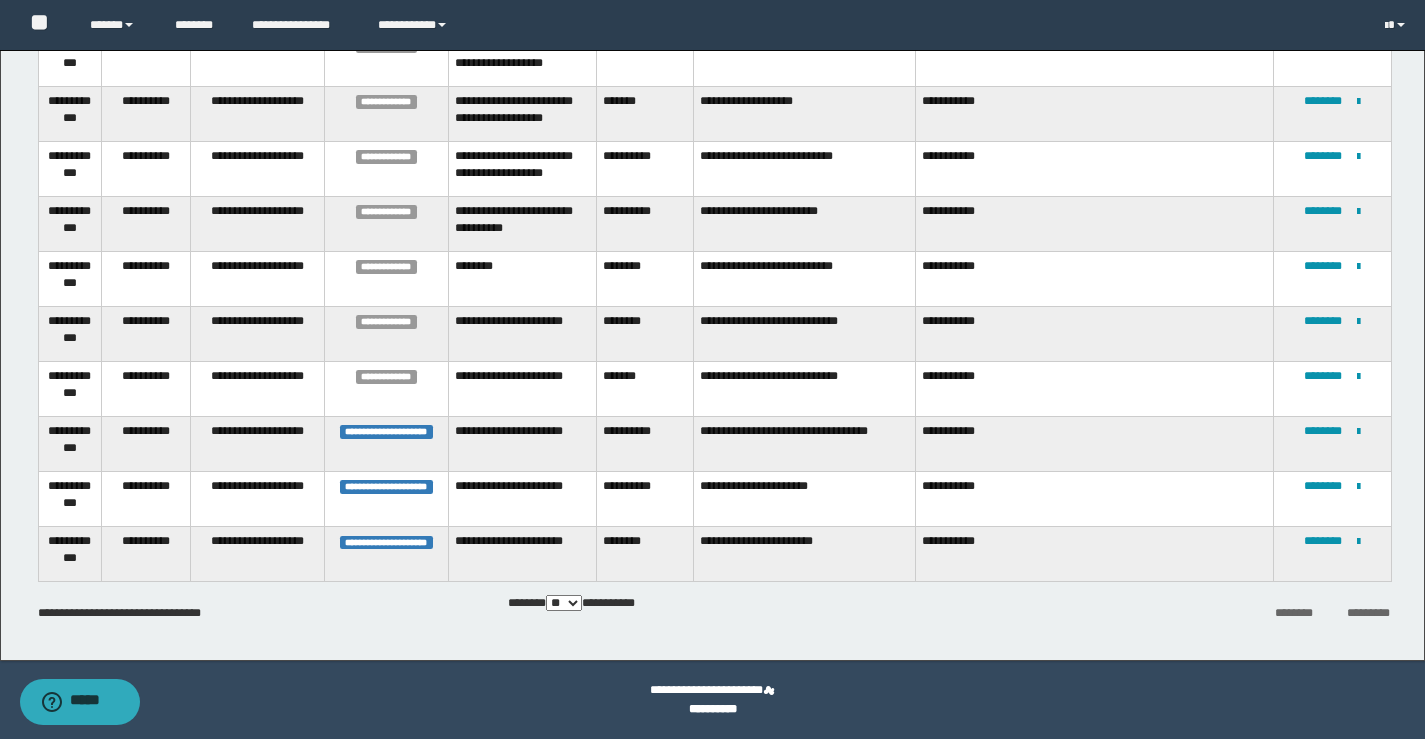 scroll, scrollTop: 250, scrollLeft: 0, axis: vertical 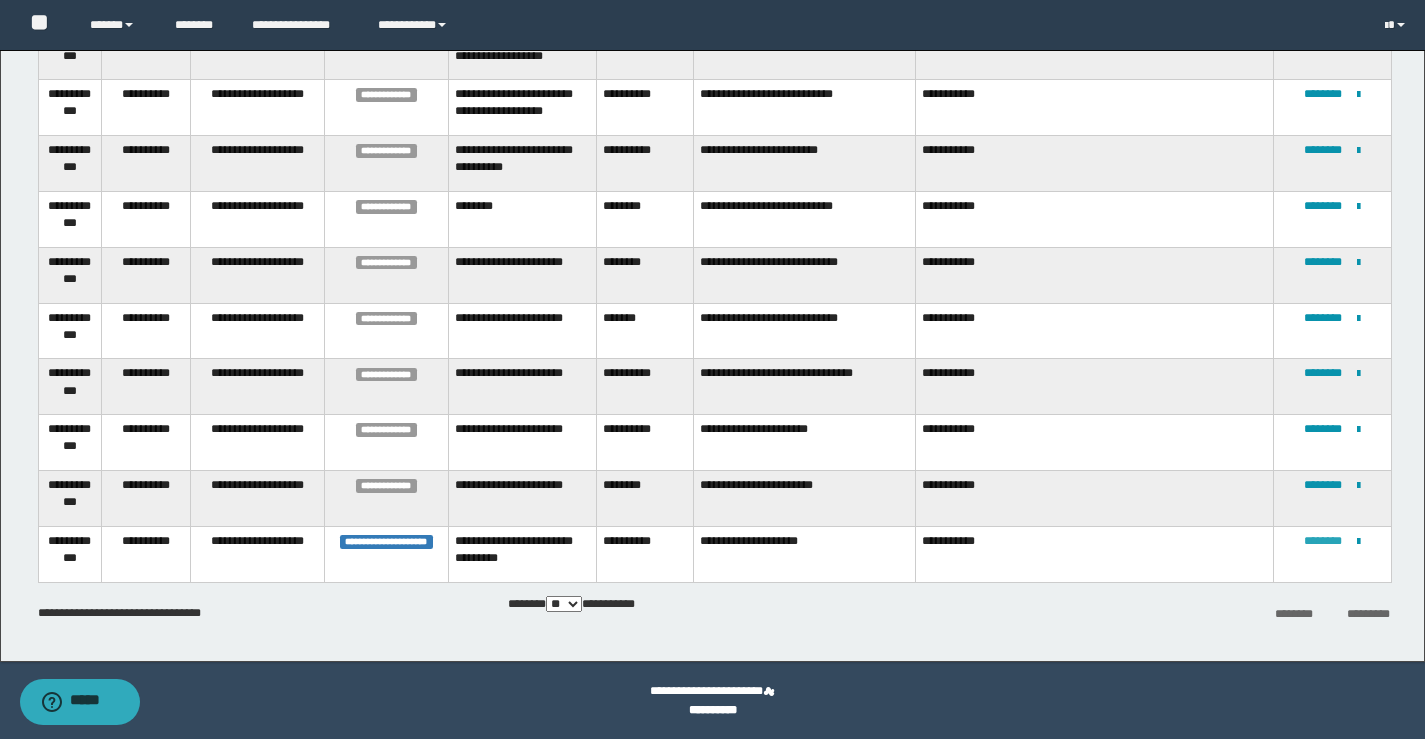 click on "********" at bounding box center [1323, 541] 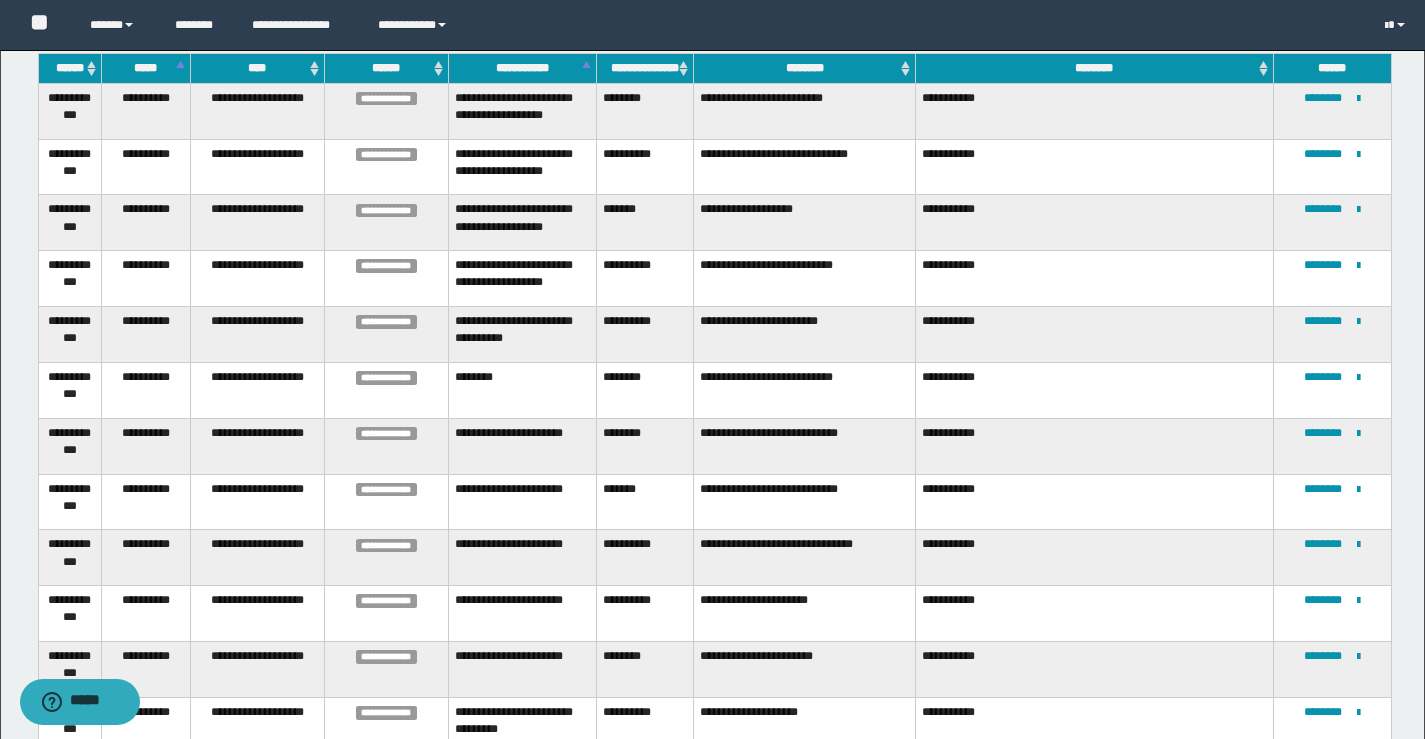 scroll, scrollTop: 214, scrollLeft: 0, axis: vertical 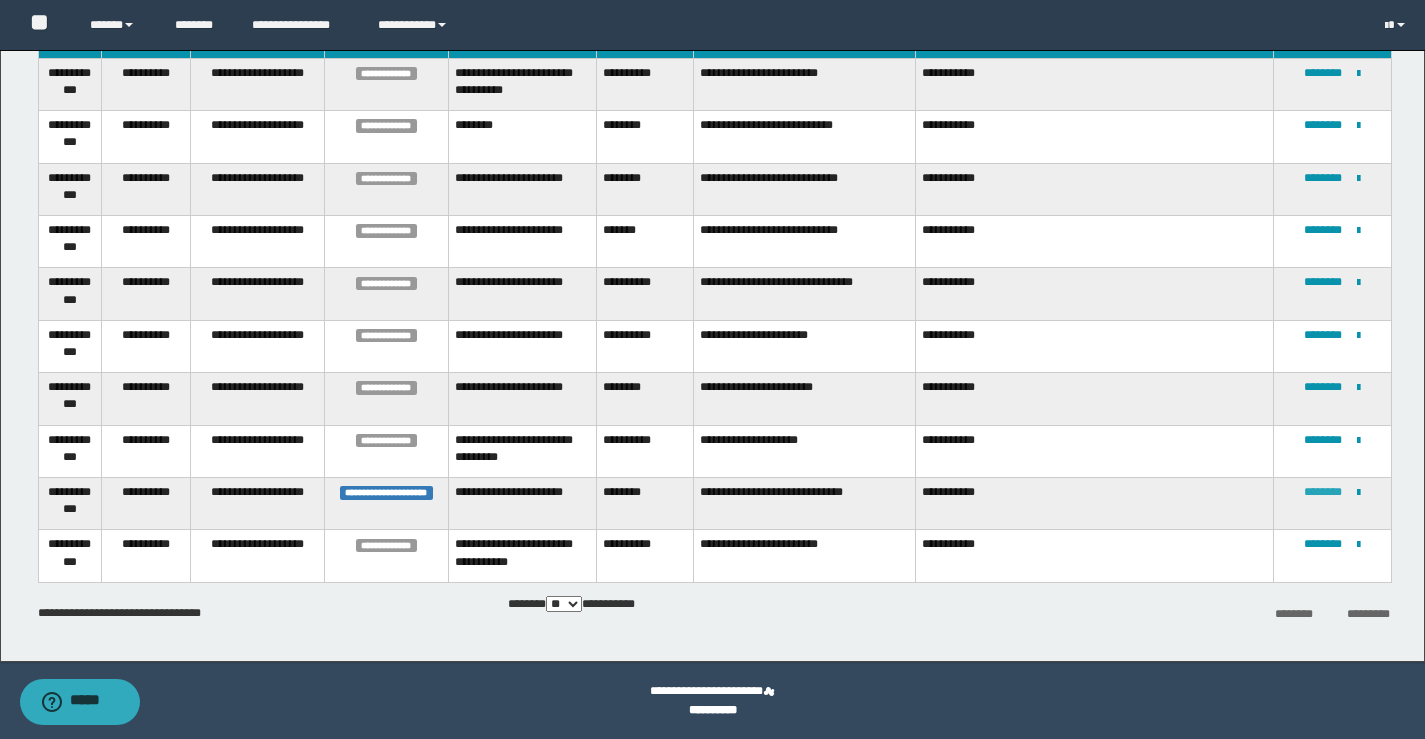 click on "********" at bounding box center [1323, 492] 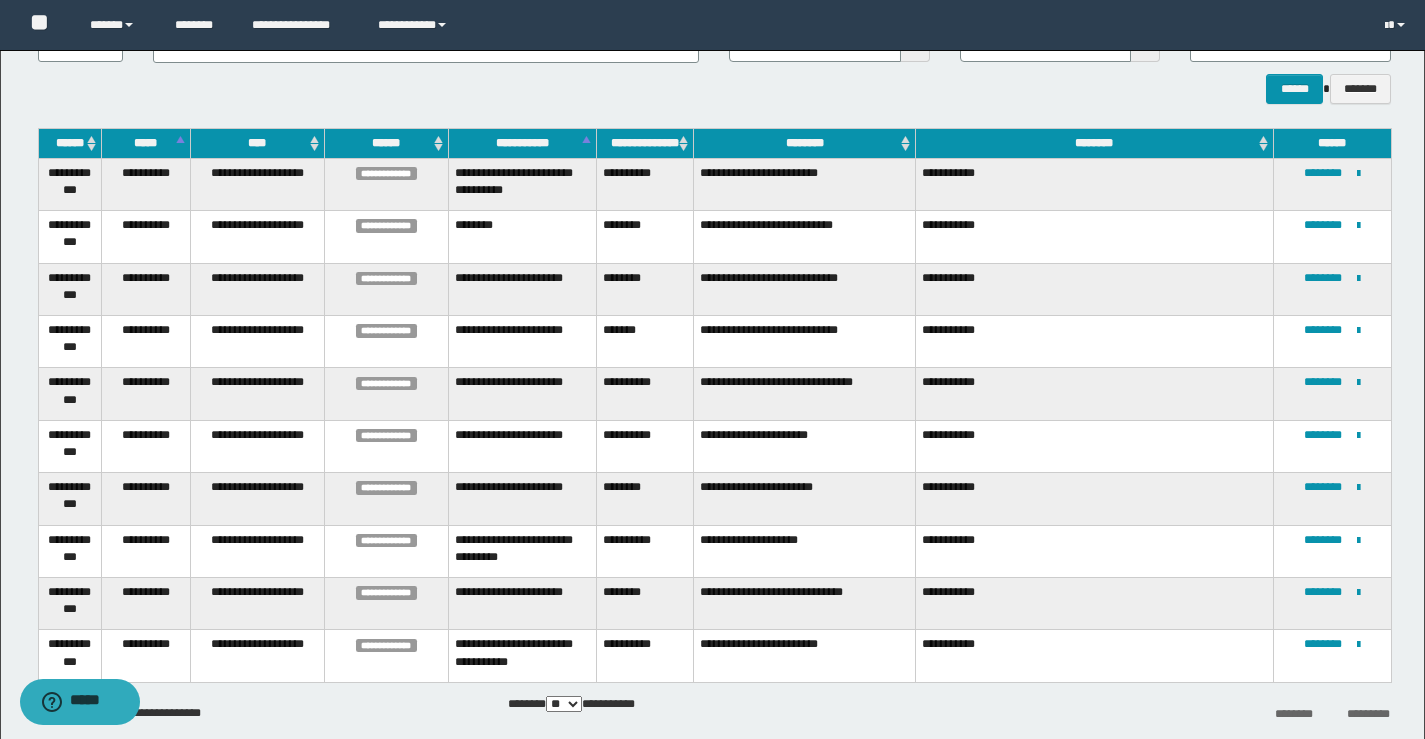 scroll, scrollTop: 268, scrollLeft: 0, axis: vertical 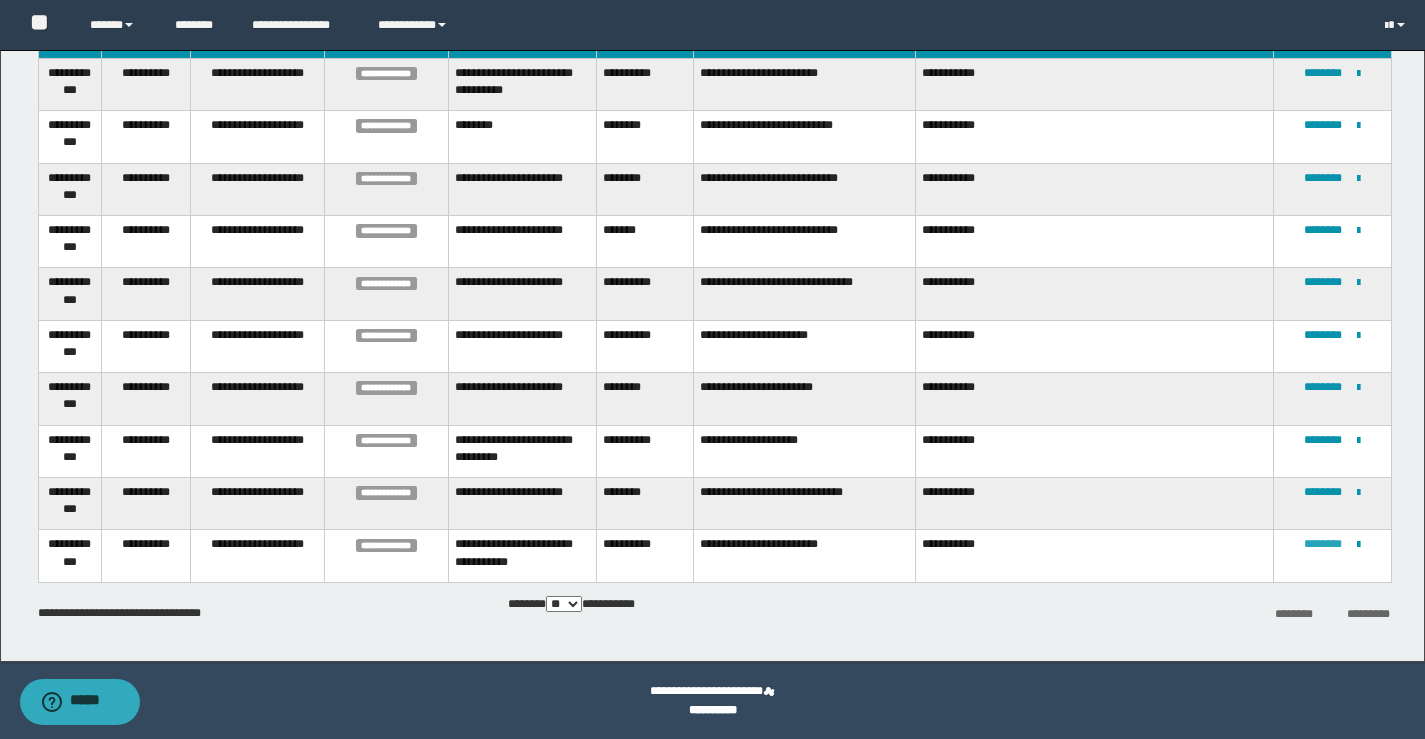 click on "********" at bounding box center [1323, 544] 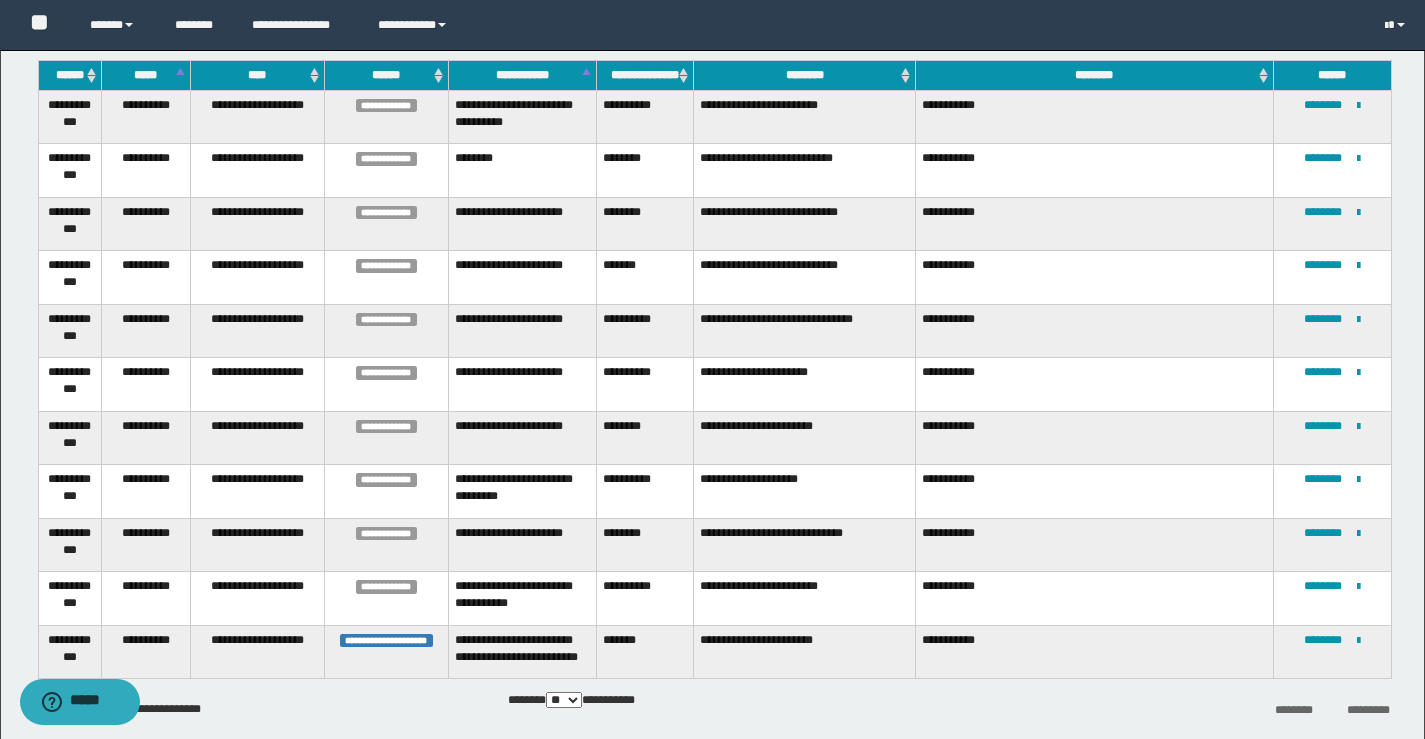 scroll, scrollTop: 333, scrollLeft: 0, axis: vertical 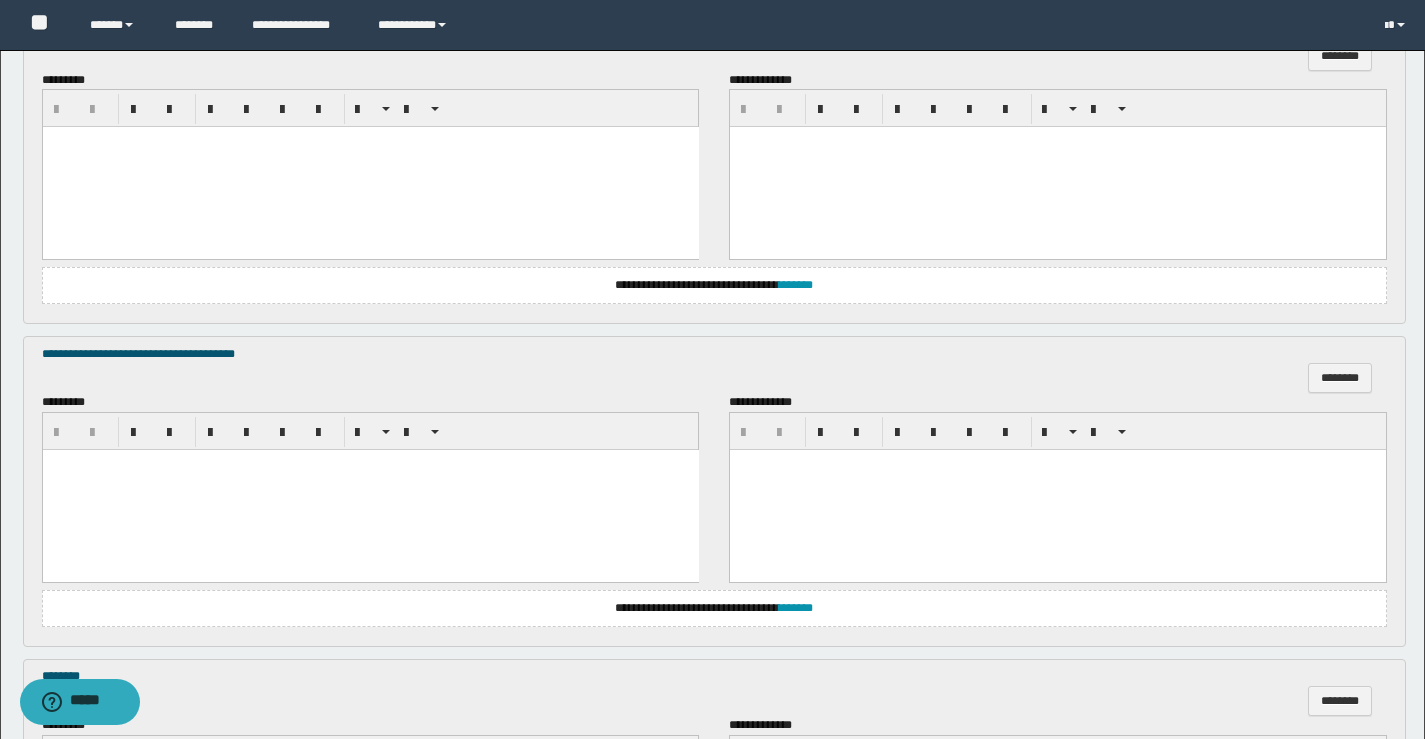 click at bounding box center (370, 167) 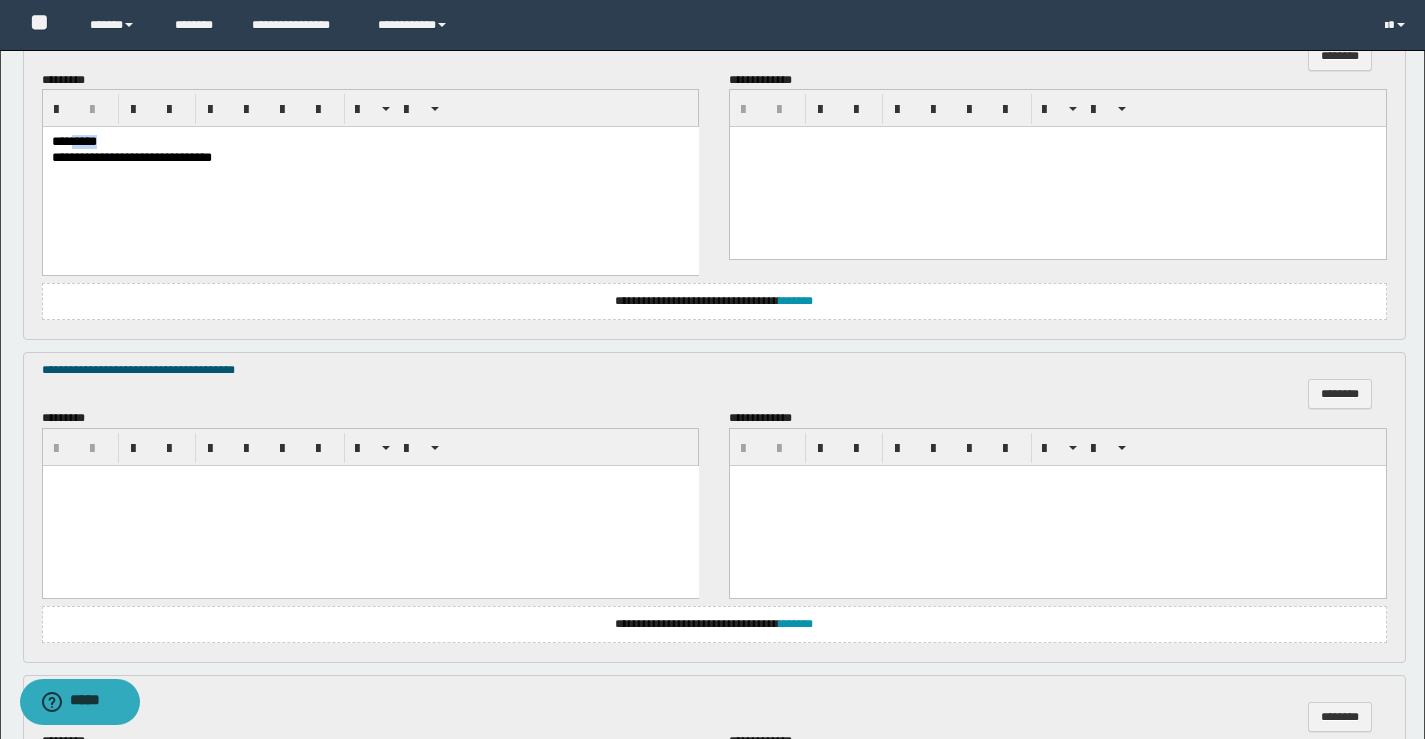 drag, startPoint x: 330, startPoint y: 146, endPoint x: 82, endPoint y: 145, distance: 248.00201 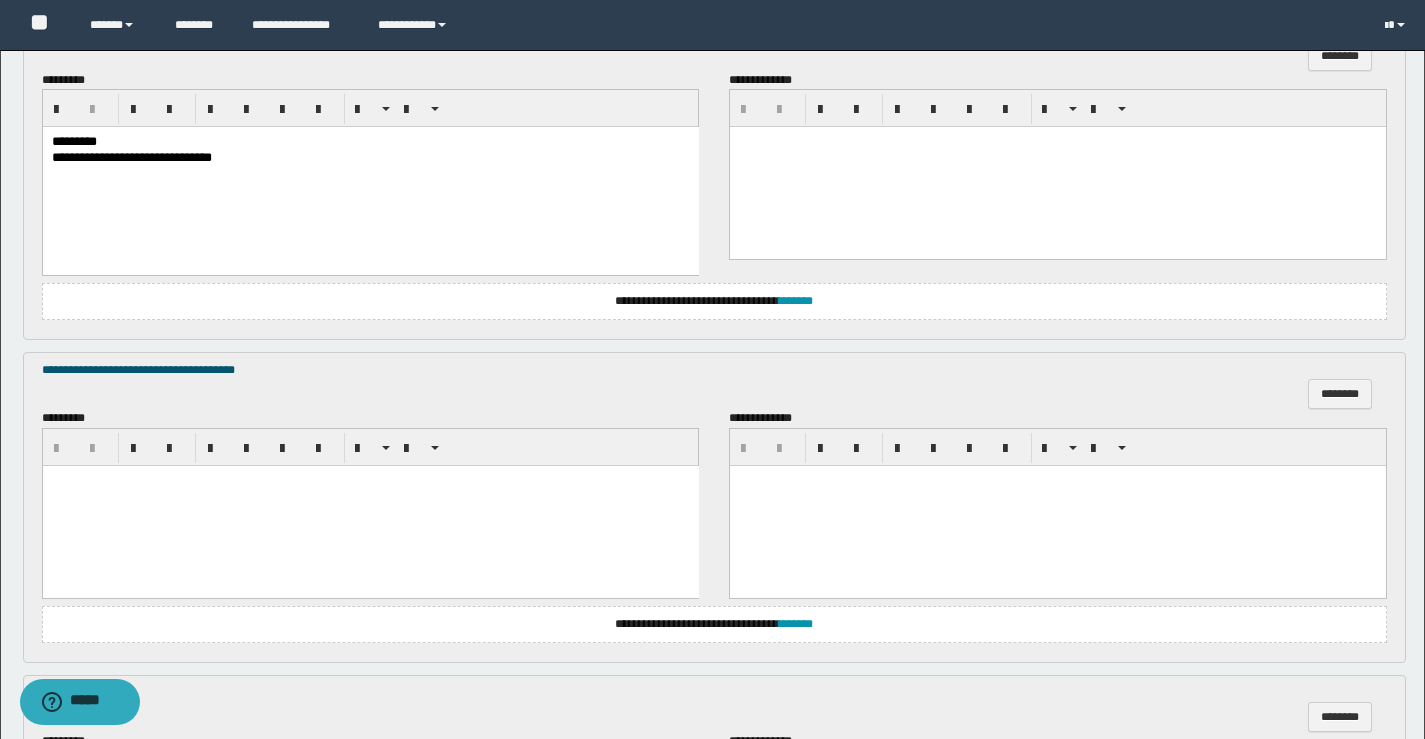 drag, startPoint x: 366, startPoint y: 188, endPoint x: 292, endPoint y: 185, distance: 74.06078 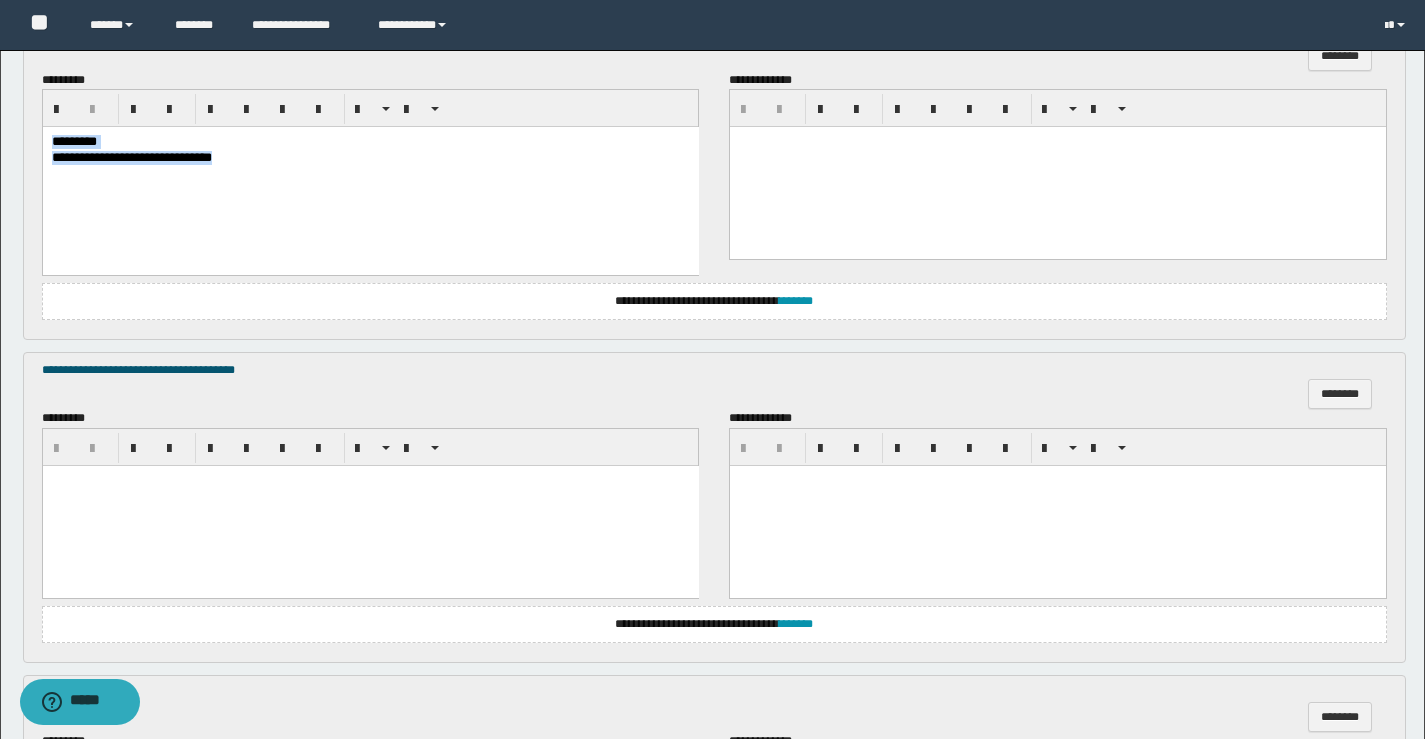 drag, startPoint x: 50, startPoint y: 136, endPoint x: 569, endPoint y: 223, distance: 526.2414 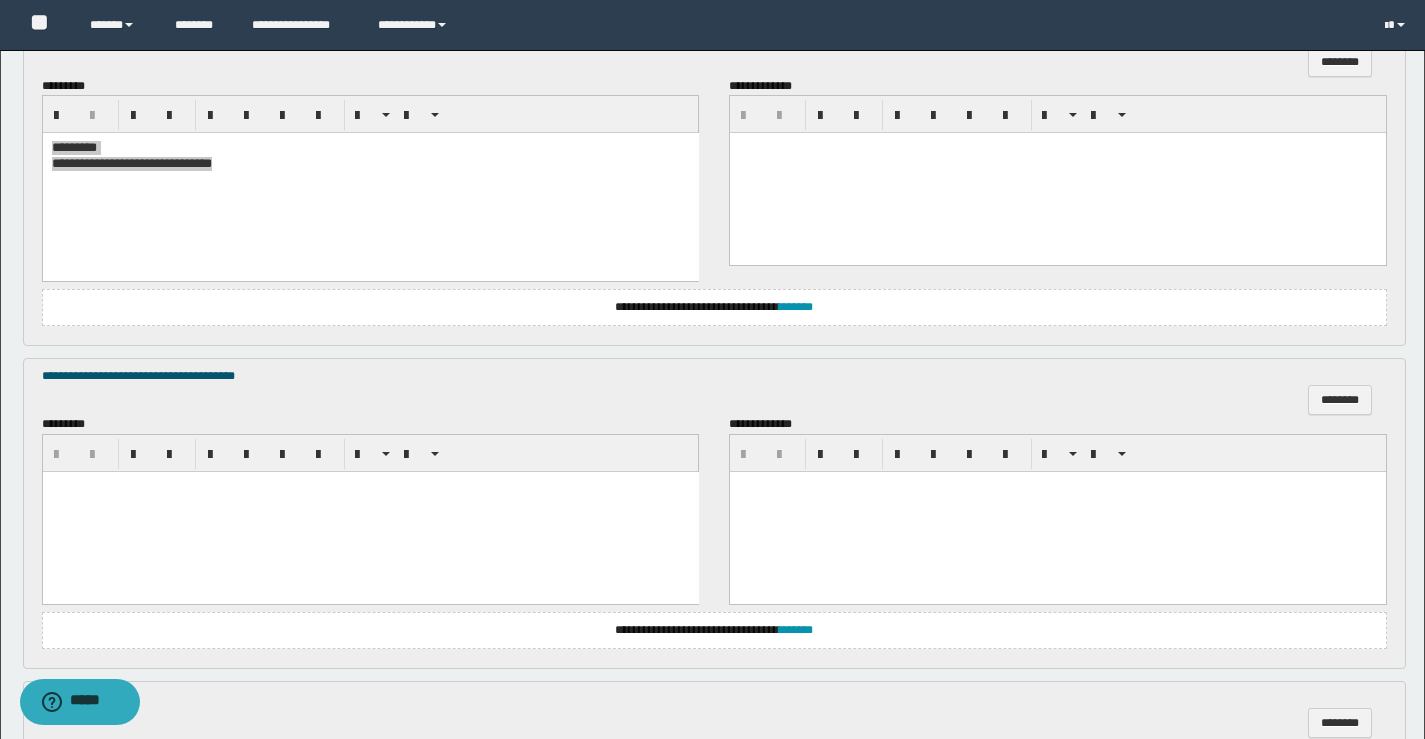 scroll, scrollTop: 800, scrollLeft: 0, axis: vertical 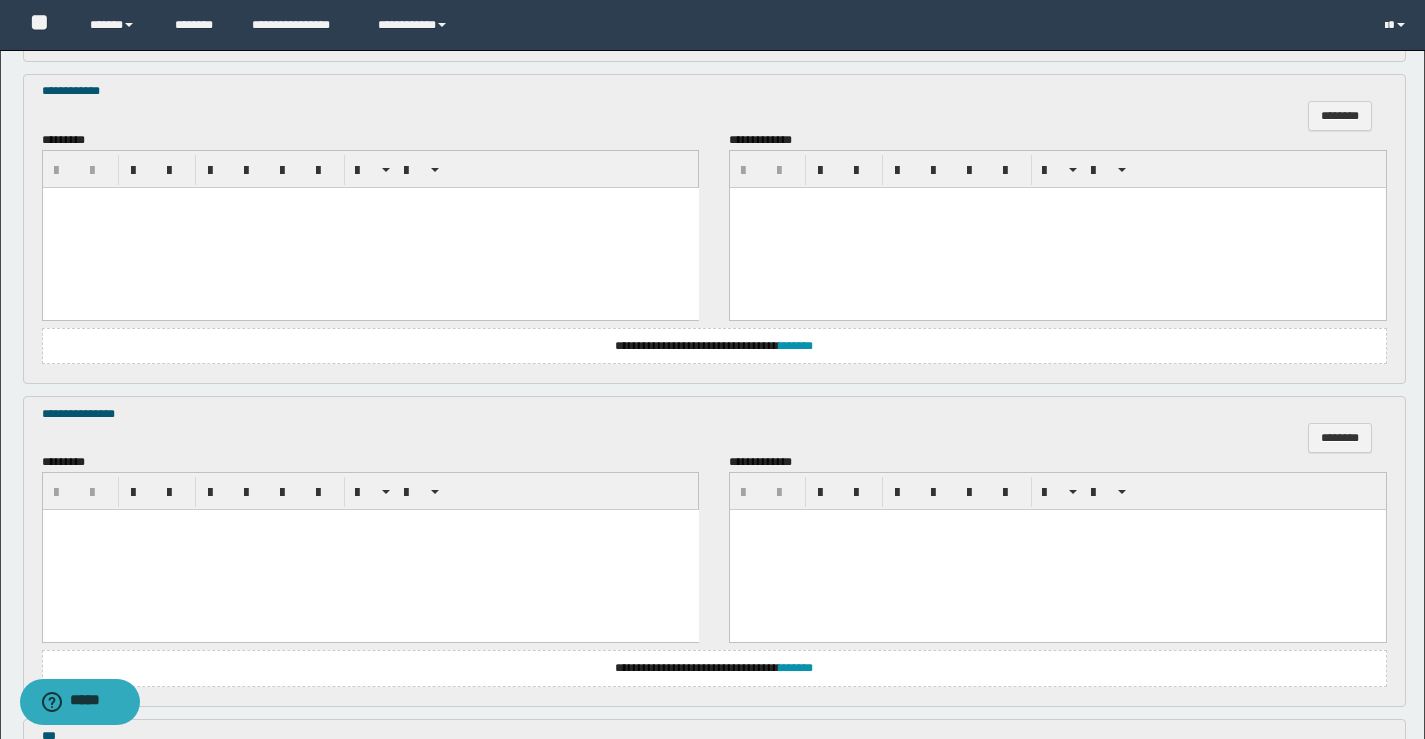 click at bounding box center (370, 227) 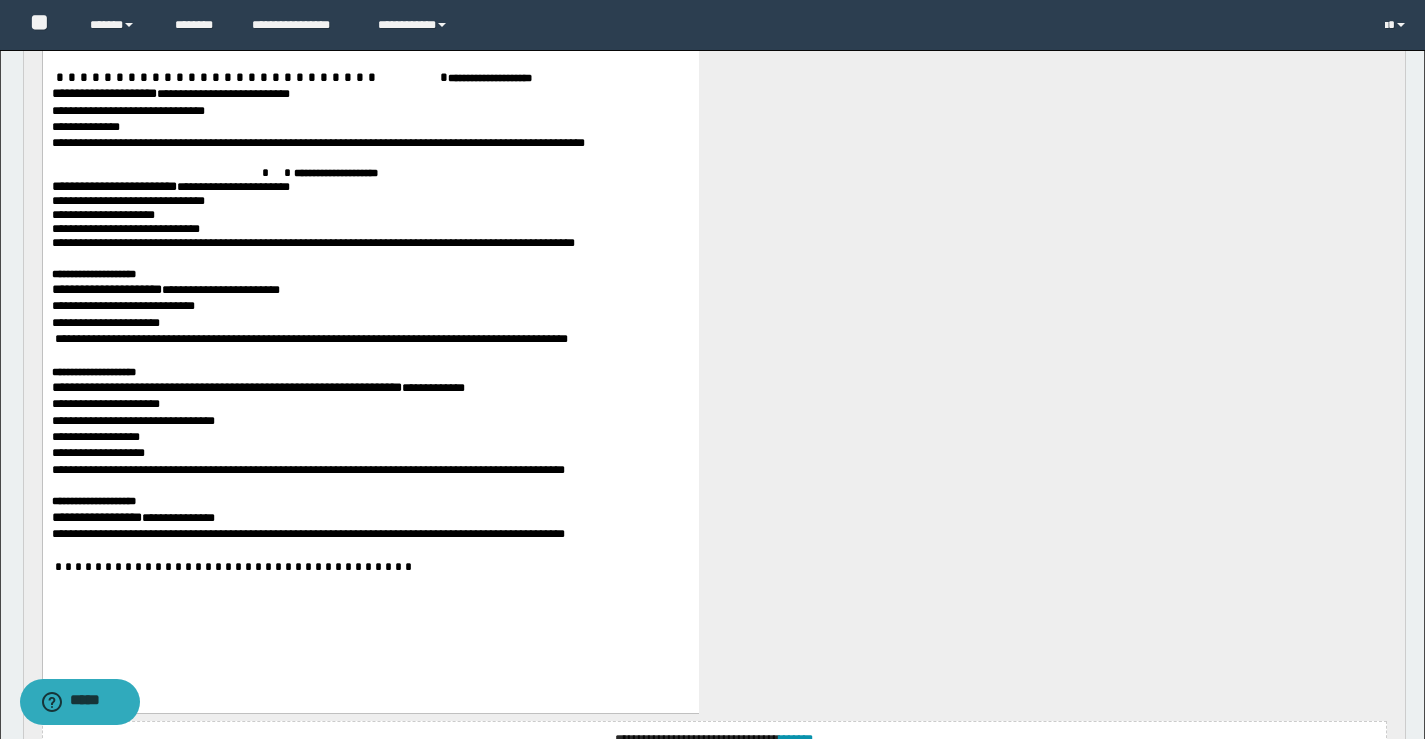 scroll, scrollTop: 2600, scrollLeft: 0, axis: vertical 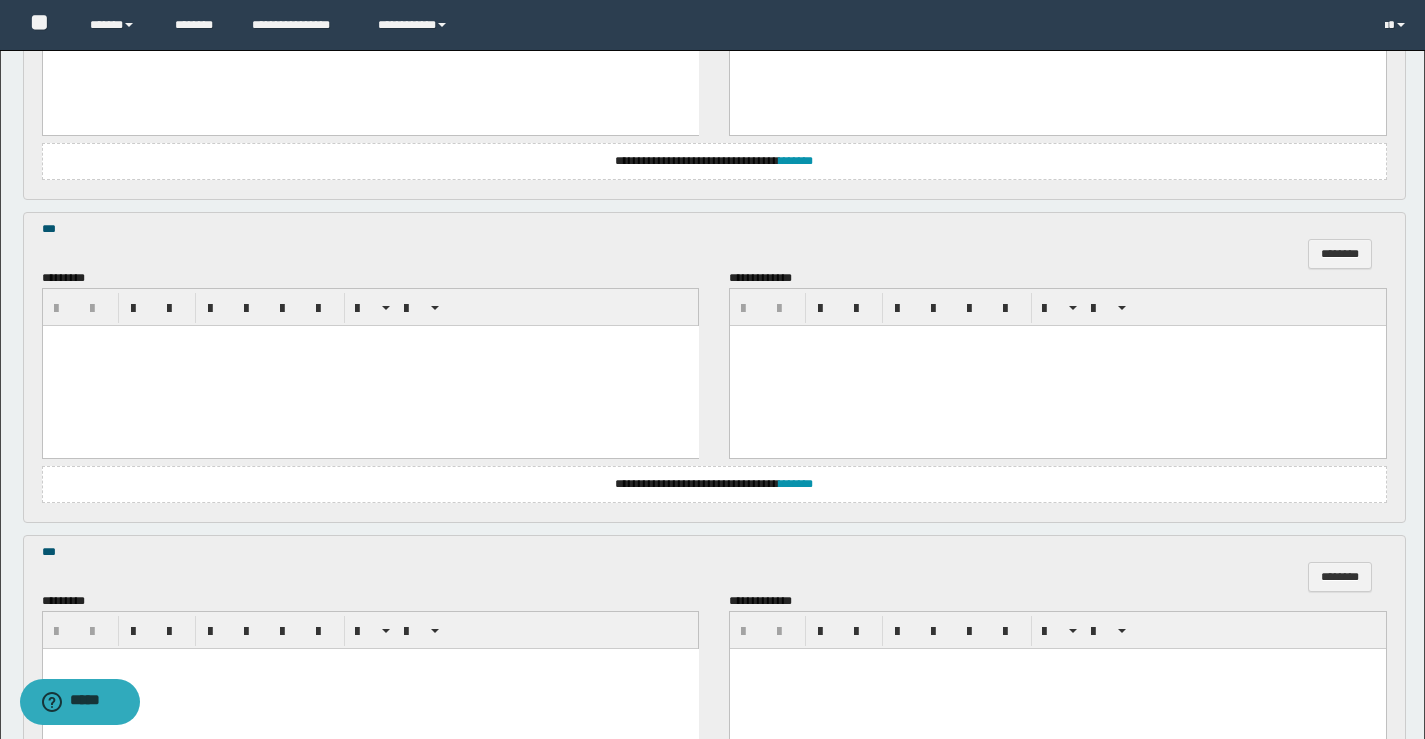 click at bounding box center [370, 365] 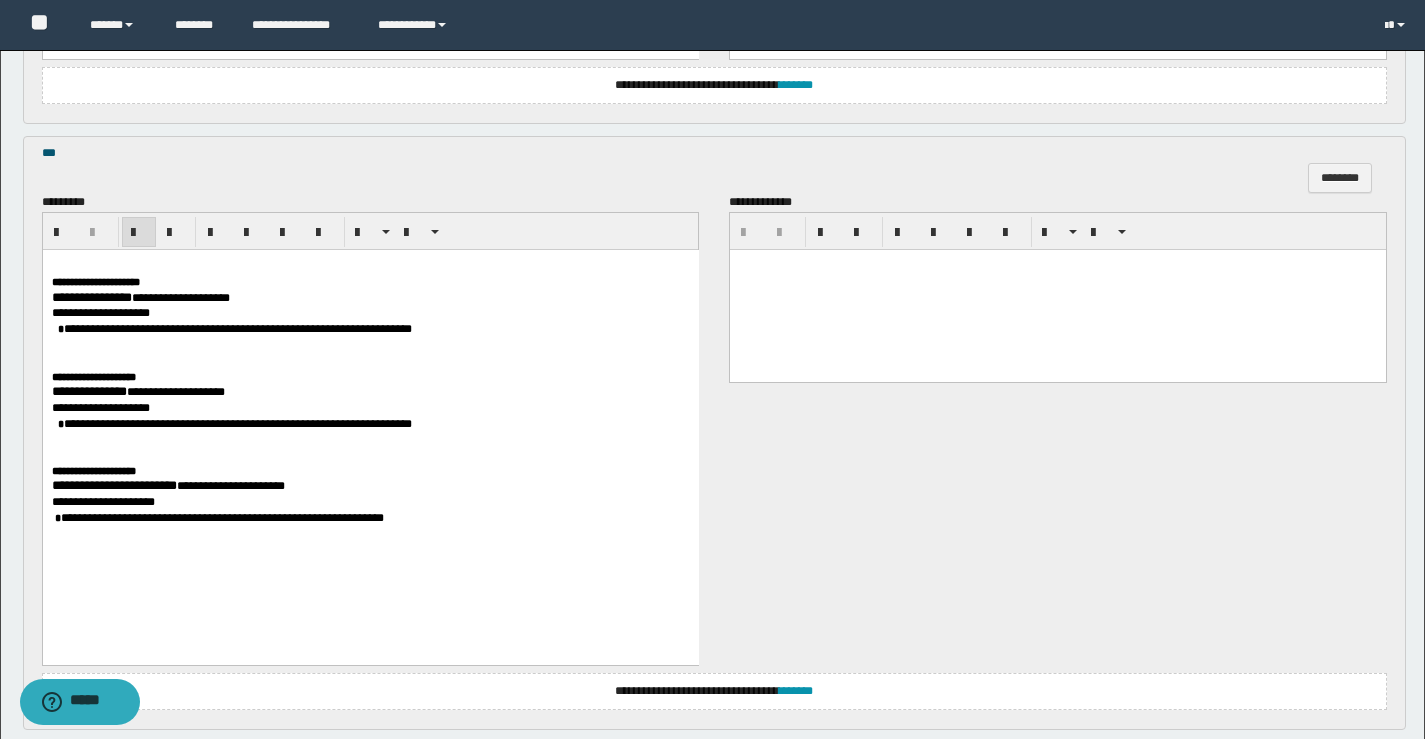 scroll, scrollTop: 3500, scrollLeft: 0, axis: vertical 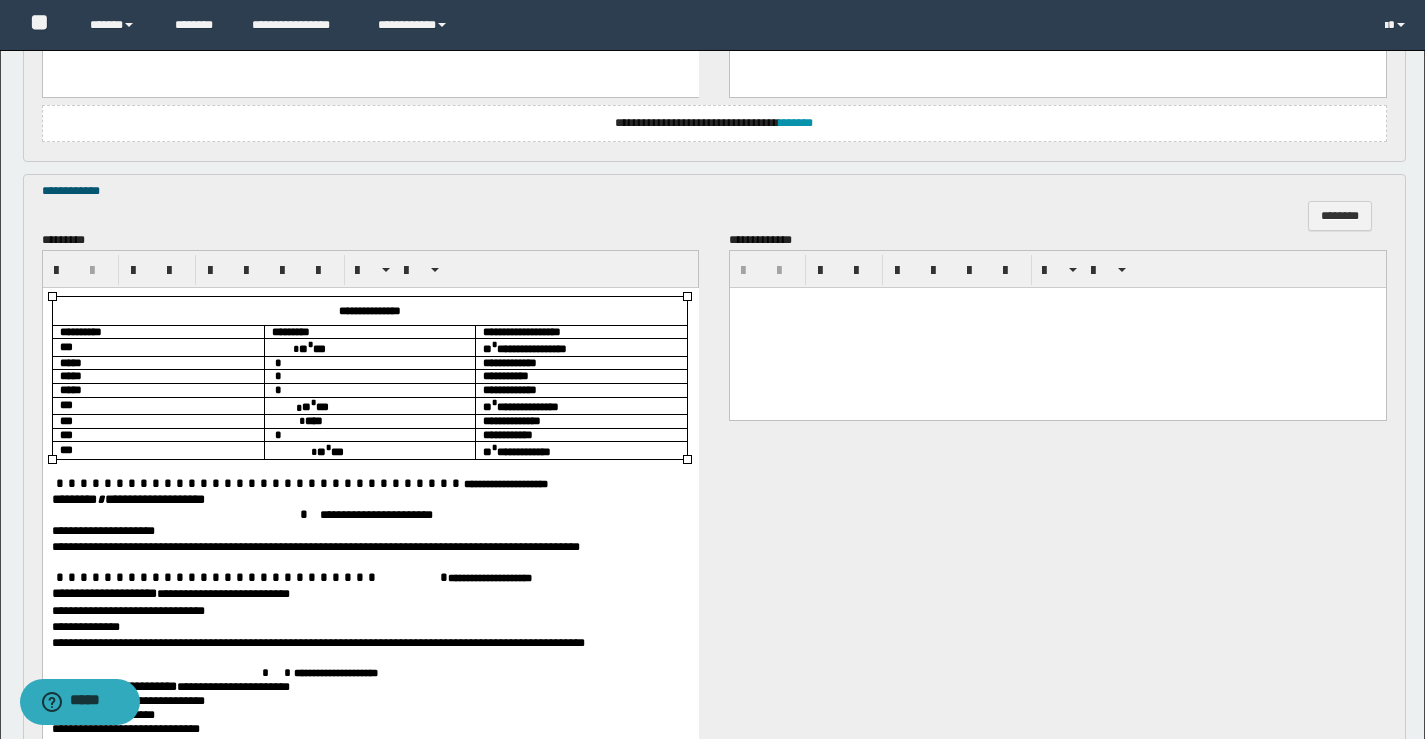 click on "** * ***" at bounding box center [369, 346] 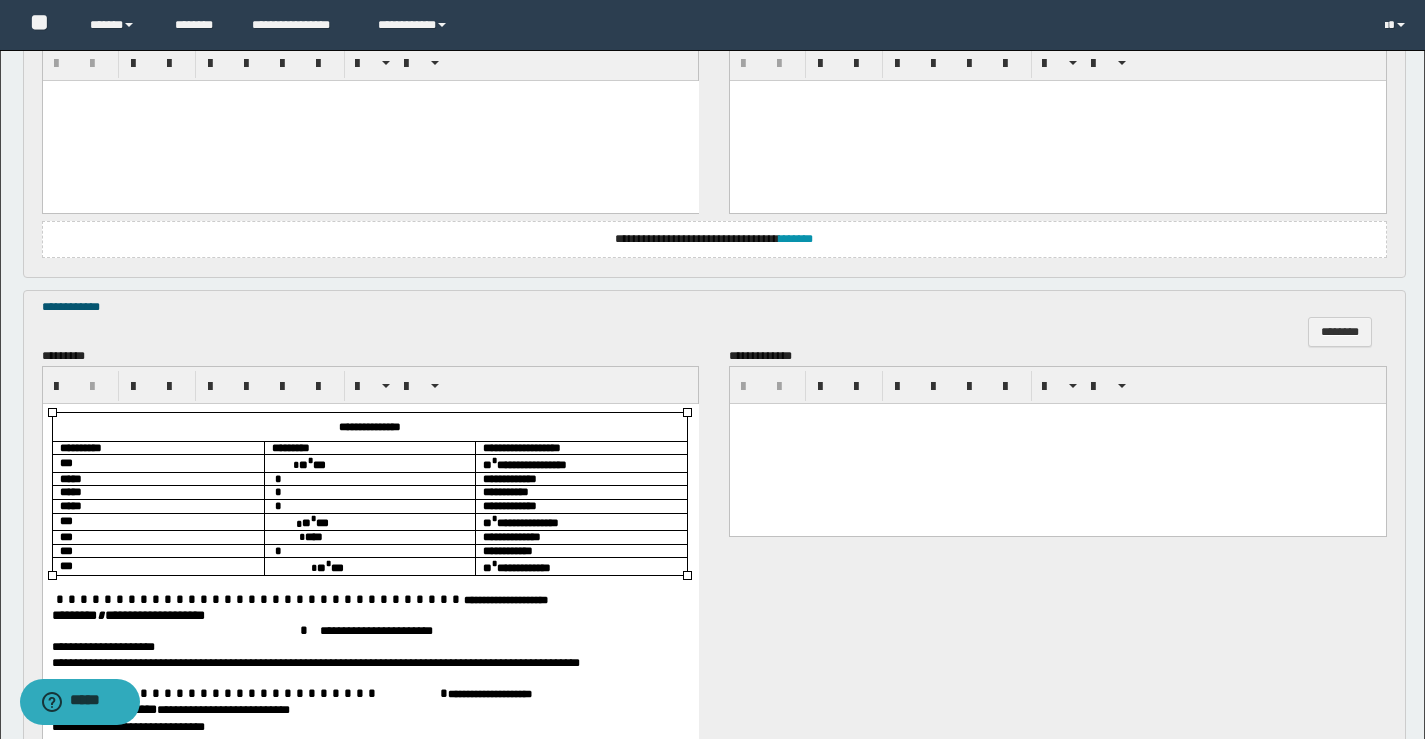 scroll, scrollTop: 2000, scrollLeft: 0, axis: vertical 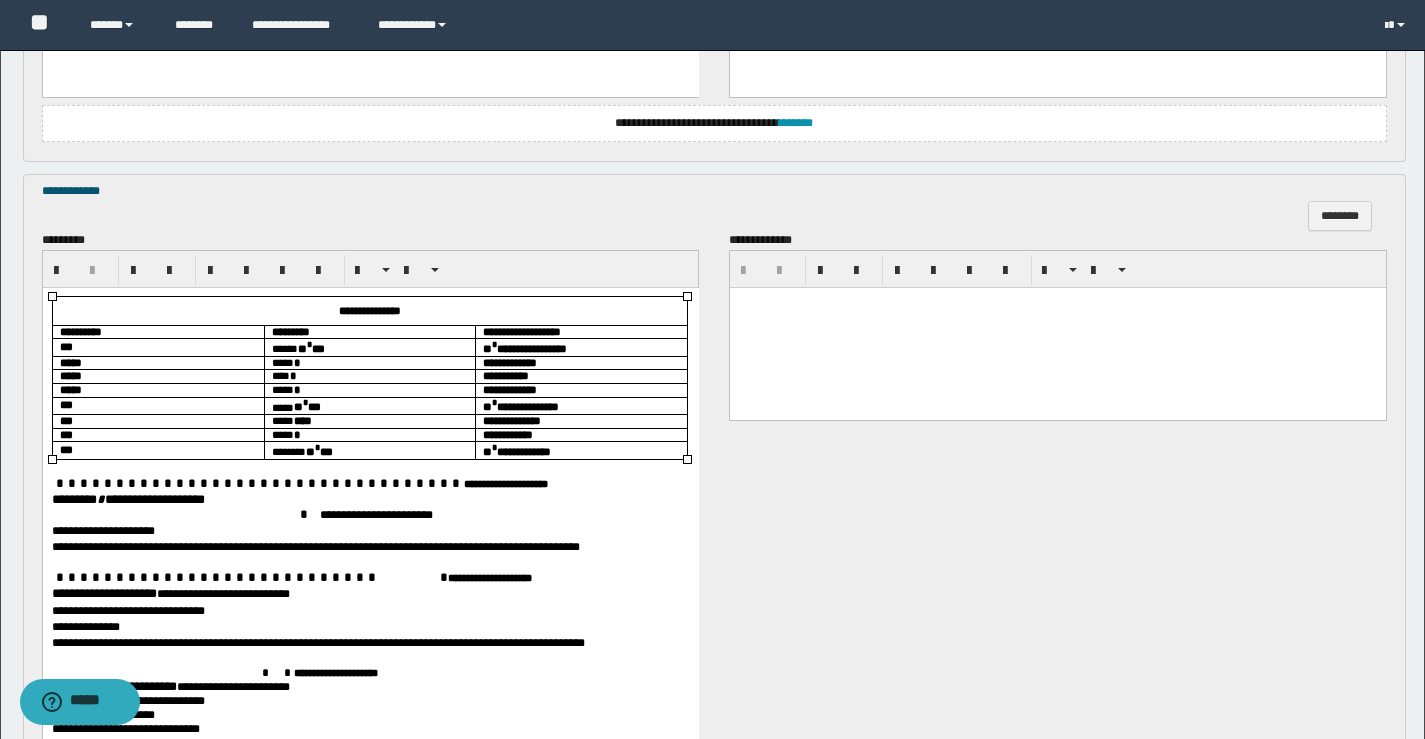 click on "******** * *****" at bounding box center [92, 498] 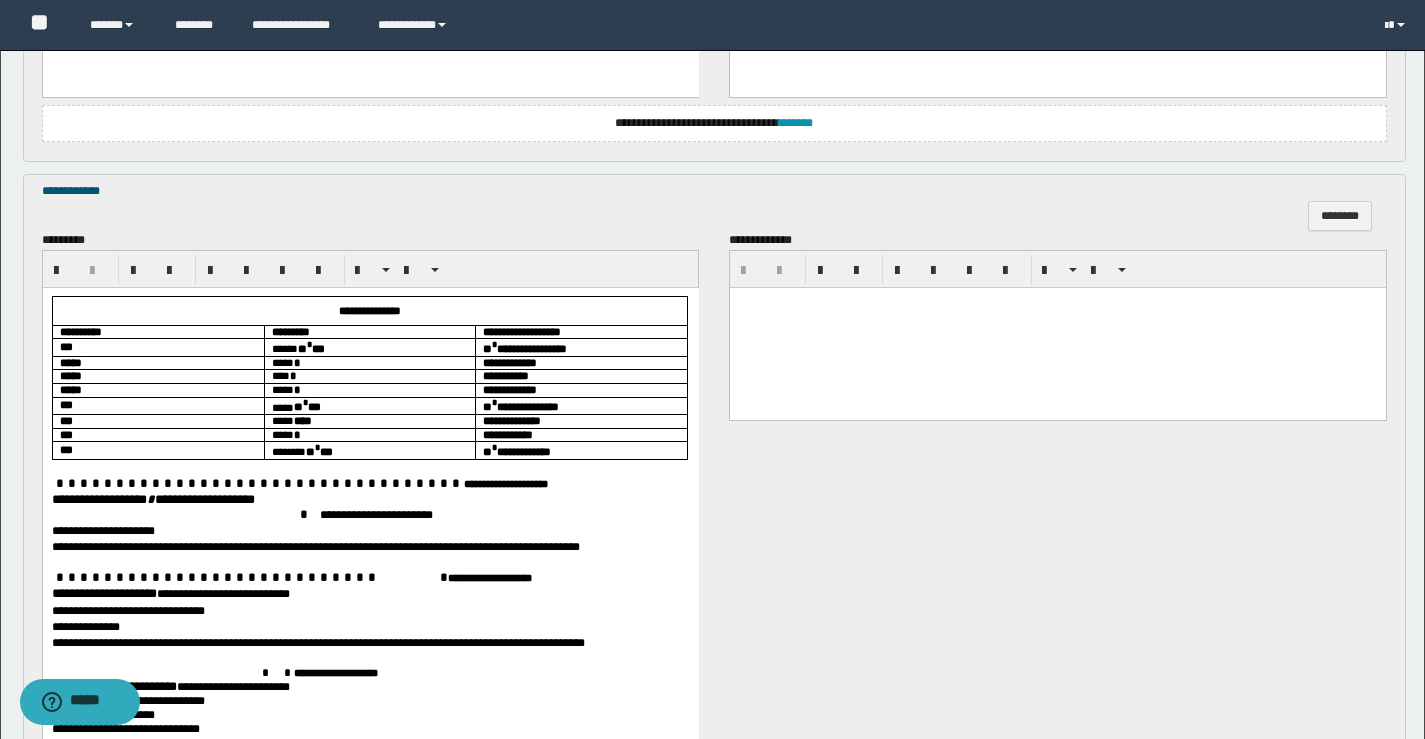 click on "**********" at bounding box center [103, 592] 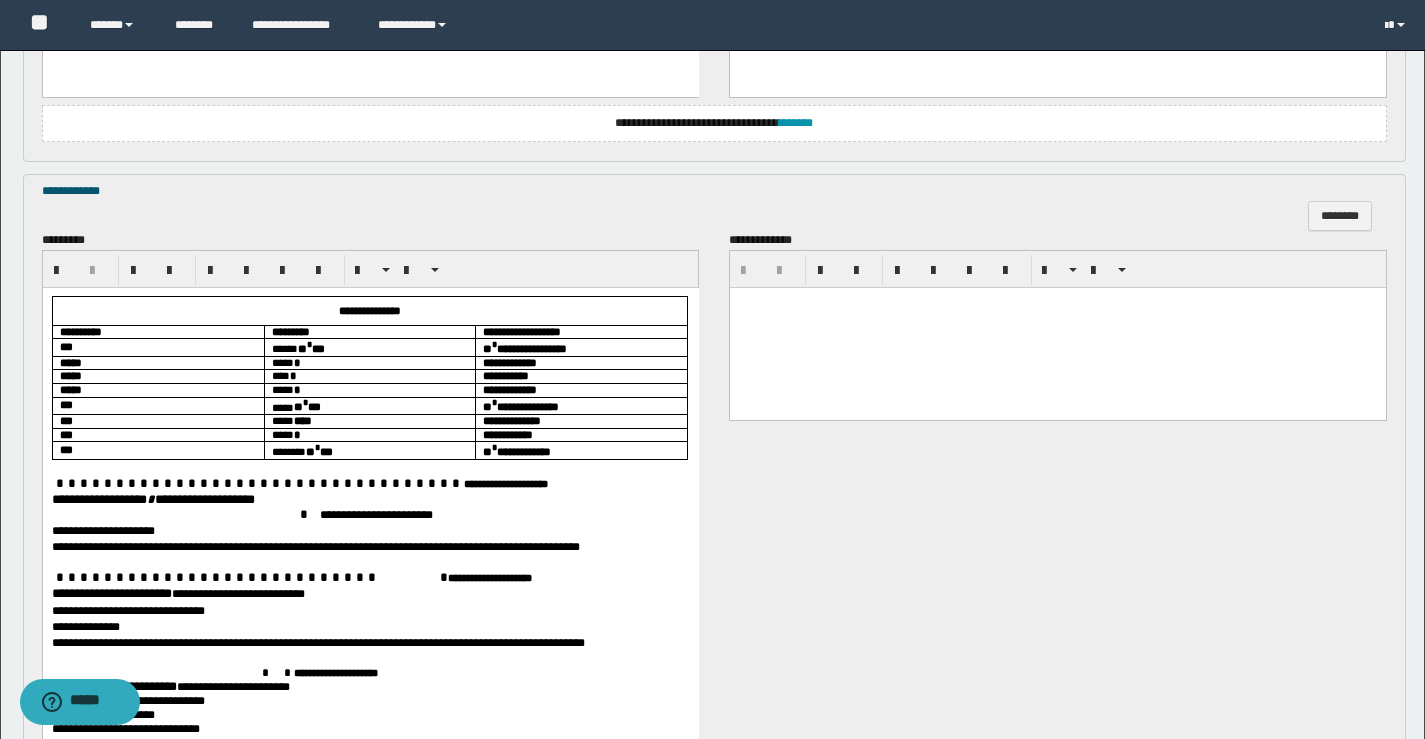 scroll, scrollTop: 2200, scrollLeft: 0, axis: vertical 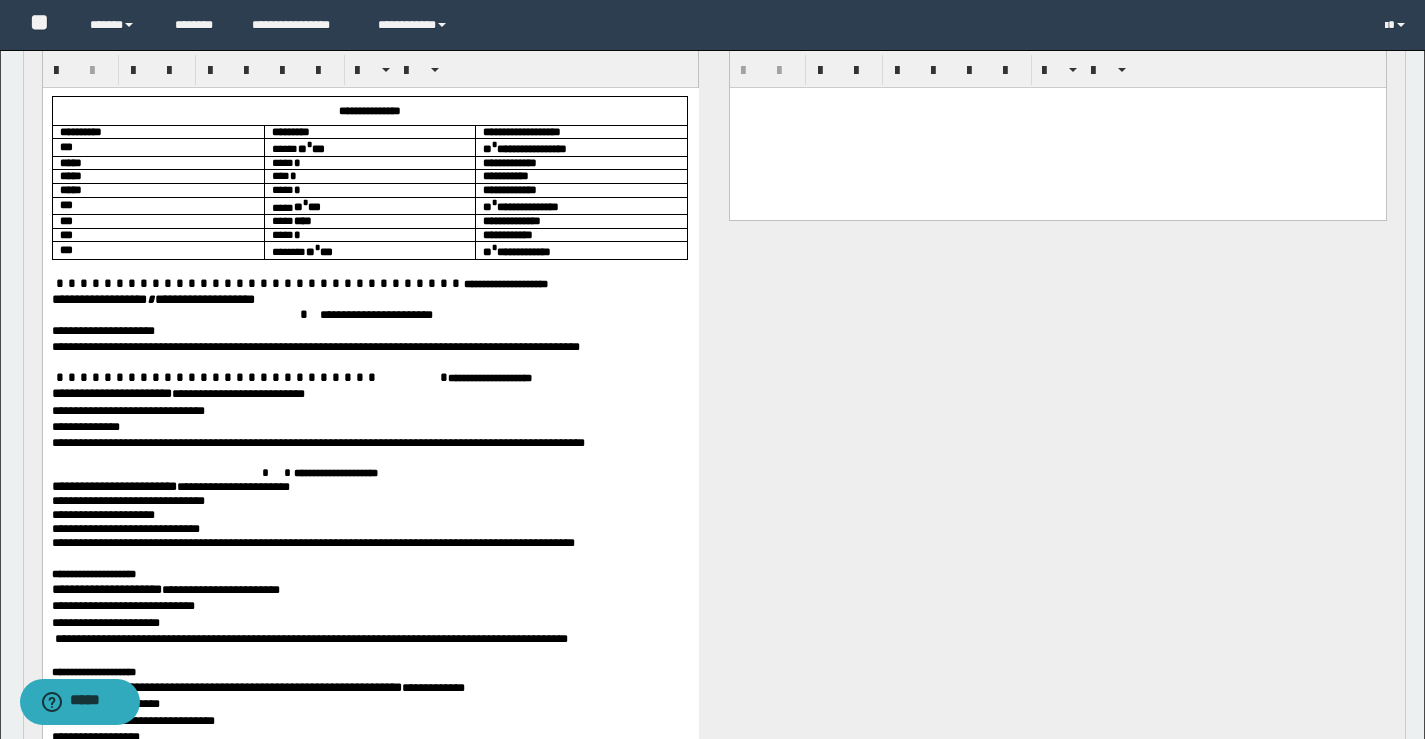 click on "**********" at bounding box center (113, 485) 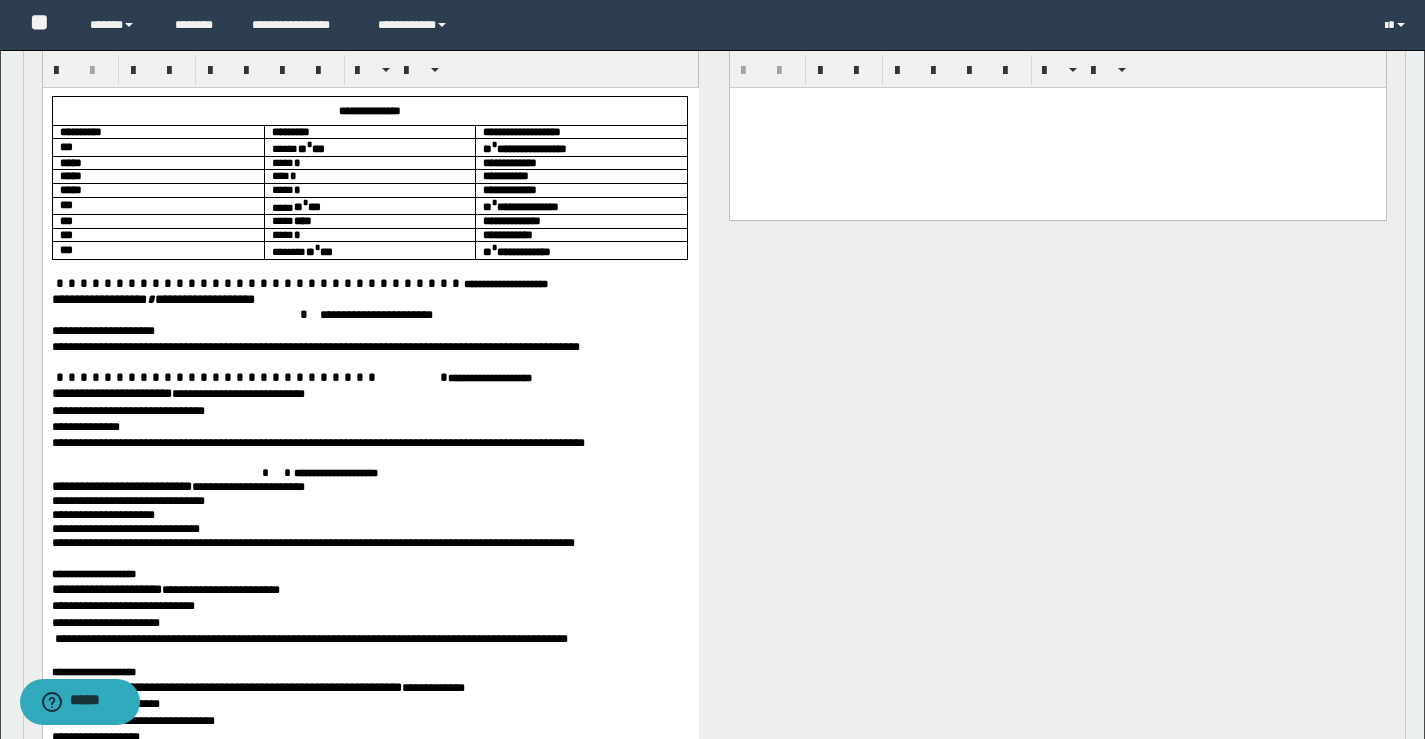 click on "**********" at bounding box center [122, 605] 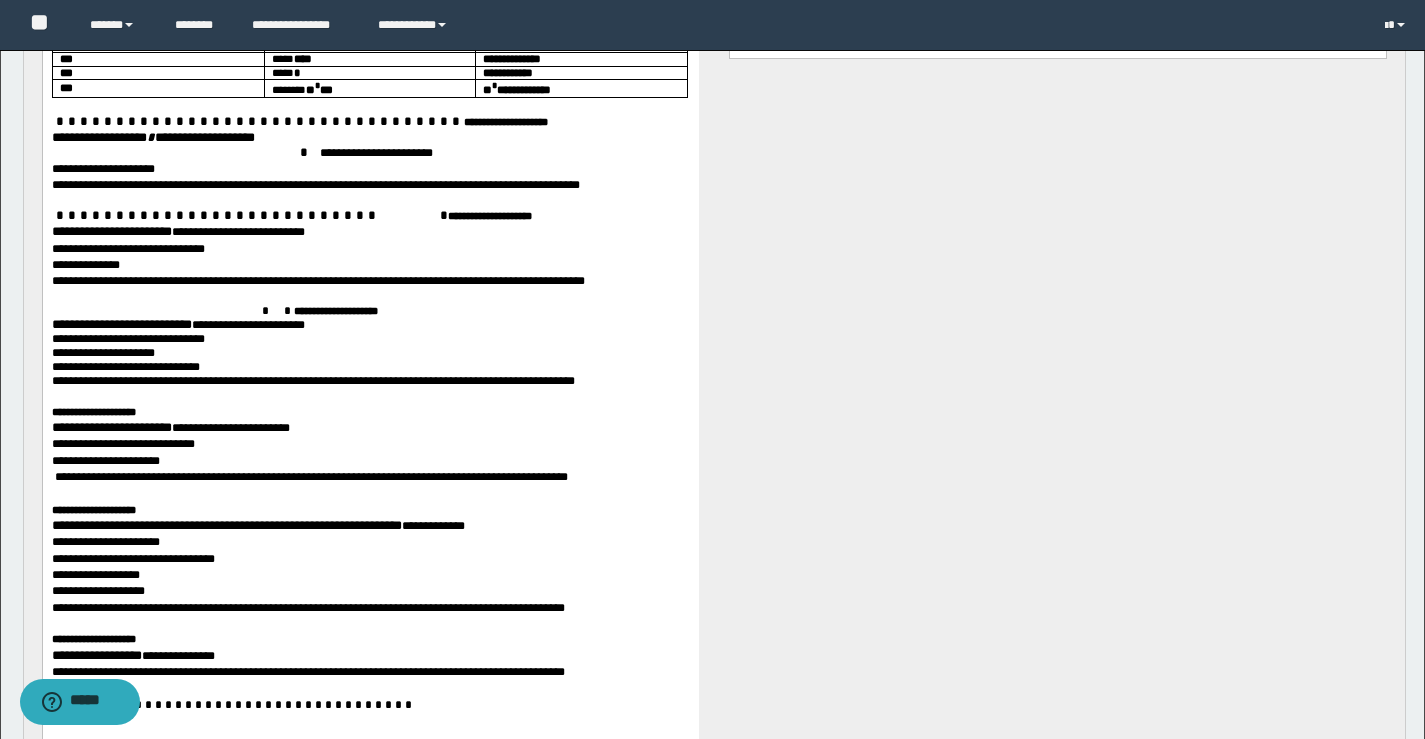 scroll, scrollTop: 2400, scrollLeft: 0, axis: vertical 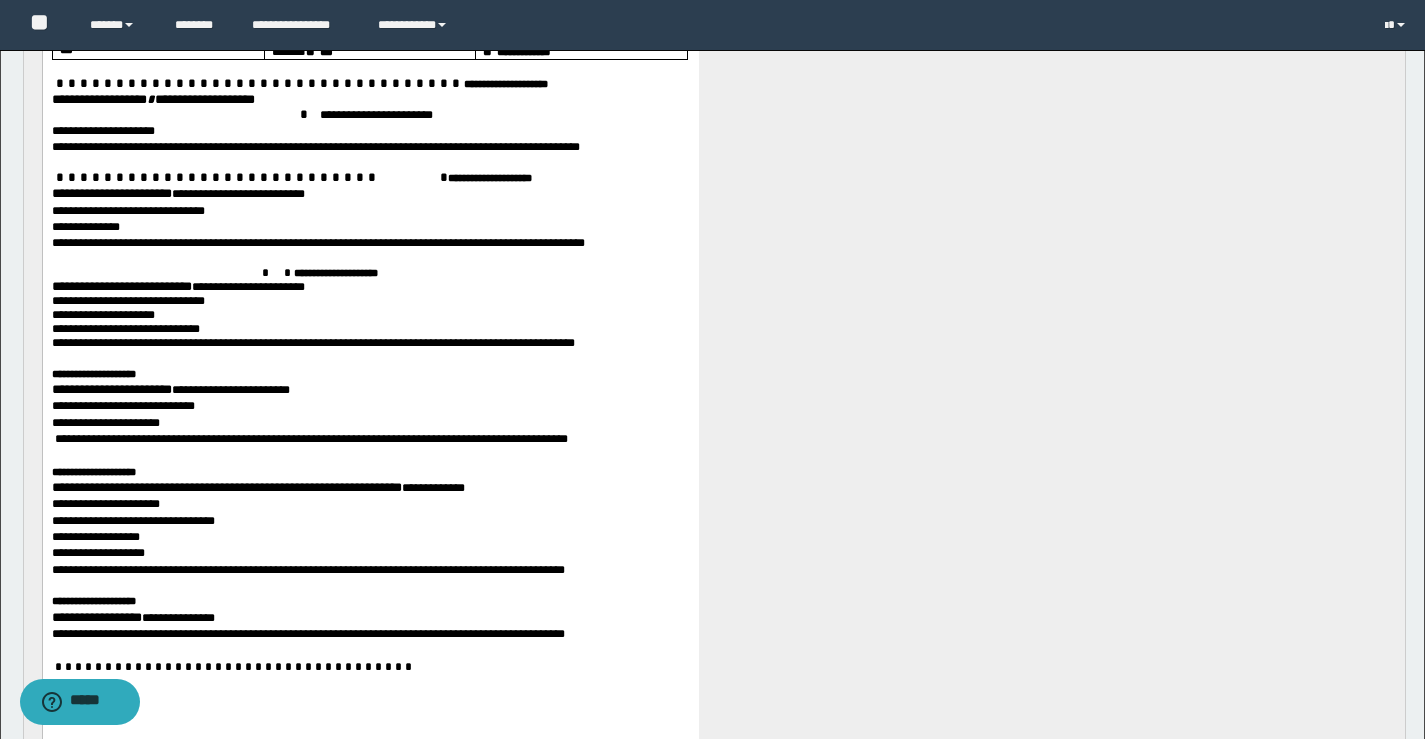 click on "**********" at bounding box center [226, 487] 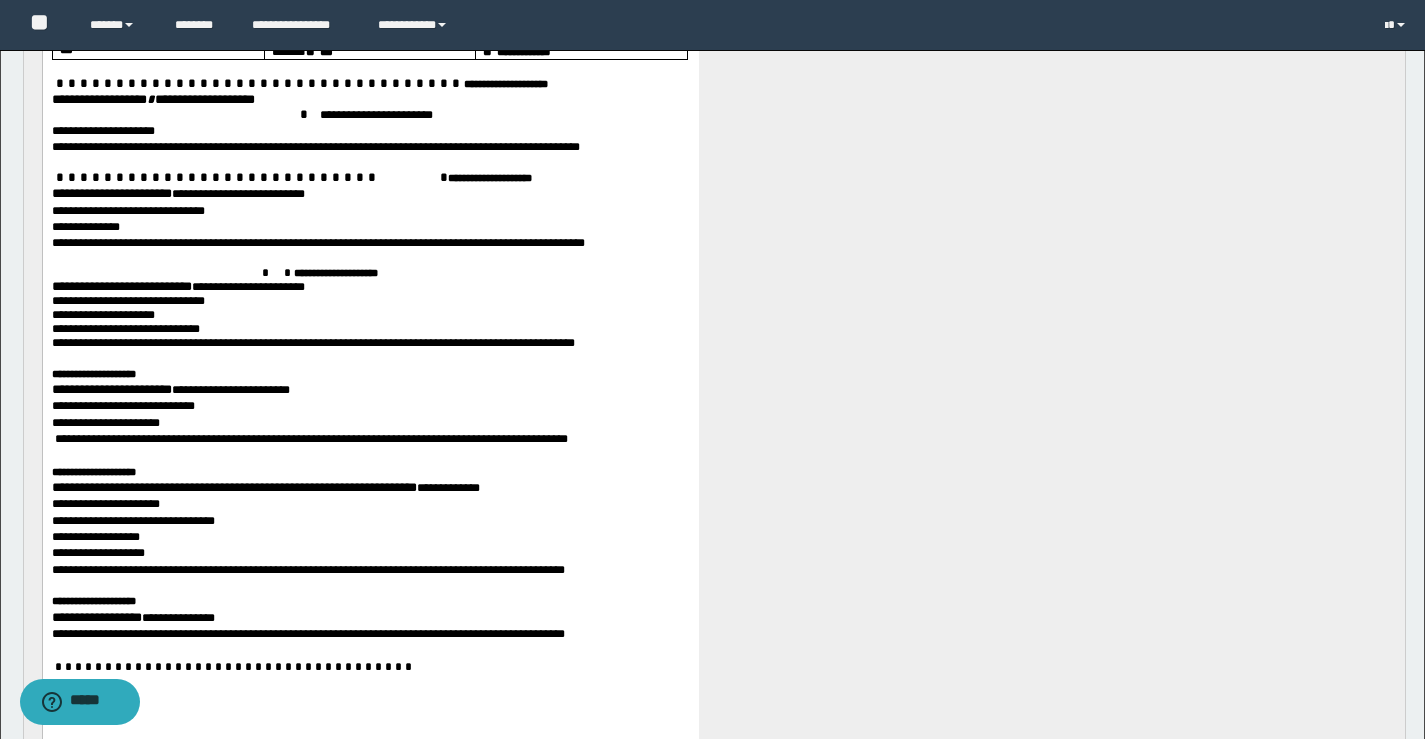 scroll, scrollTop: 2600, scrollLeft: 0, axis: vertical 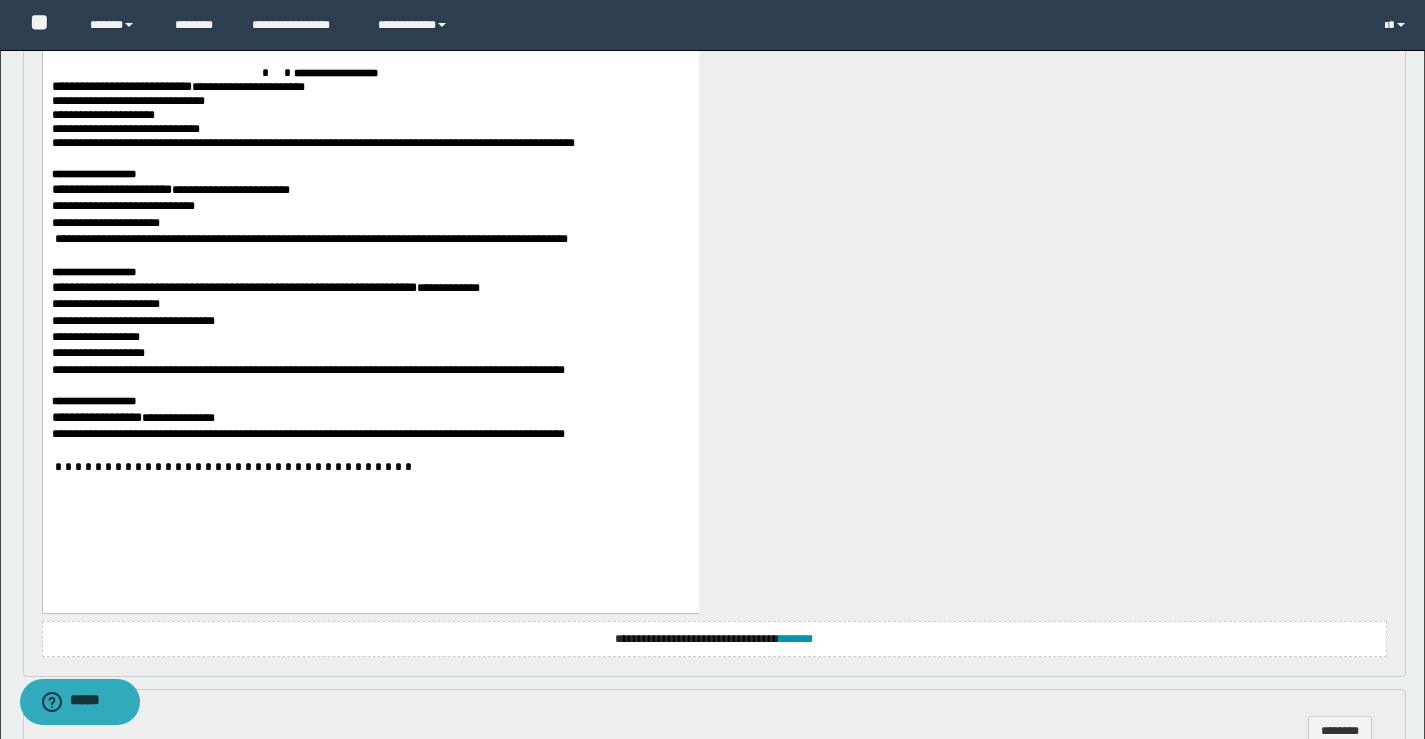 click on "**********" at bounding box center [96, 417] 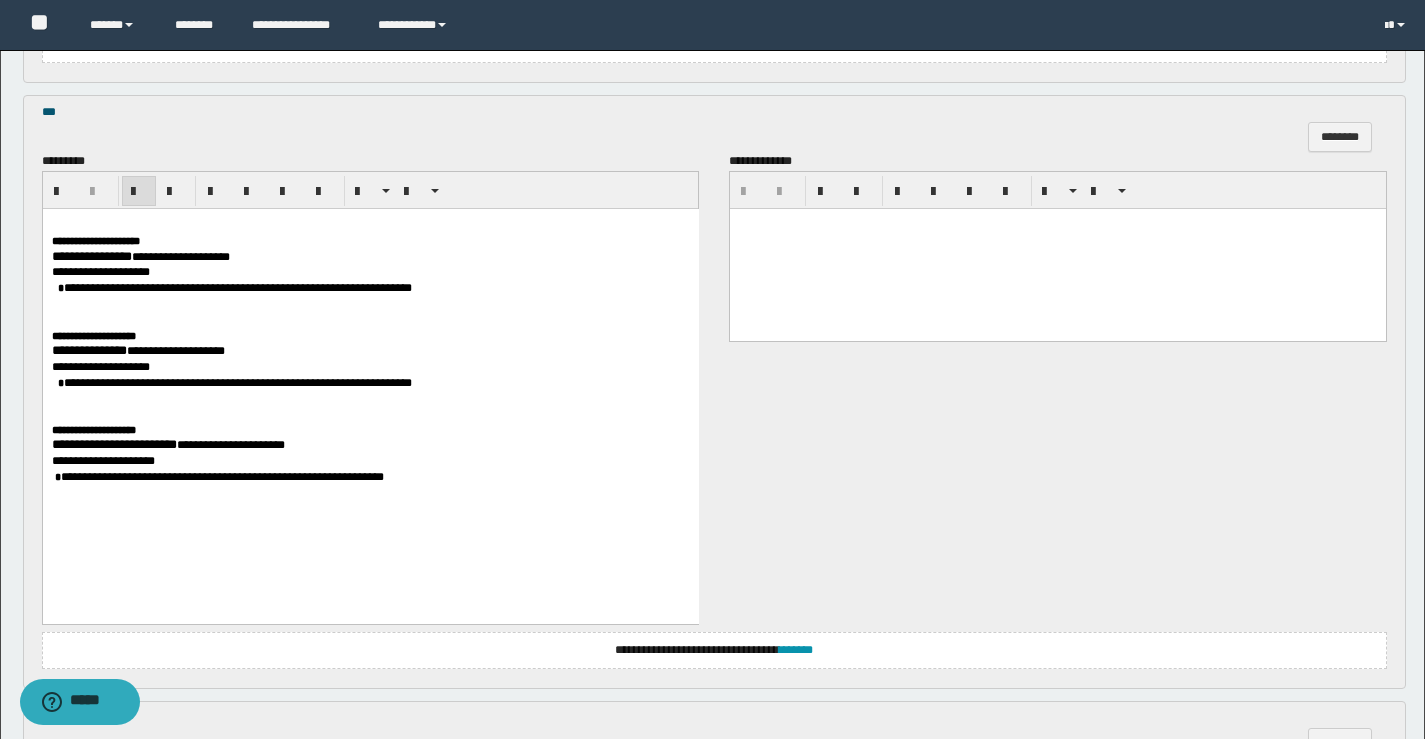 scroll, scrollTop: 3600, scrollLeft: 0, axis: vertical 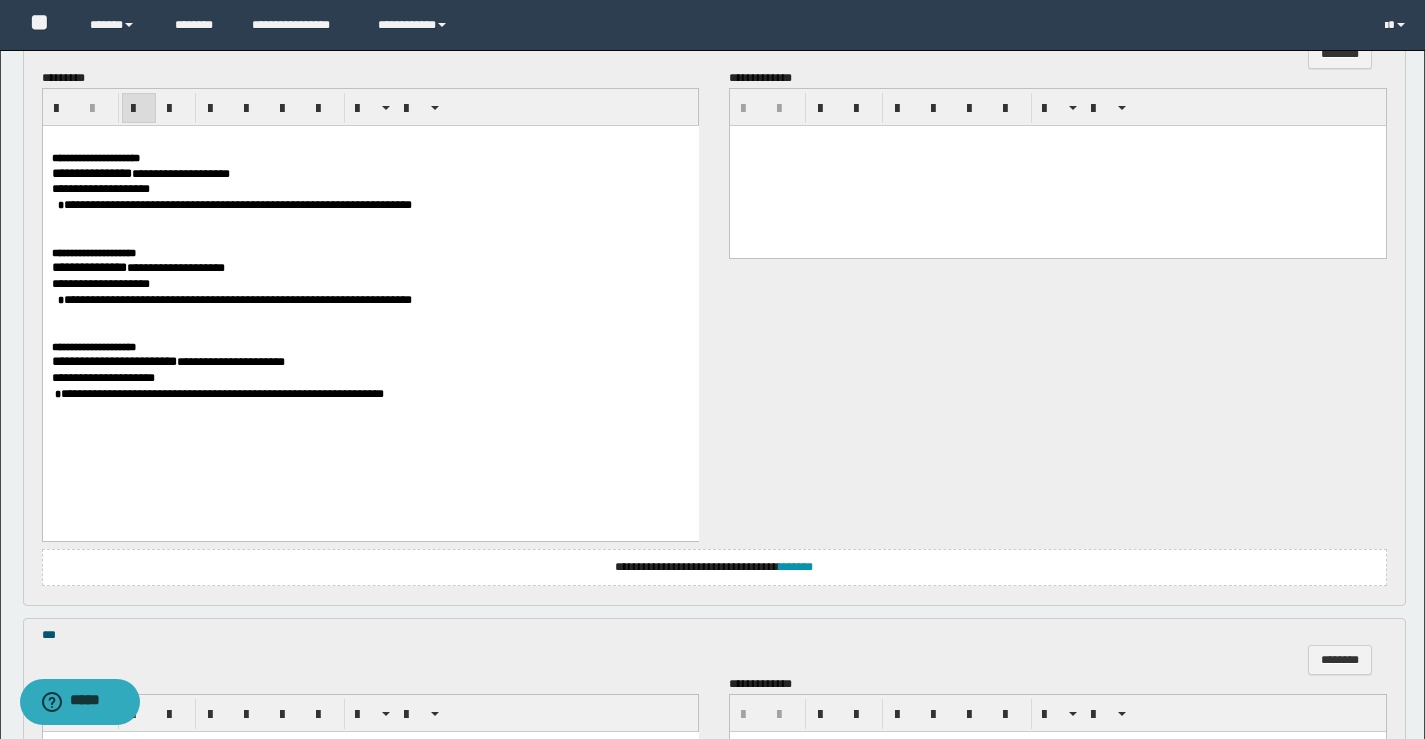 click on "**********" at bounding box center [91, 172] 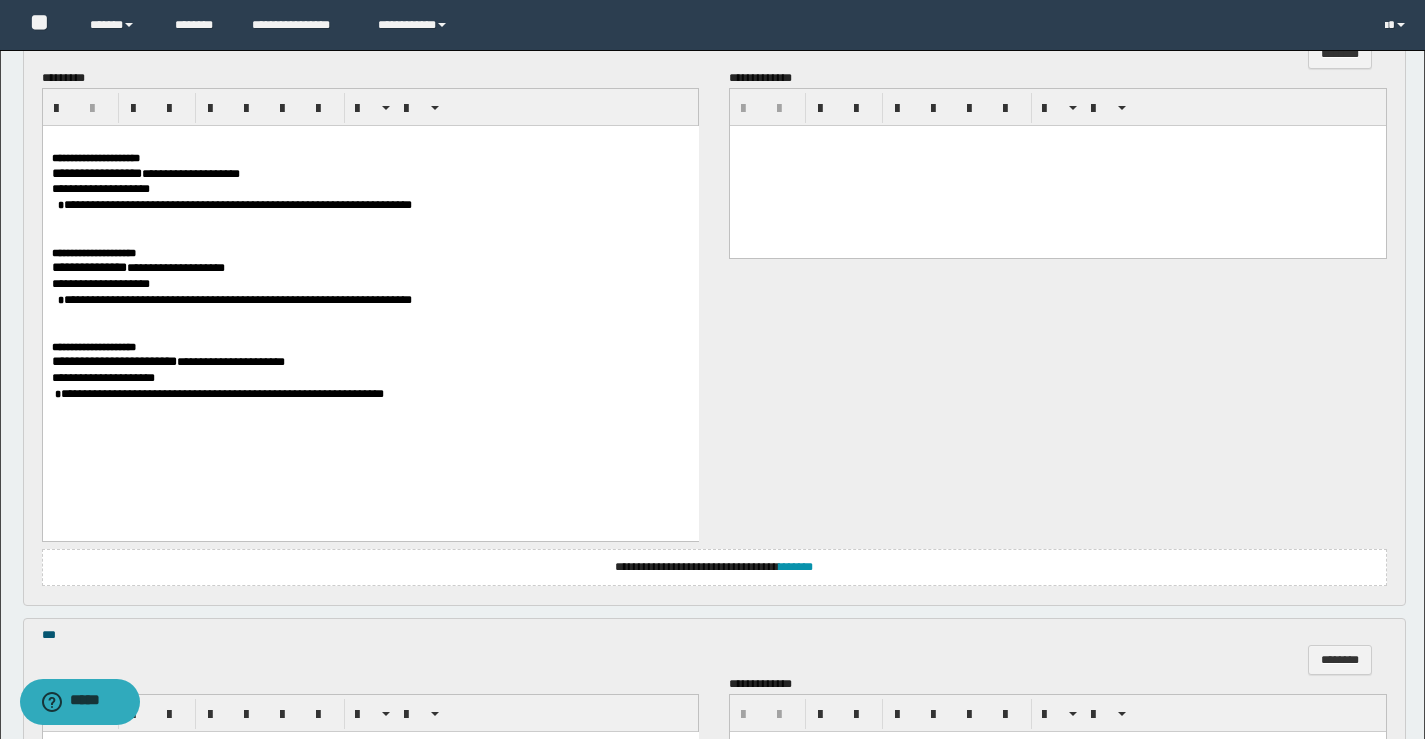 click on "**********" at bounding box center [88, 266] 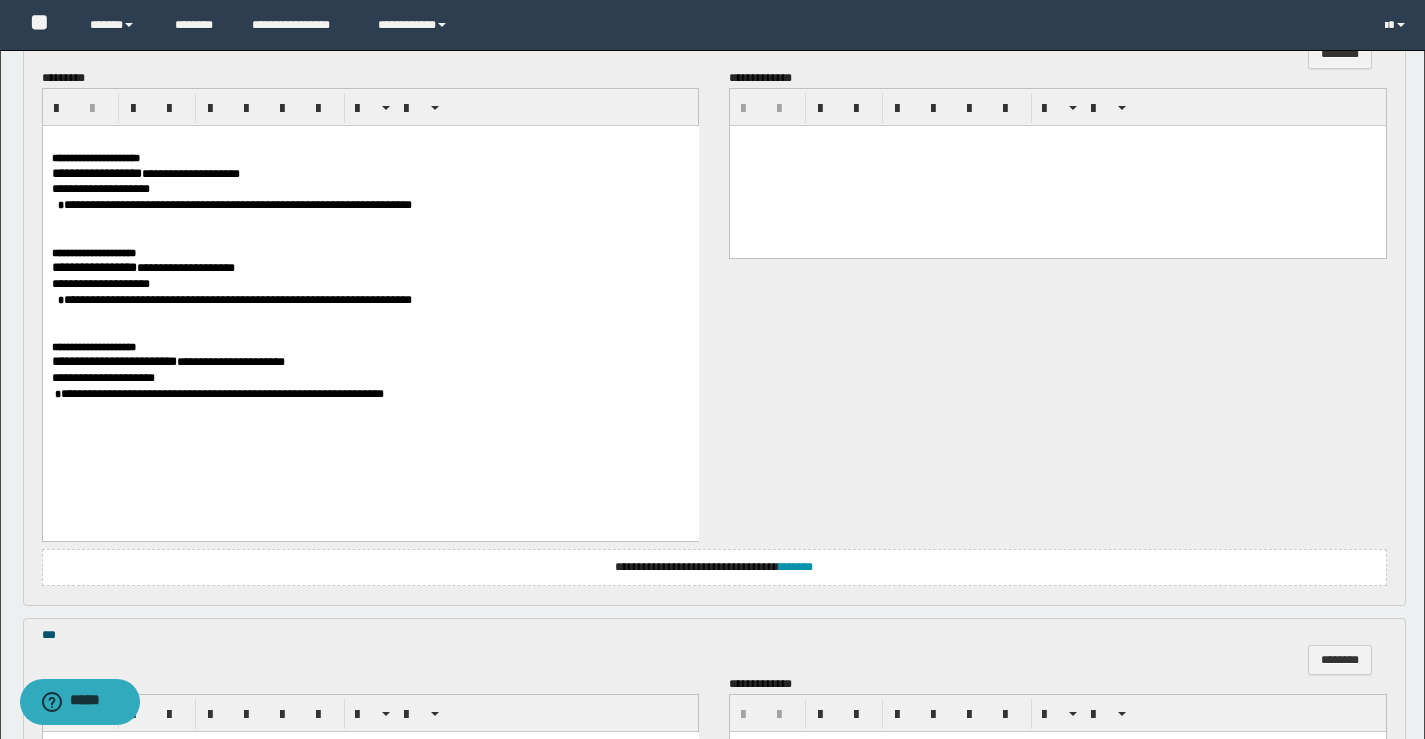 click on "**********" at bounding box center [113, 360] 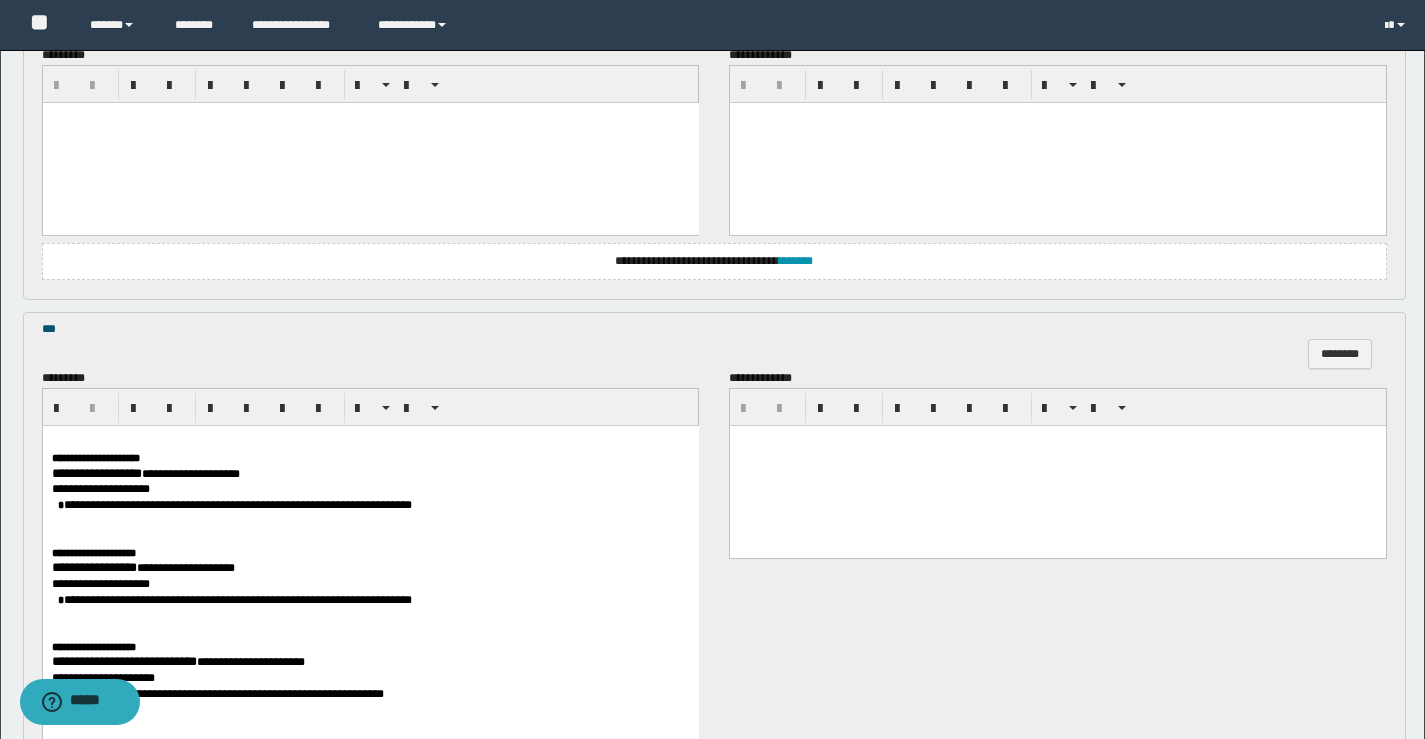 scroll, scrollTop: 3500, scrollLeft: 0, axis: vertical 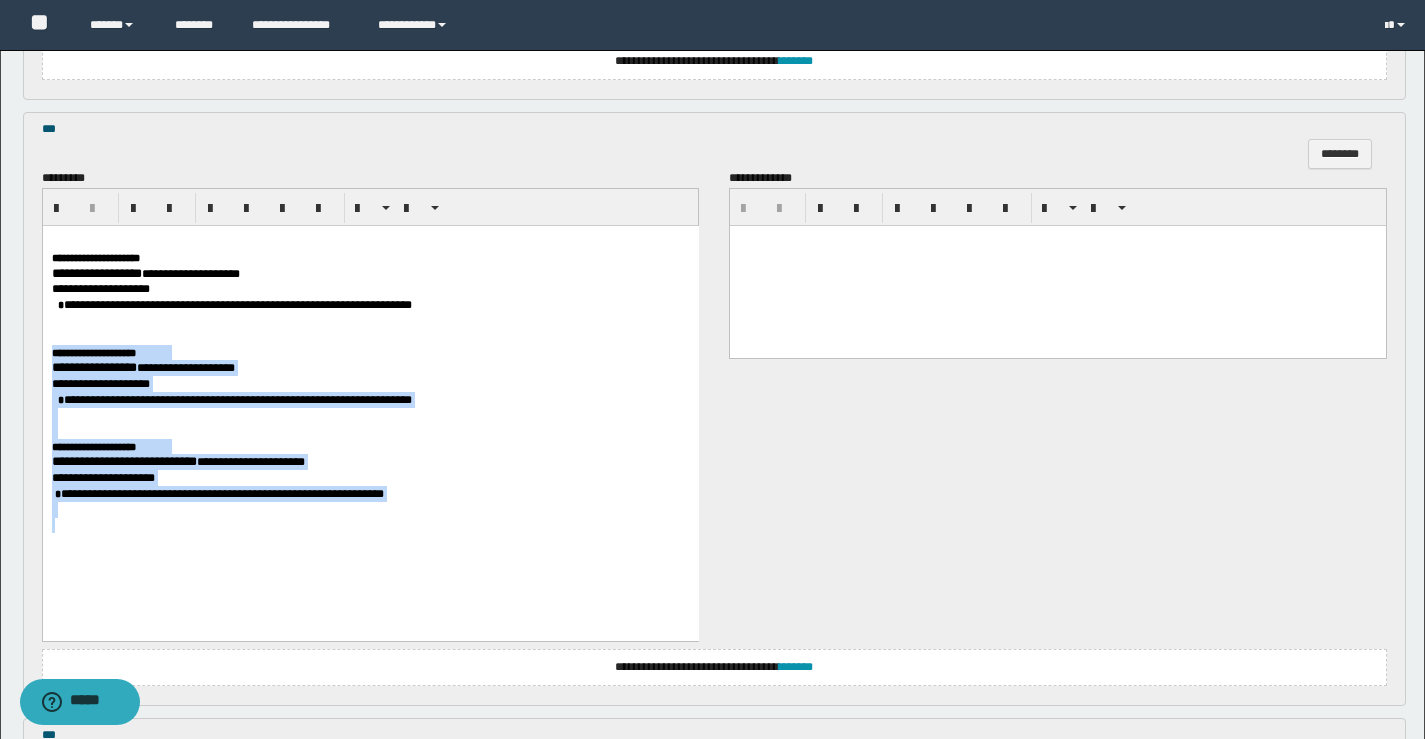 drag, startPoint x: 286, startPoint y: 342, endPoint x: 641, endPoint y: 624, distance: 453.37512 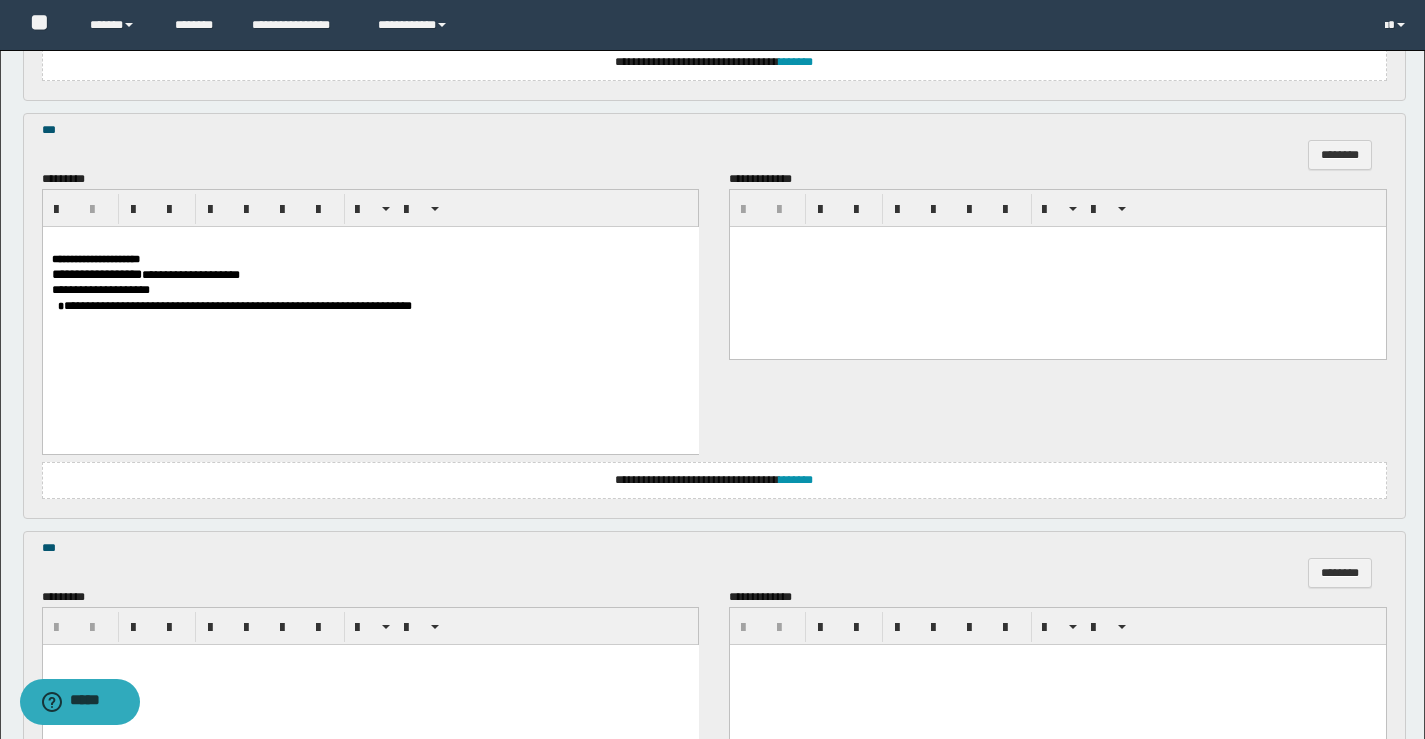 scroll, scrollTop: 3600, scrollLeft: 0, axis: vertical 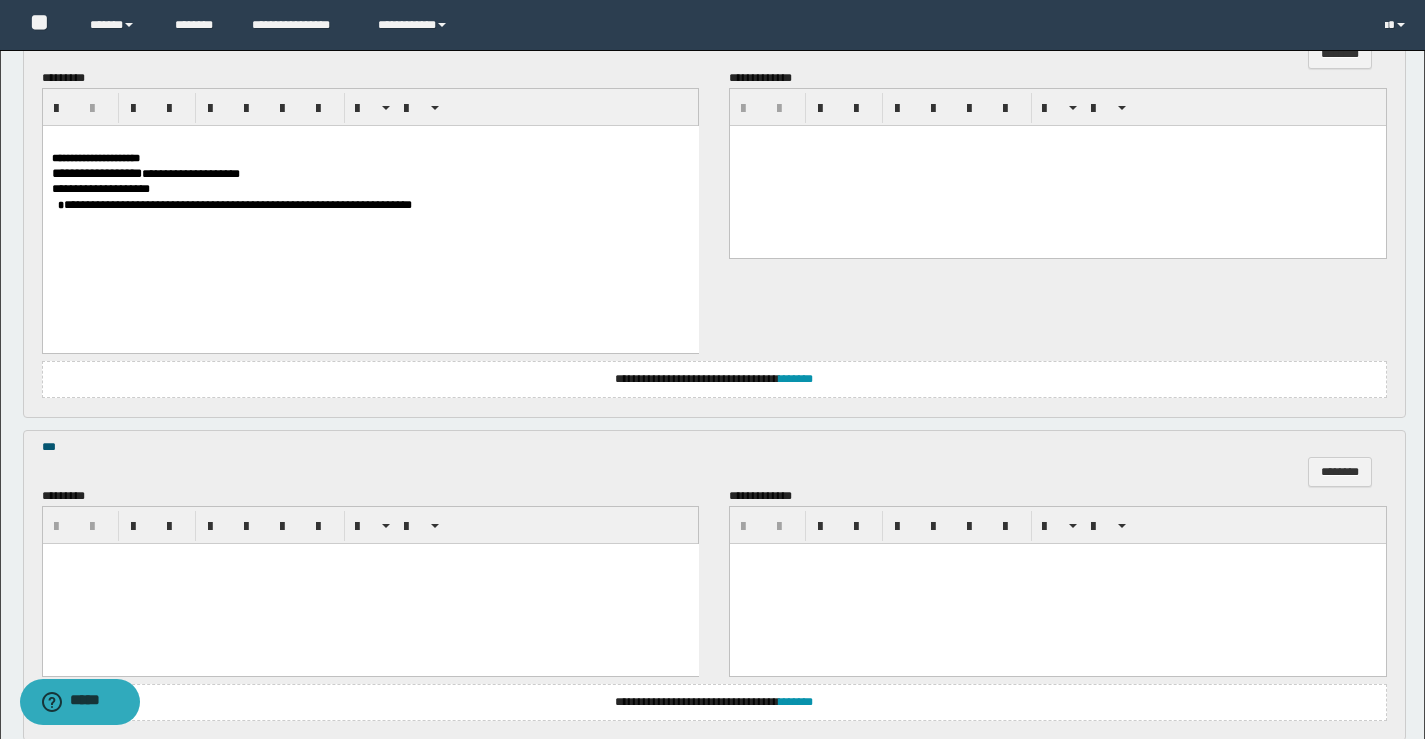 click at bounding box center (370, 583) 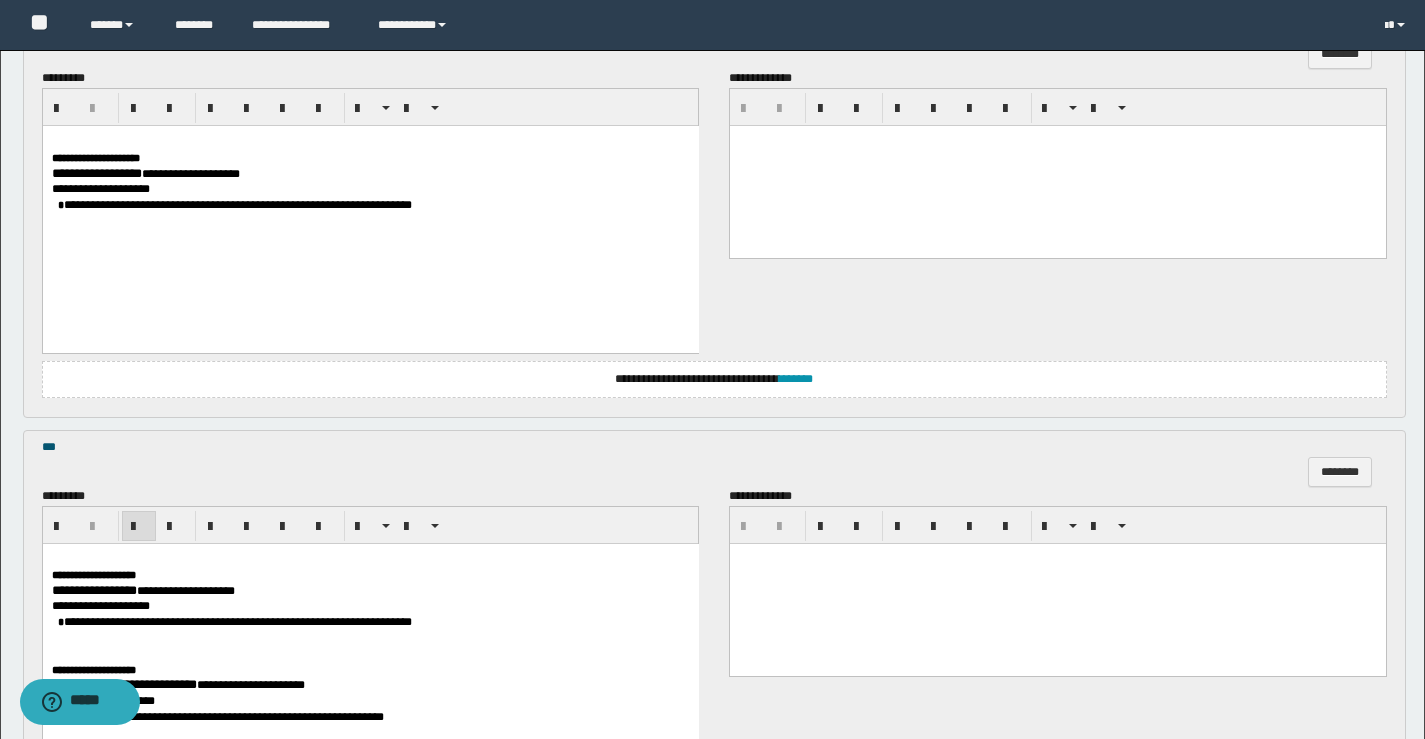 scroll, scrollTop: 3940, scrollLeft: 0, axis: vertical 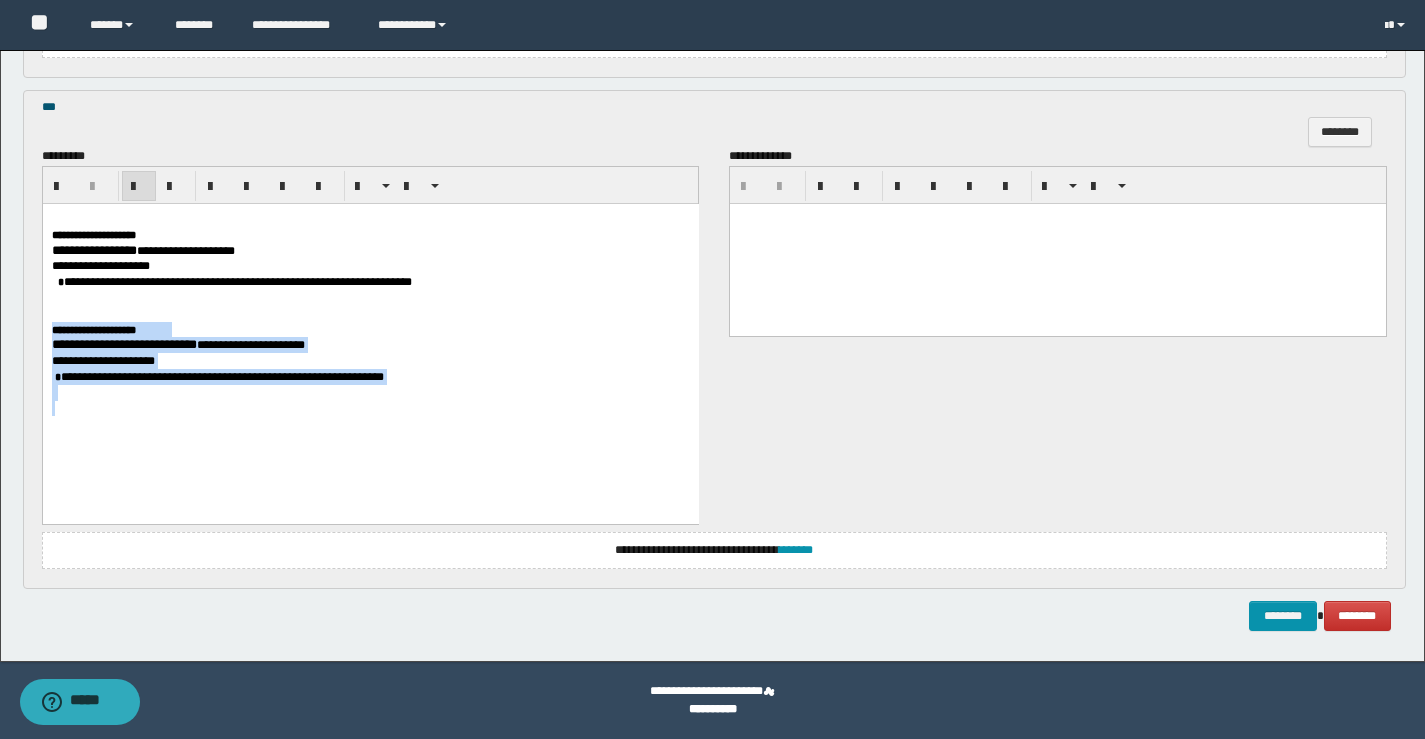 drag, startPoint x: 262, startPoint y: 307, endPoint x: 673, endPoint y: 547, distance: 475.94223 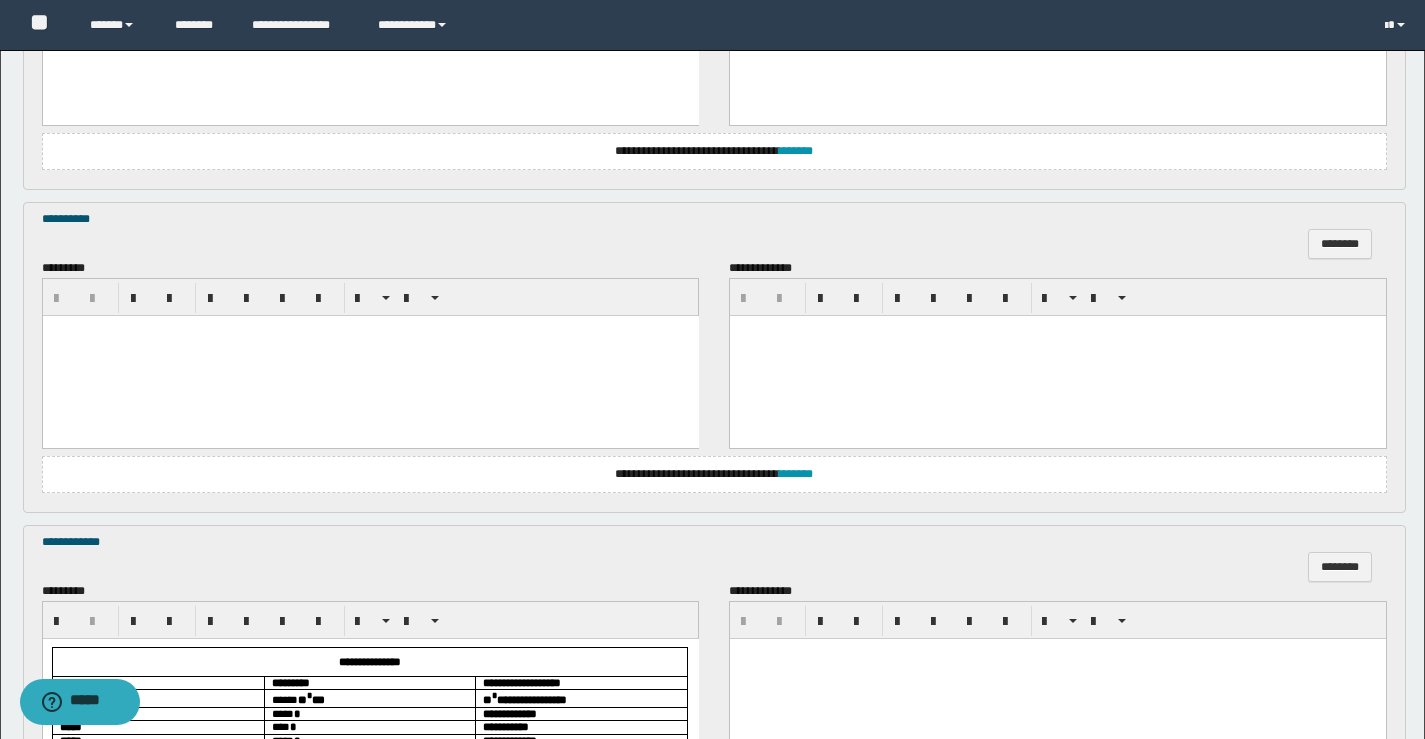 scroll, scrollTop: 1646, scrollLeft: 0, axis: vertical 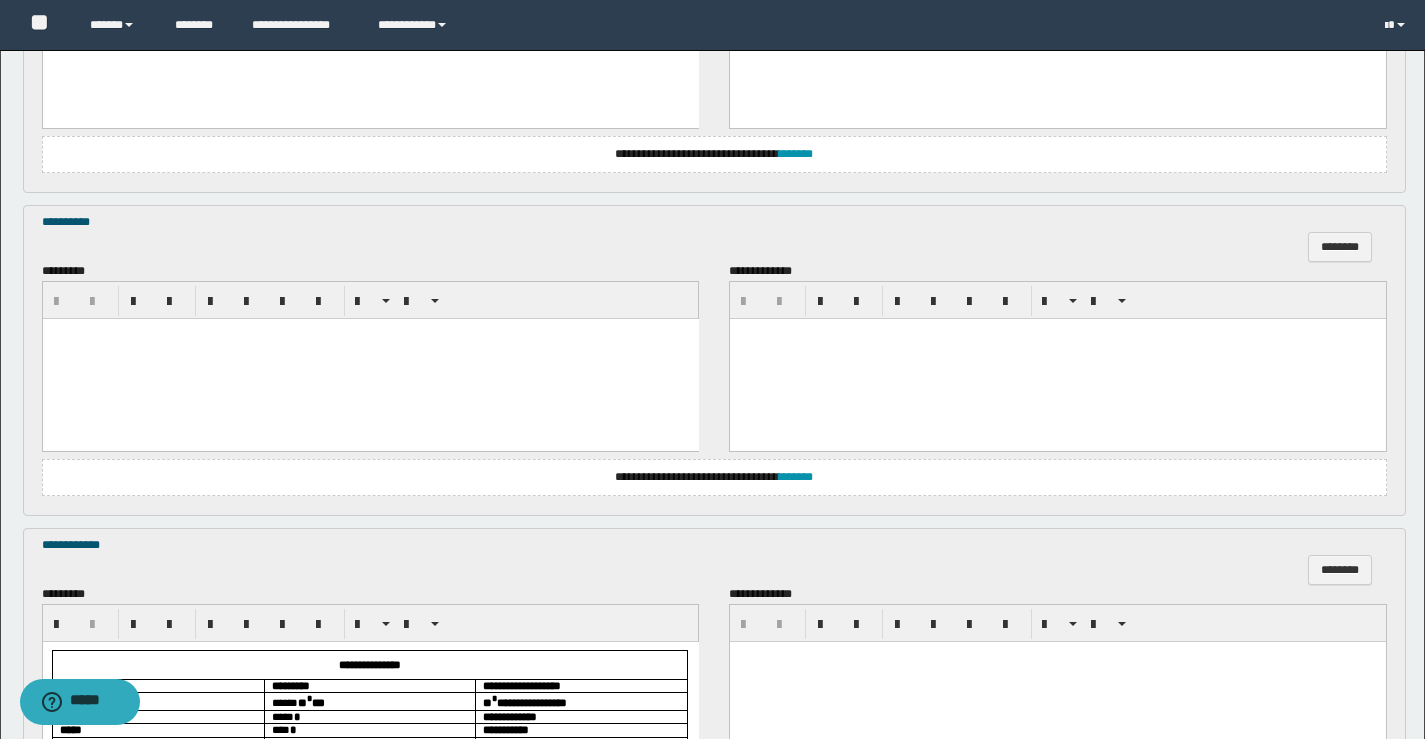 click at bounding box center (370, 358) 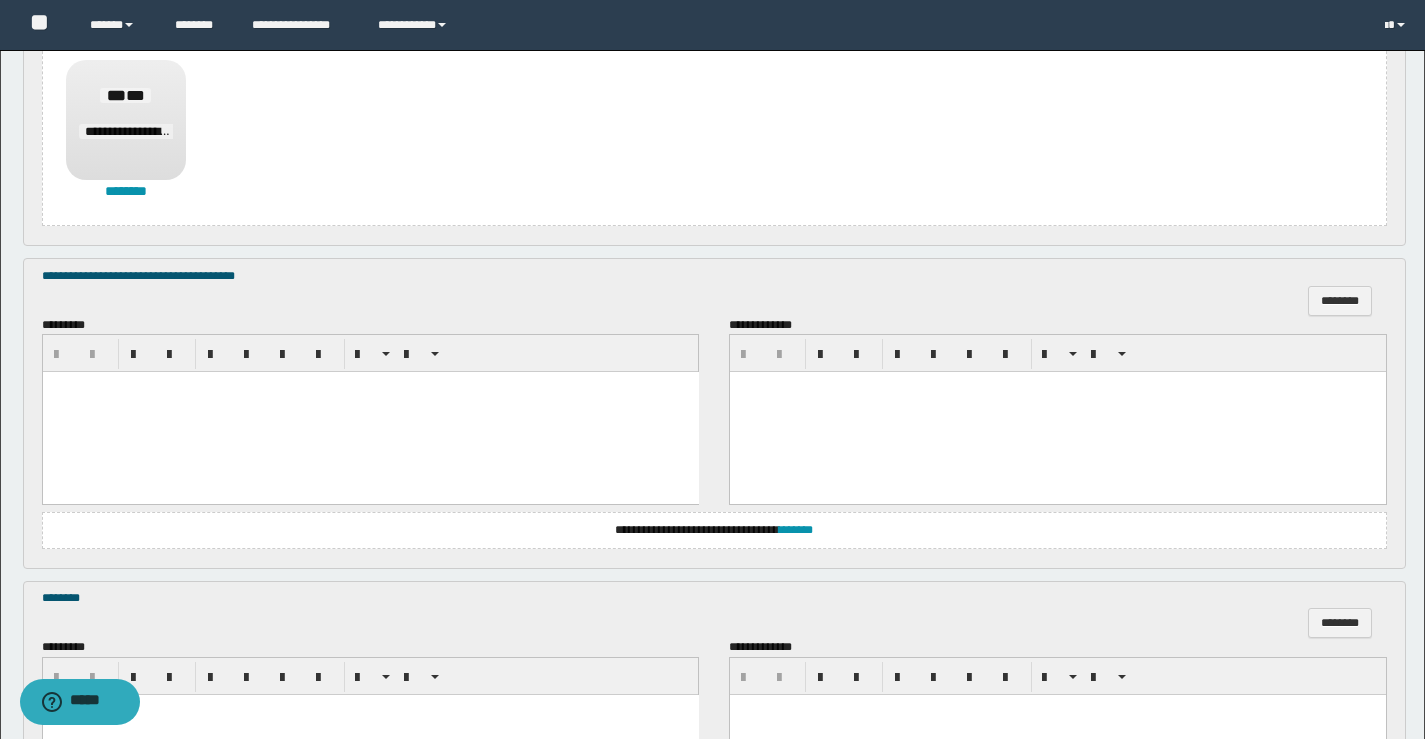 scroll, scrollTop: 846, scrollLeft: 0, axis: vertical 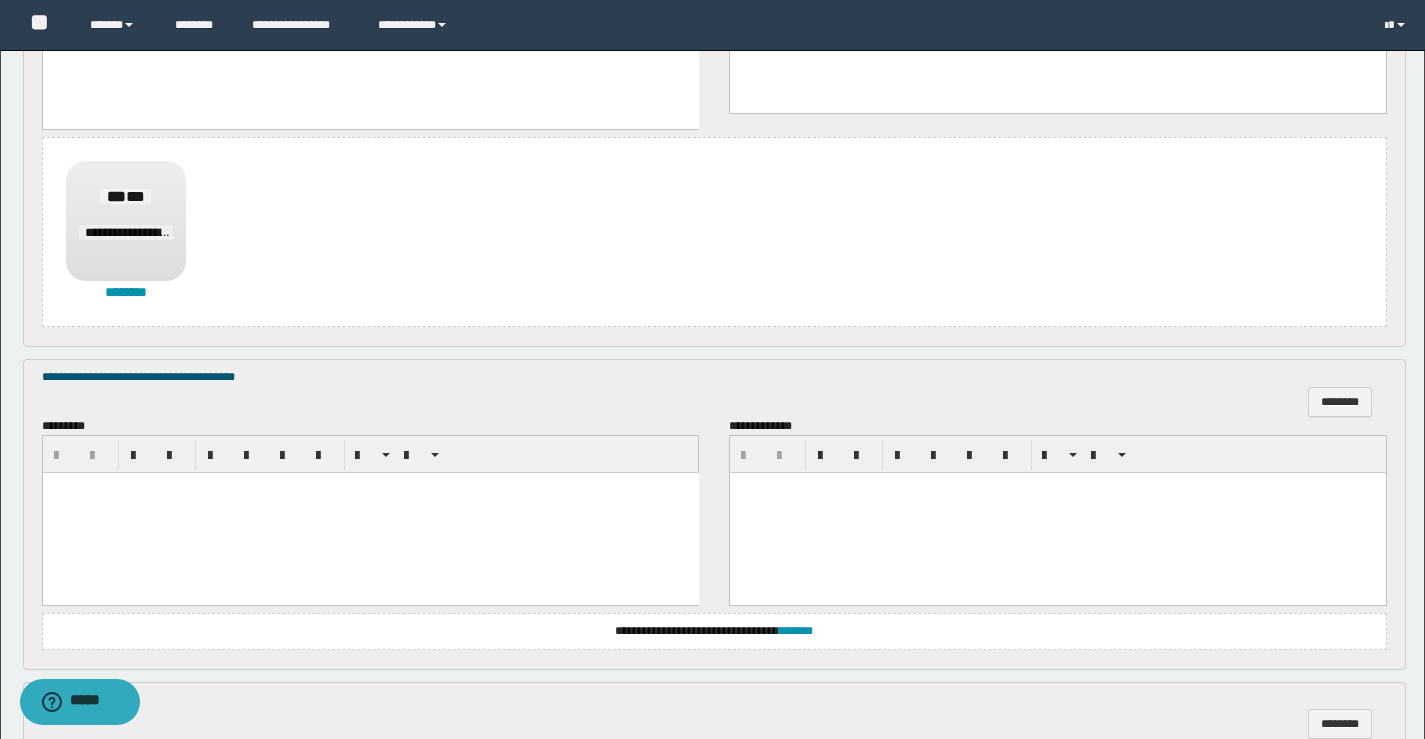 drag, startPoint x: 178, startPoint y: 600, endPoint x: 191, endPoint y: 554, distance: 47.801674 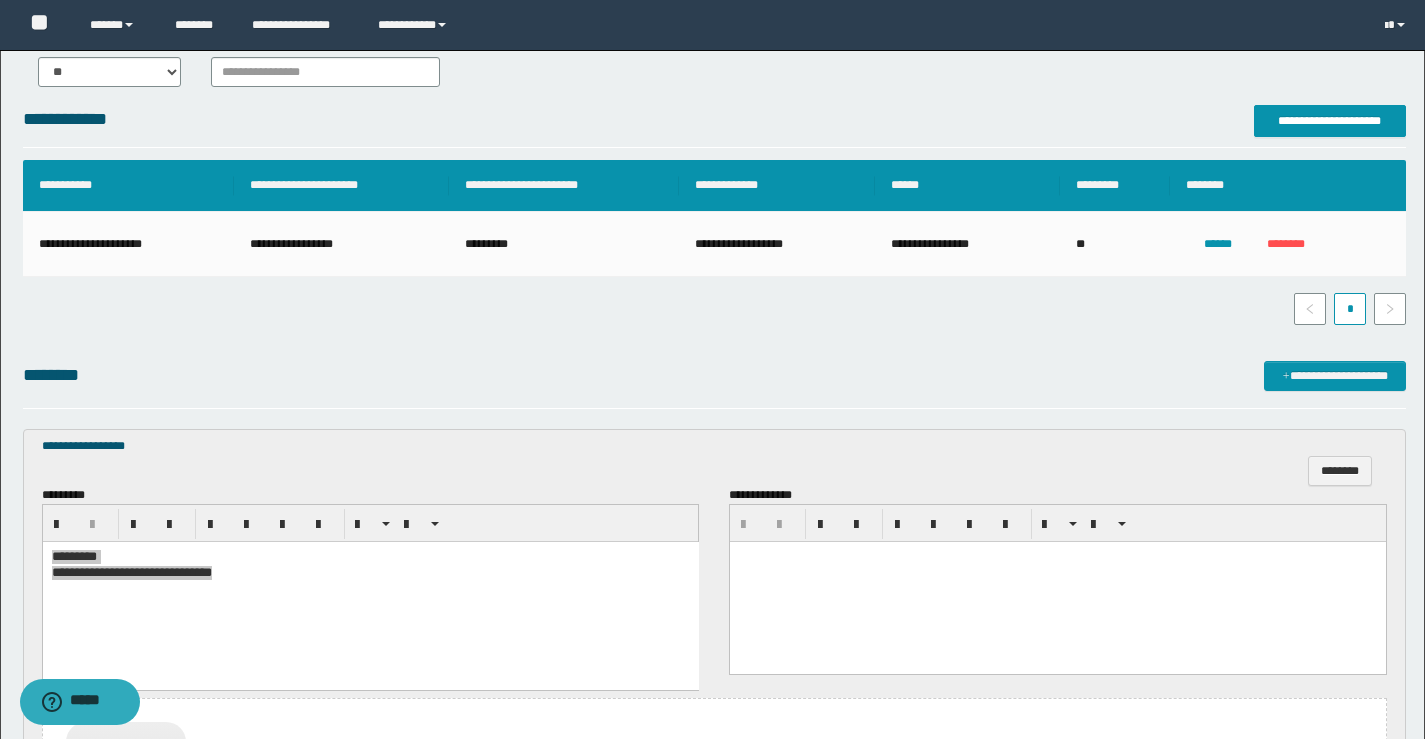 scroll, scrollTop: 400, scrollLeft: 0, axis: vertical 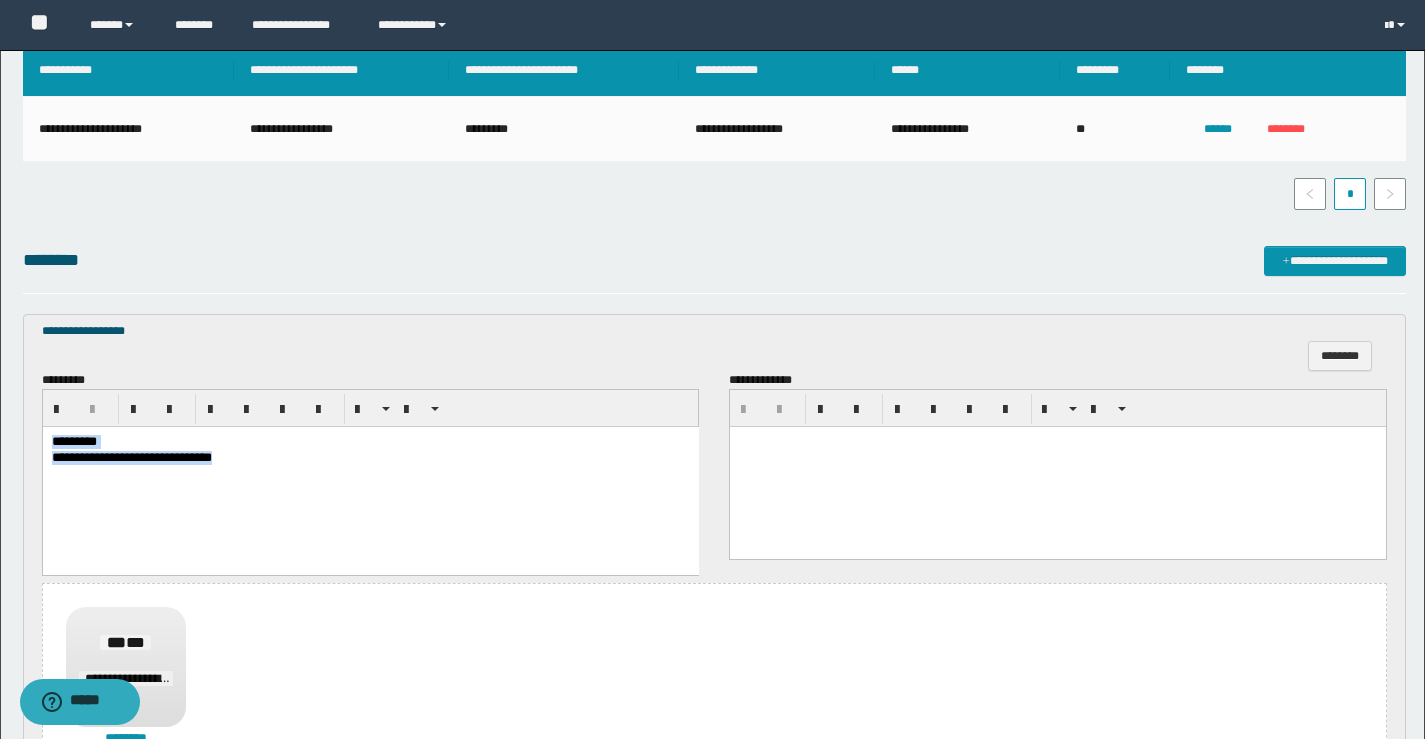click on "**********" at bounding box center (370, 476) 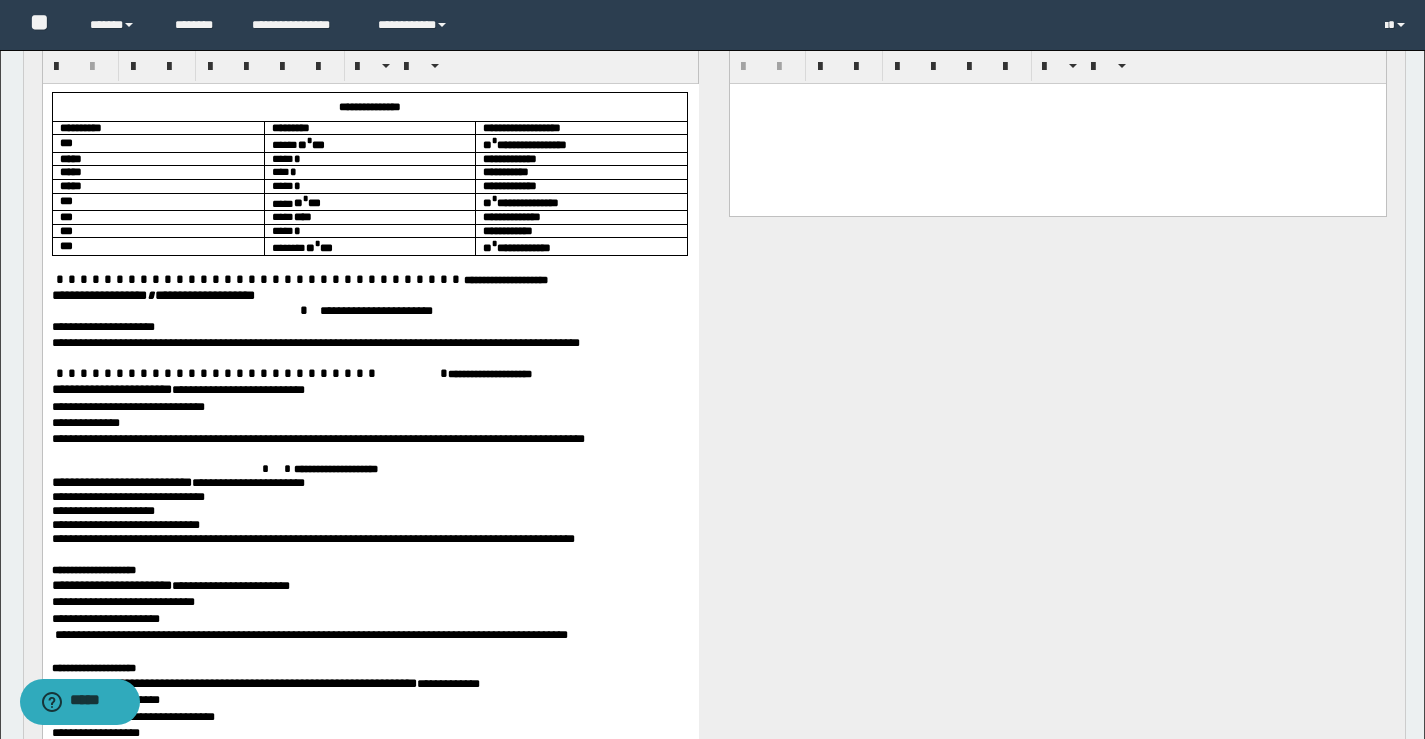scroll, scrollTop: 2300, scrollLeft: 0, axis: vertical 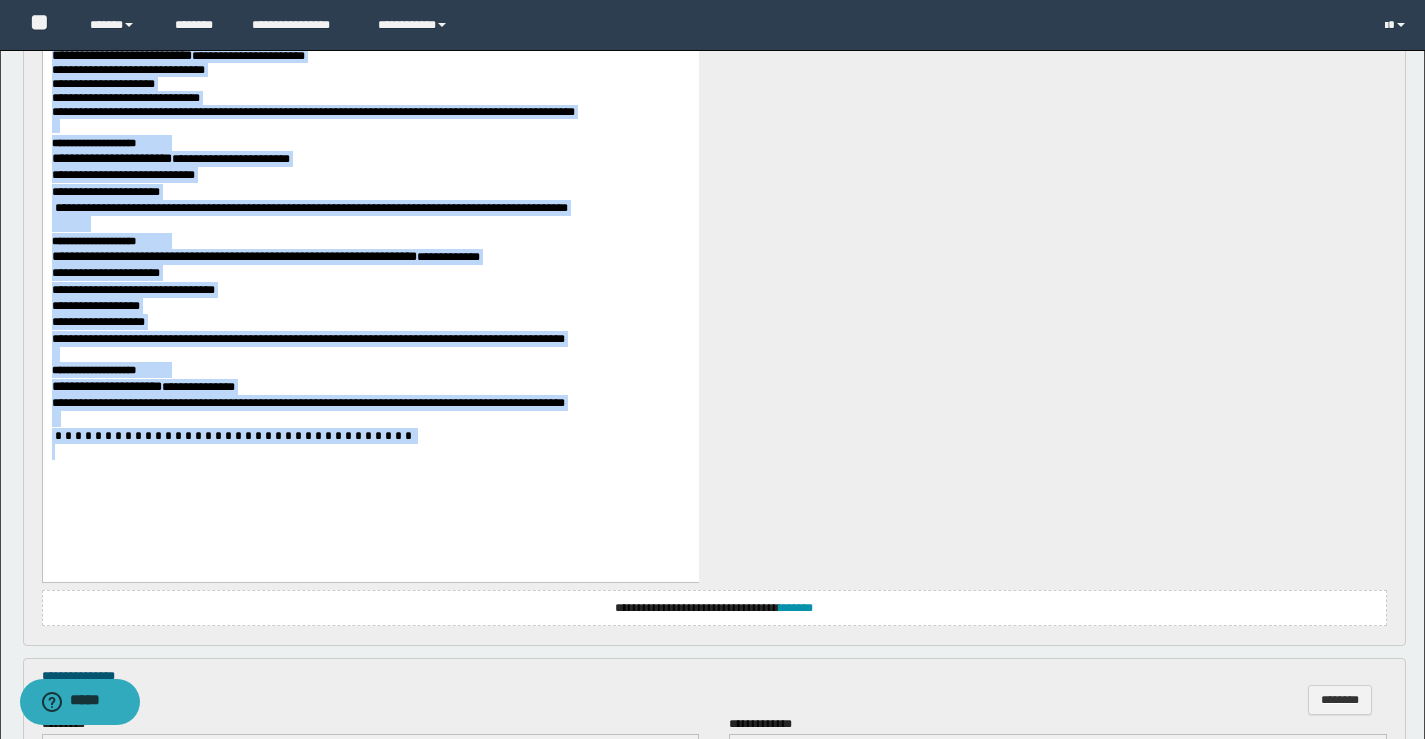 drag, startPoint x: 264, startPoint y: -64, endPoint x: 600, endPoint y: 578, distance: 724.6102 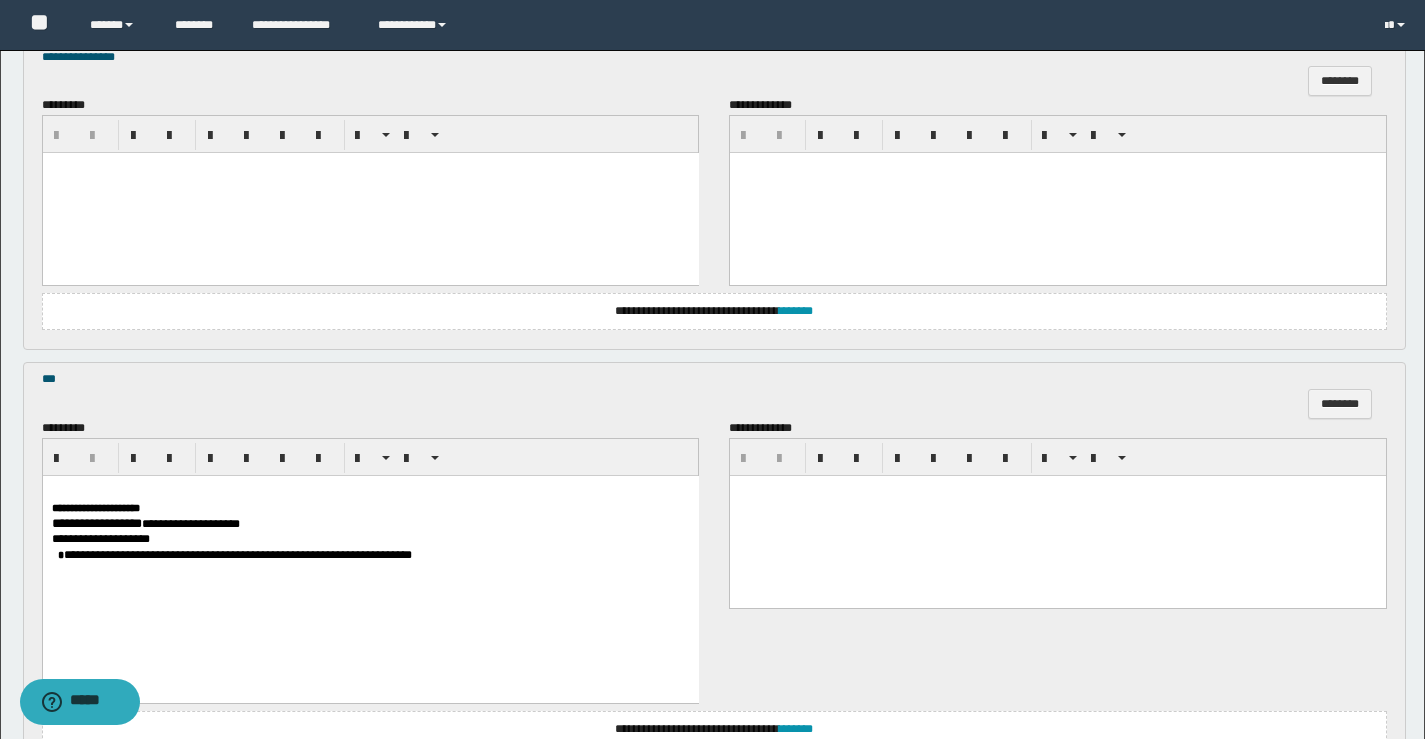 click at bounding box center [370, 193] 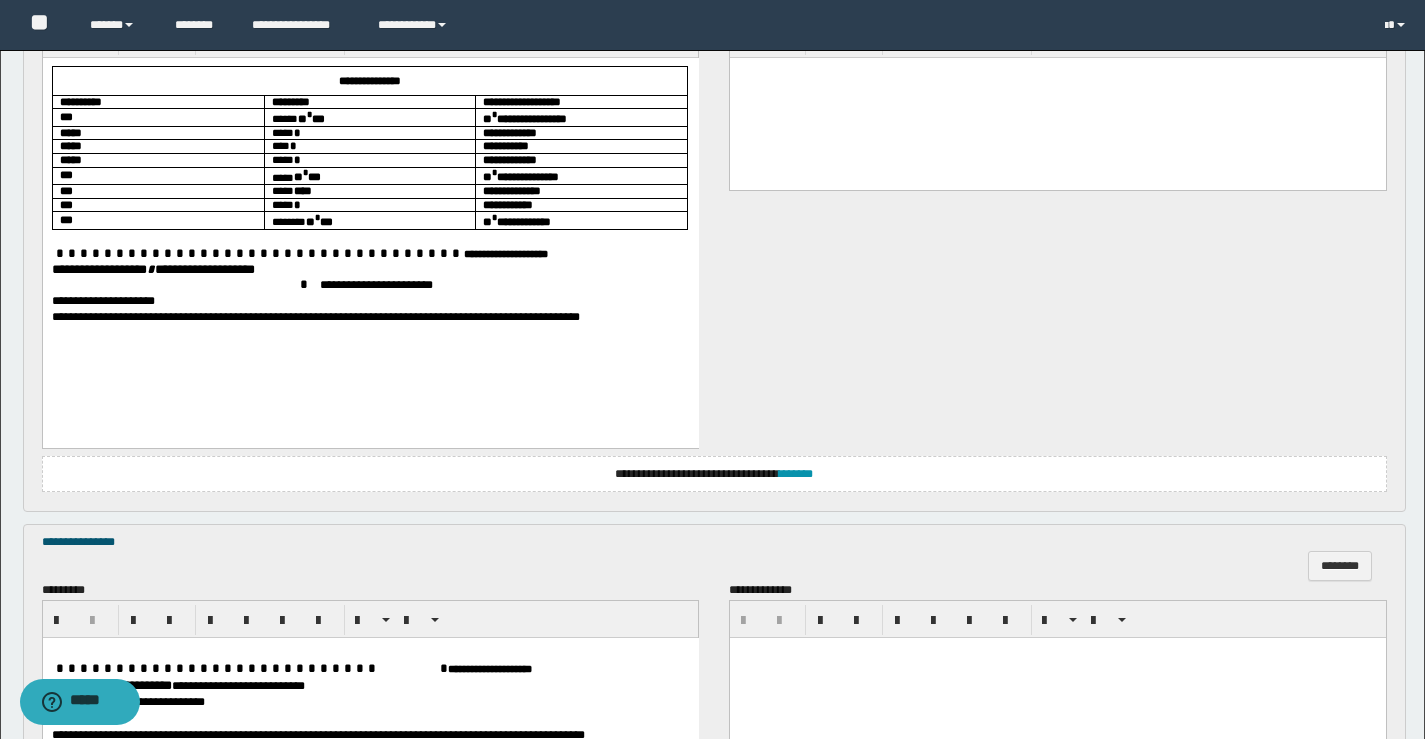 scroll, scrollTop: 2336, scrollLeft: 0, axis: vertical 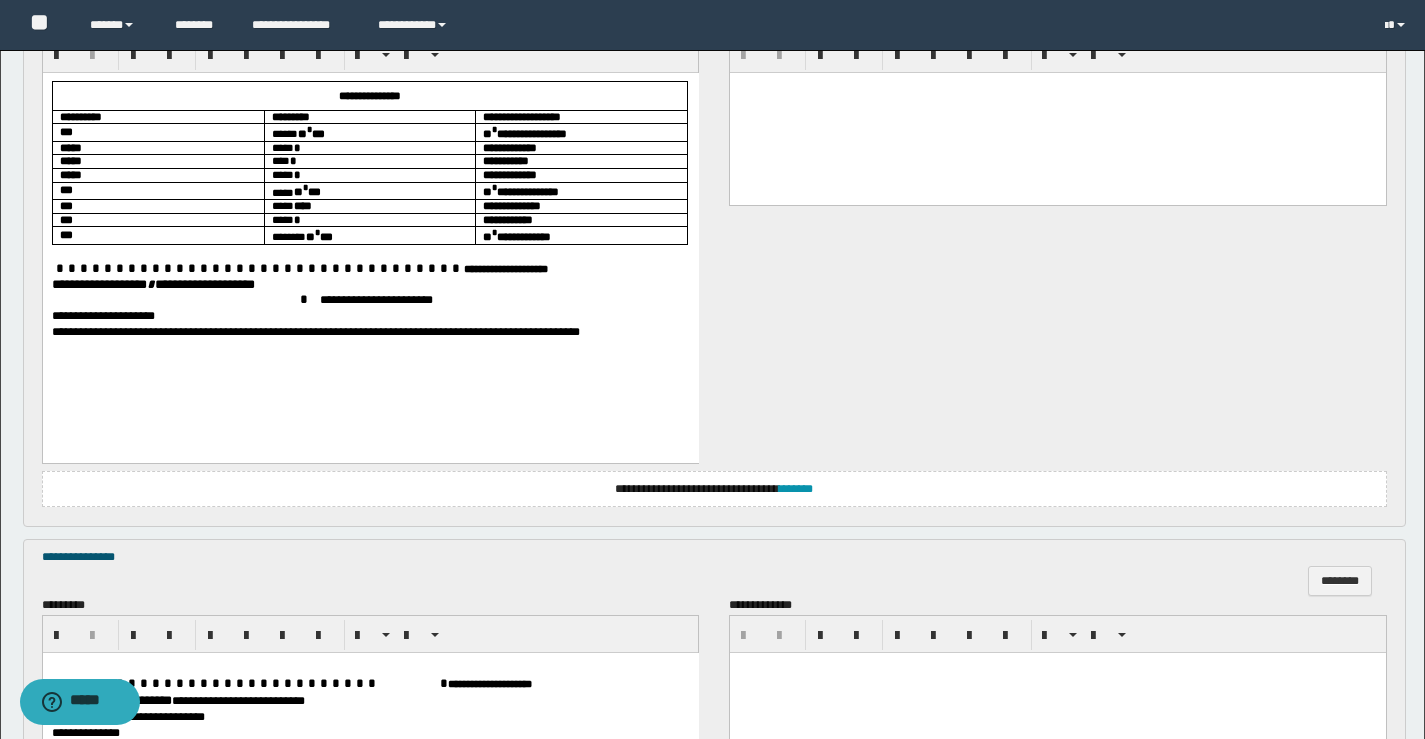 drag, startPoint x: 286, startPoint y: 270, endPoint x: 505, endPoint y: 351, distance: 233.49947 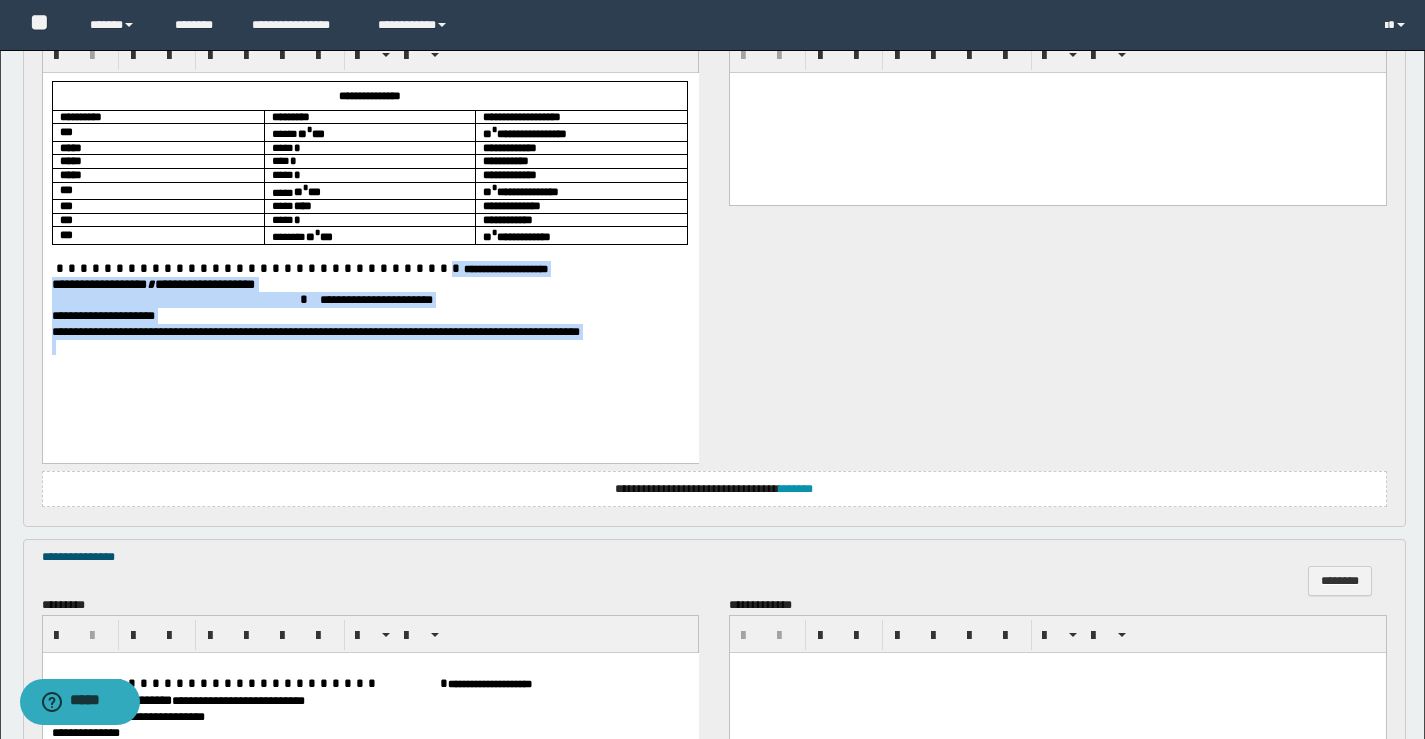 drag, startPoint x: 298, startPoint y: 266, endPoint x: 630, endPoint y: 381, distance: 351.3531 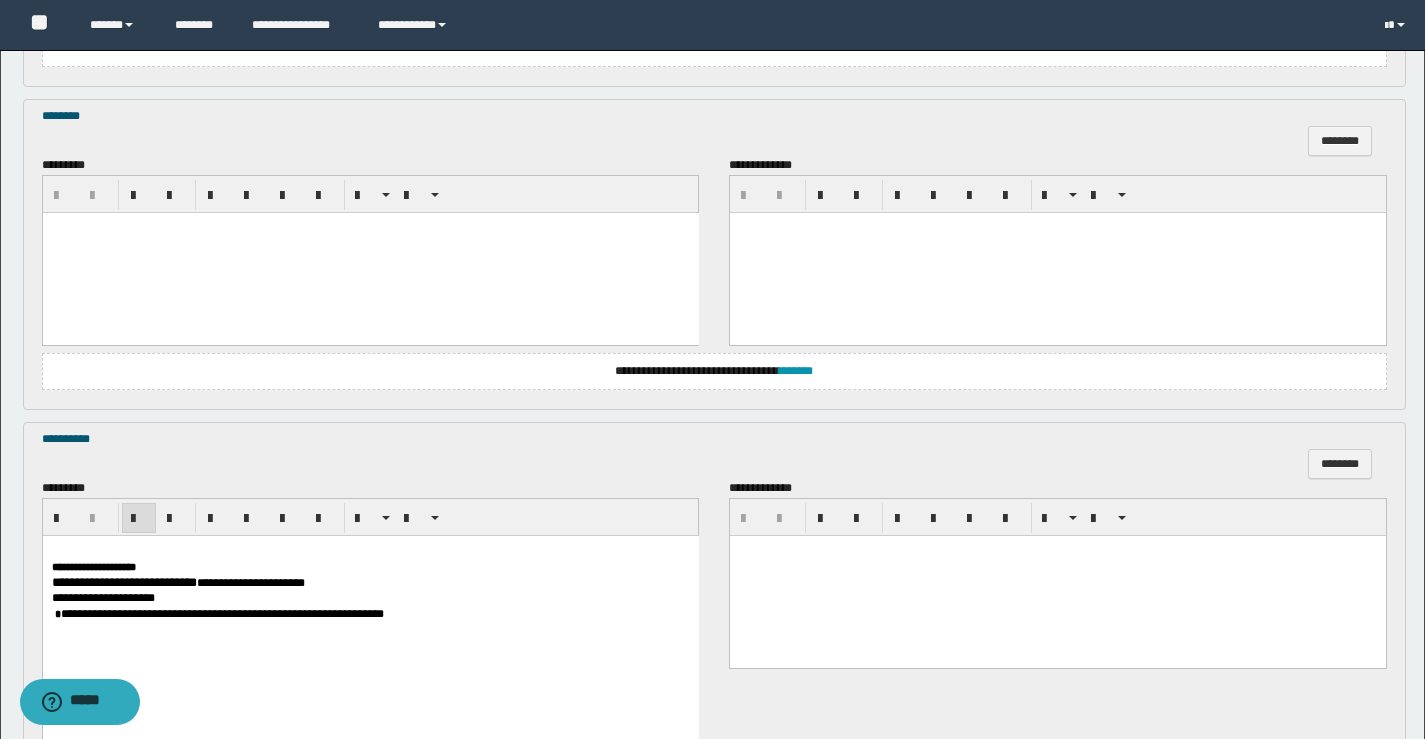 scroll, scrollTop: 1336, scrollLeft: 0, axis: vertical 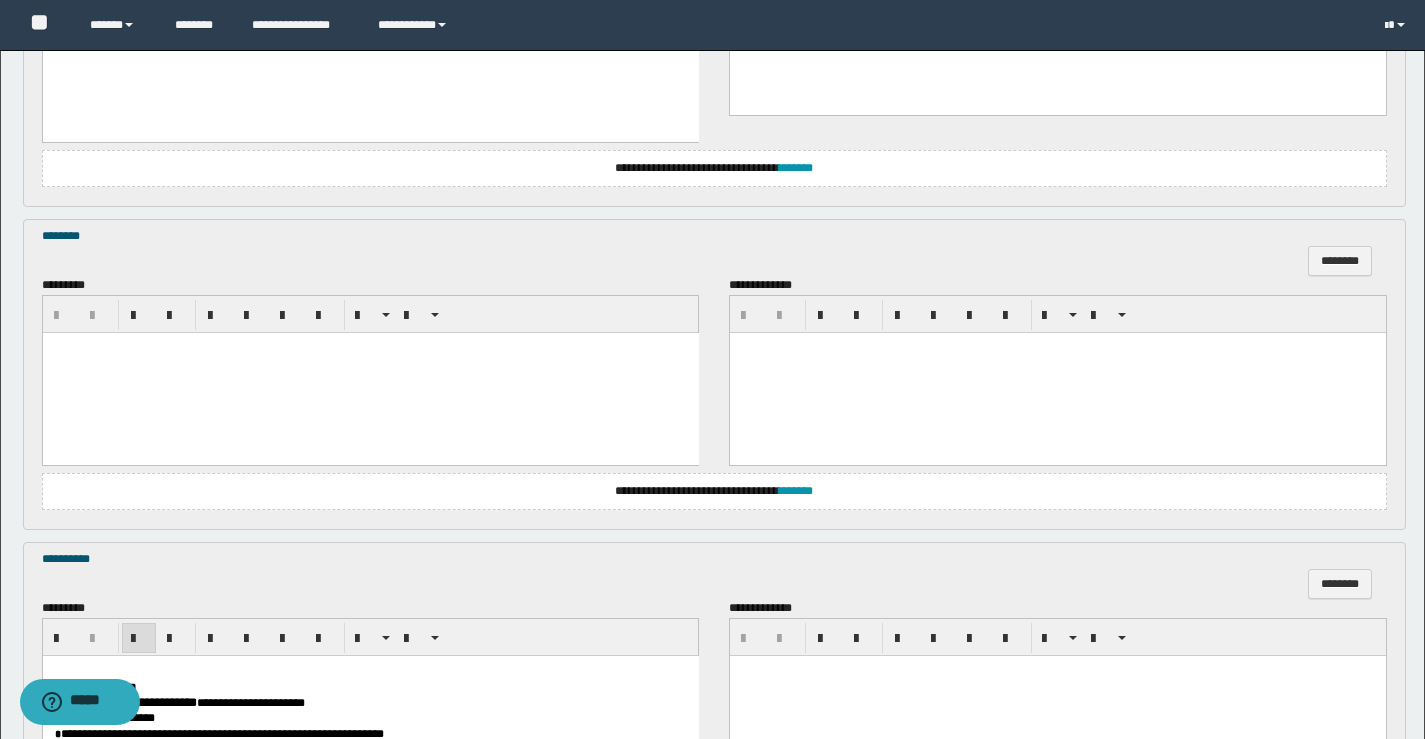 click at bounding box center (370, 348) 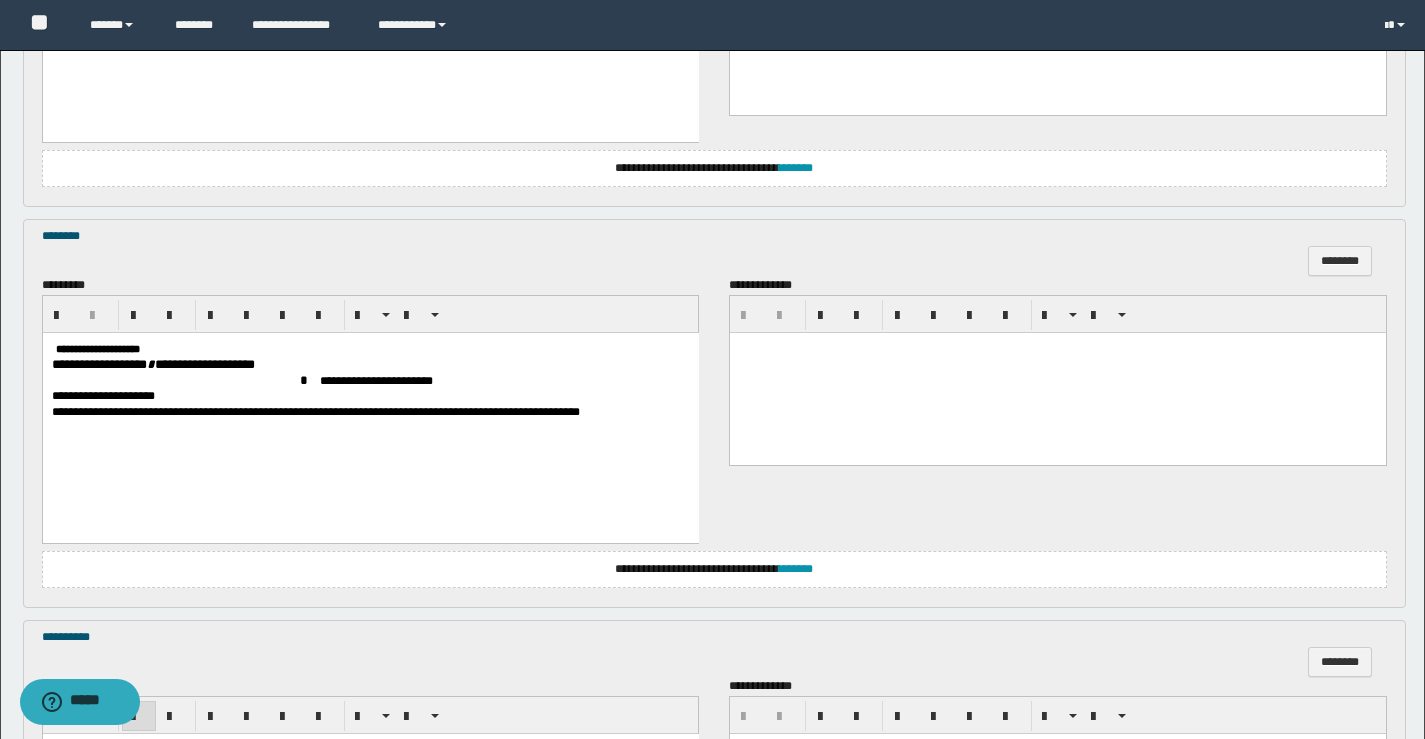 click on "**********" at bounding box center [97, 349] 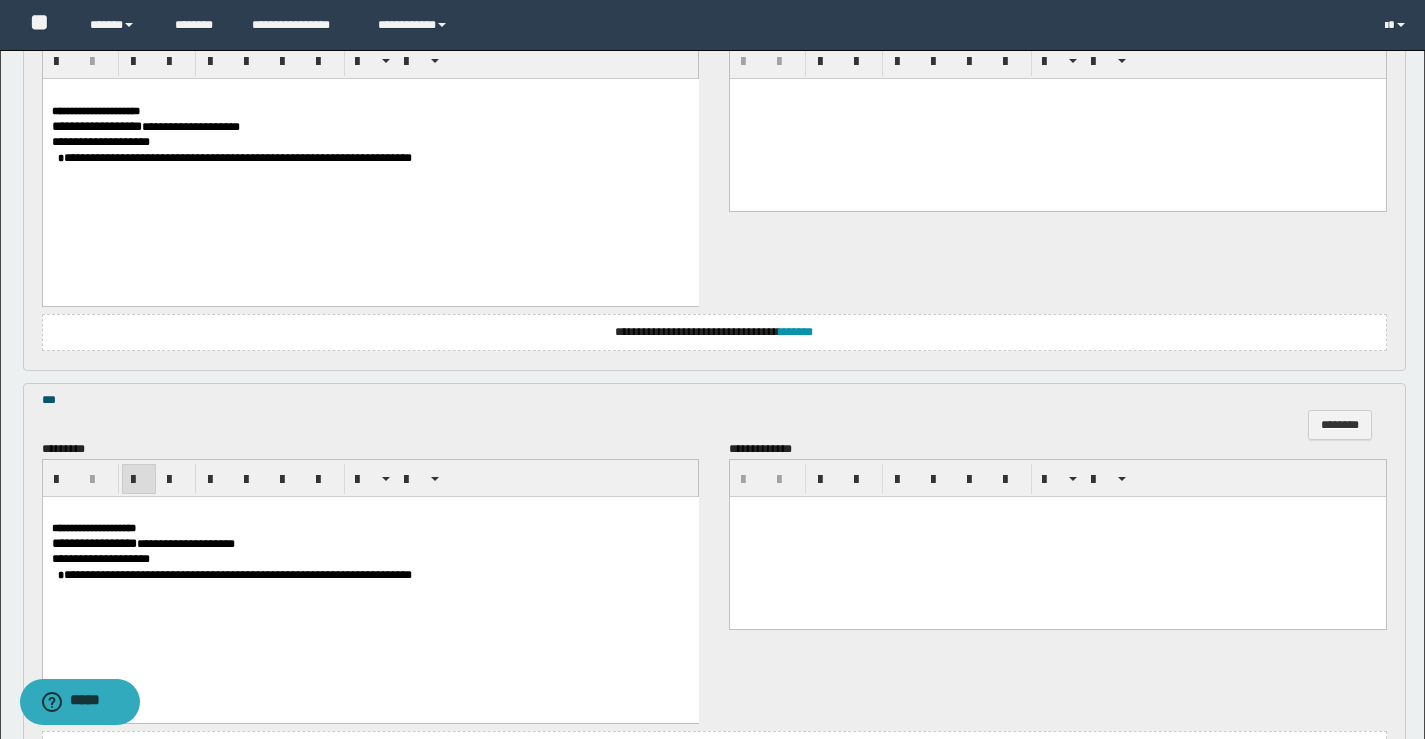 scroll, scrollTop: 3966, scrollLeft: 0, axis: vertical 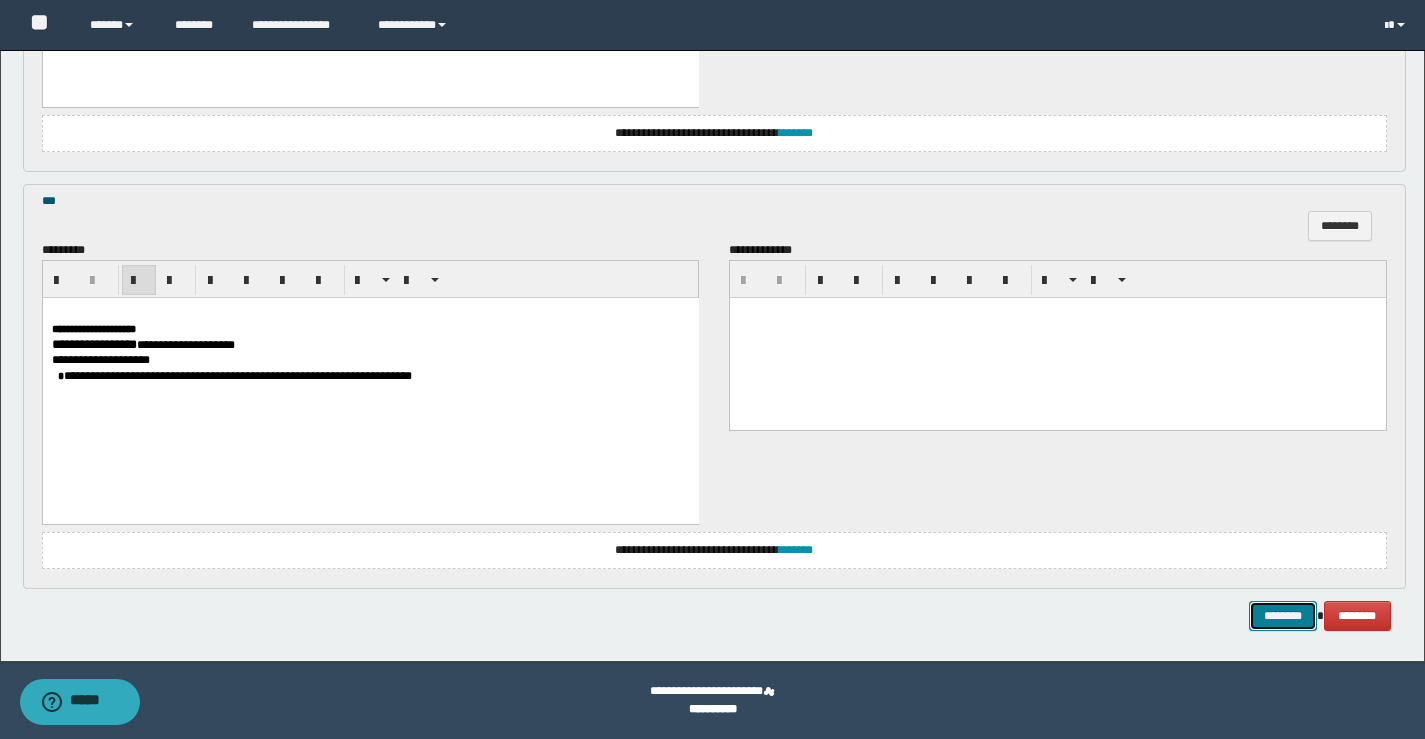 click on "********" at bounding box center [1283, 616] 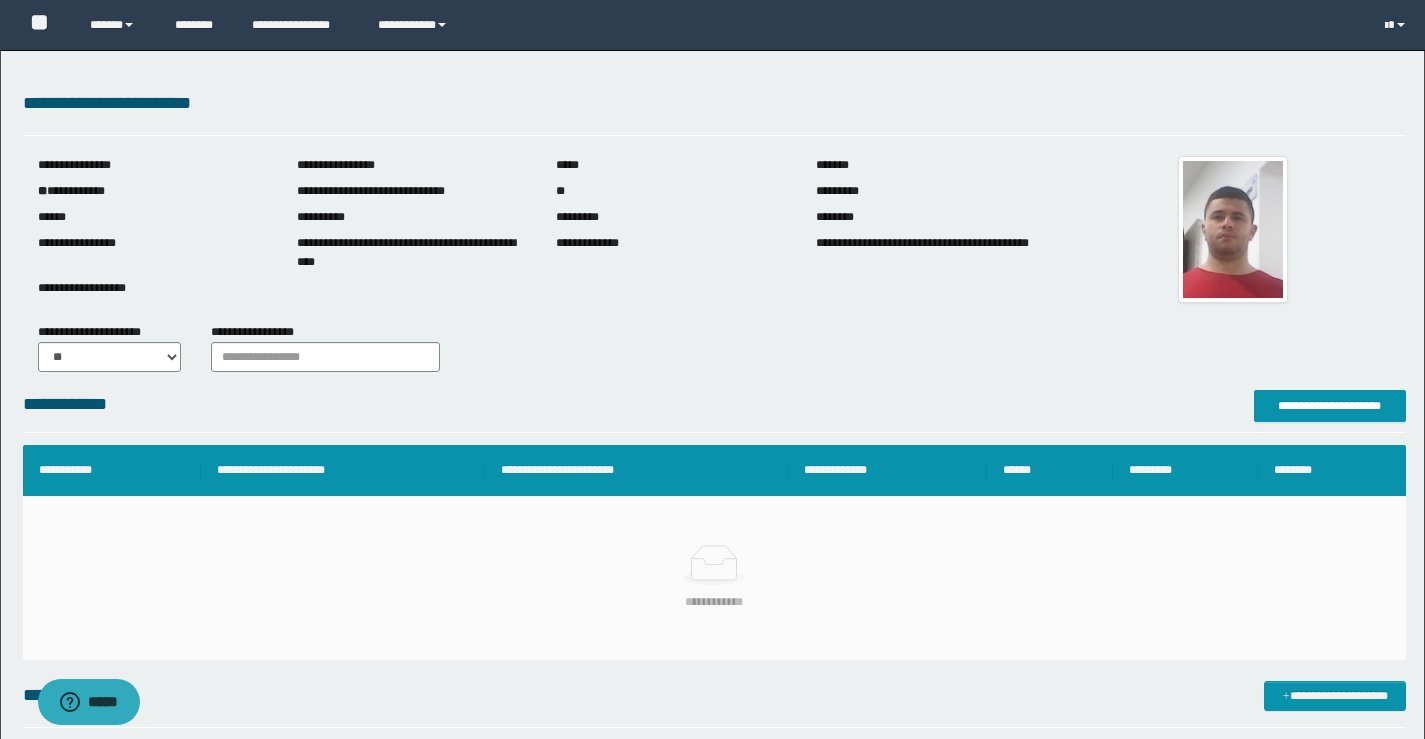 scroll, scrollTop: 0, scrollLeft: 0, axis: both 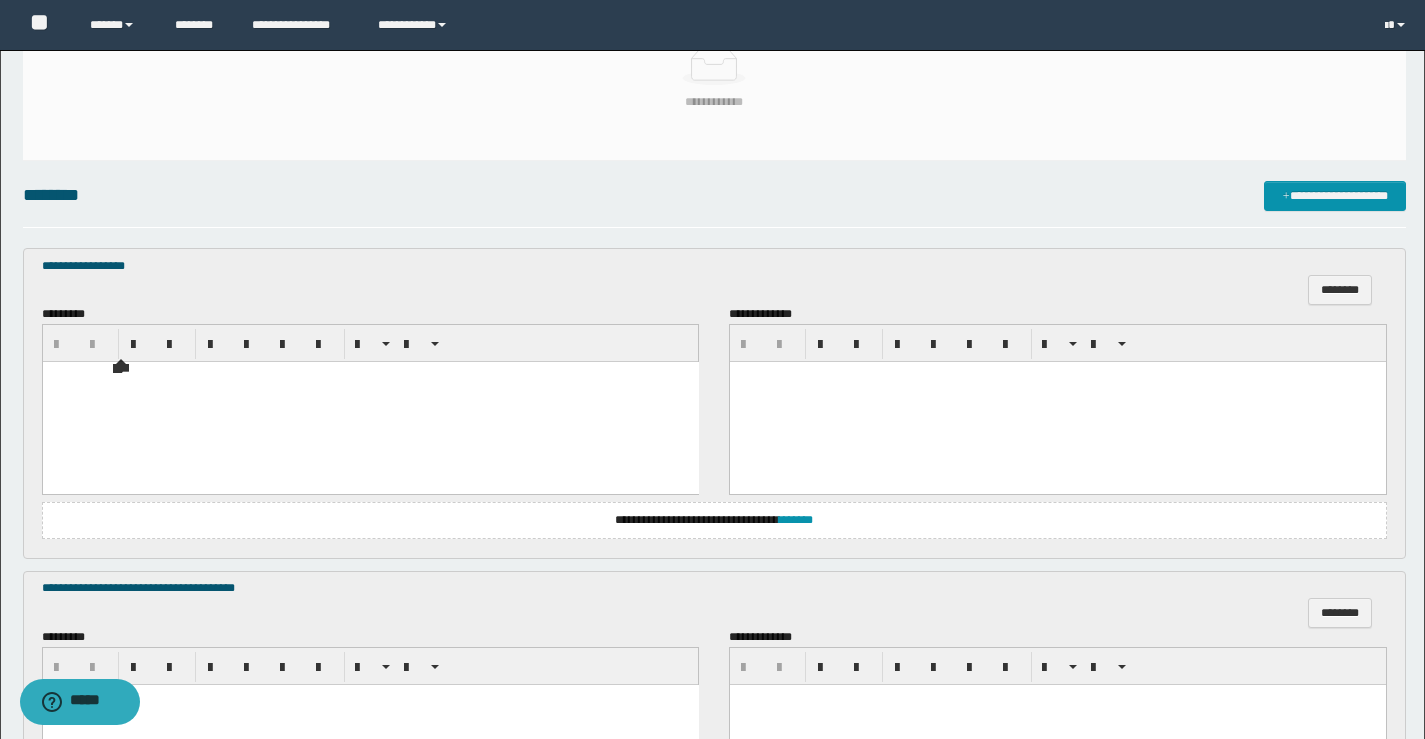 drag, startPoint x: 115, startPoint y: 365, endPoint x: 126, endPoint y: 368, distance: 11.401754 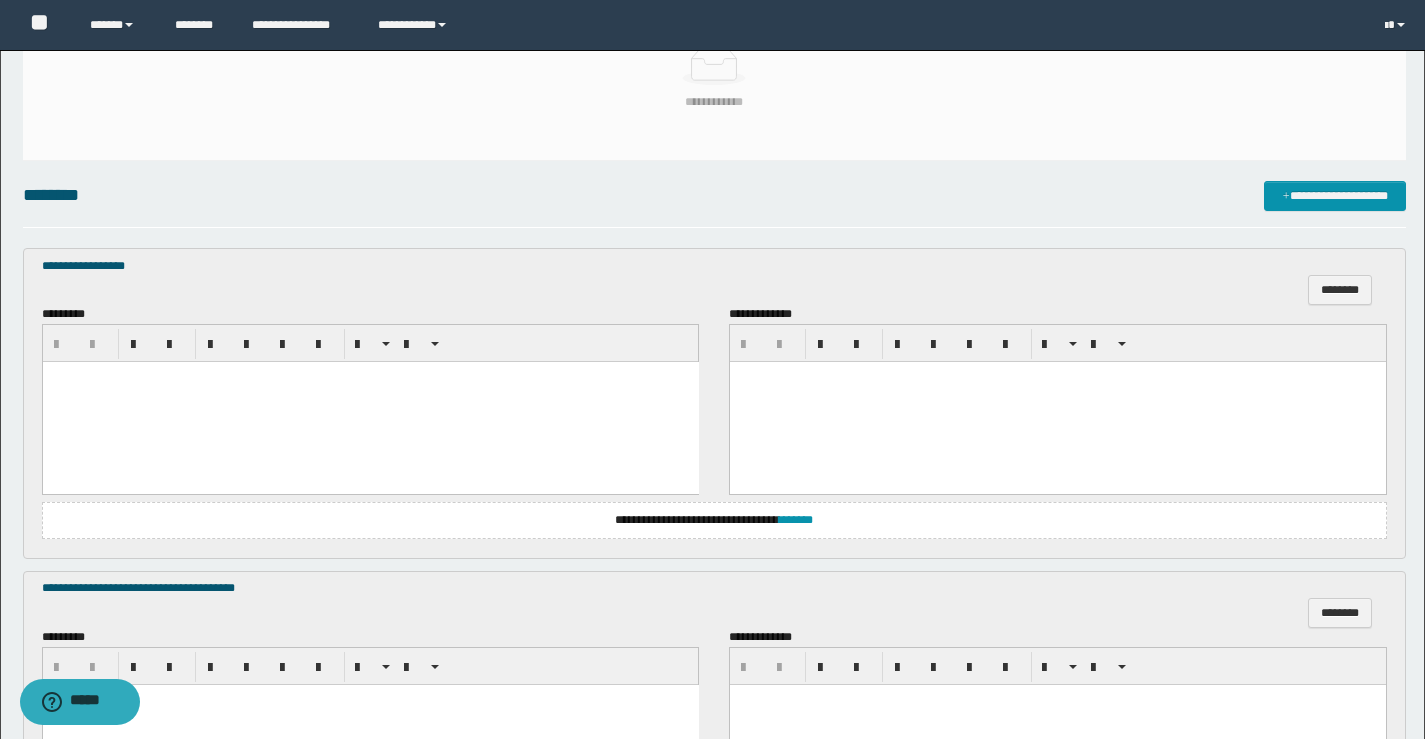 paste 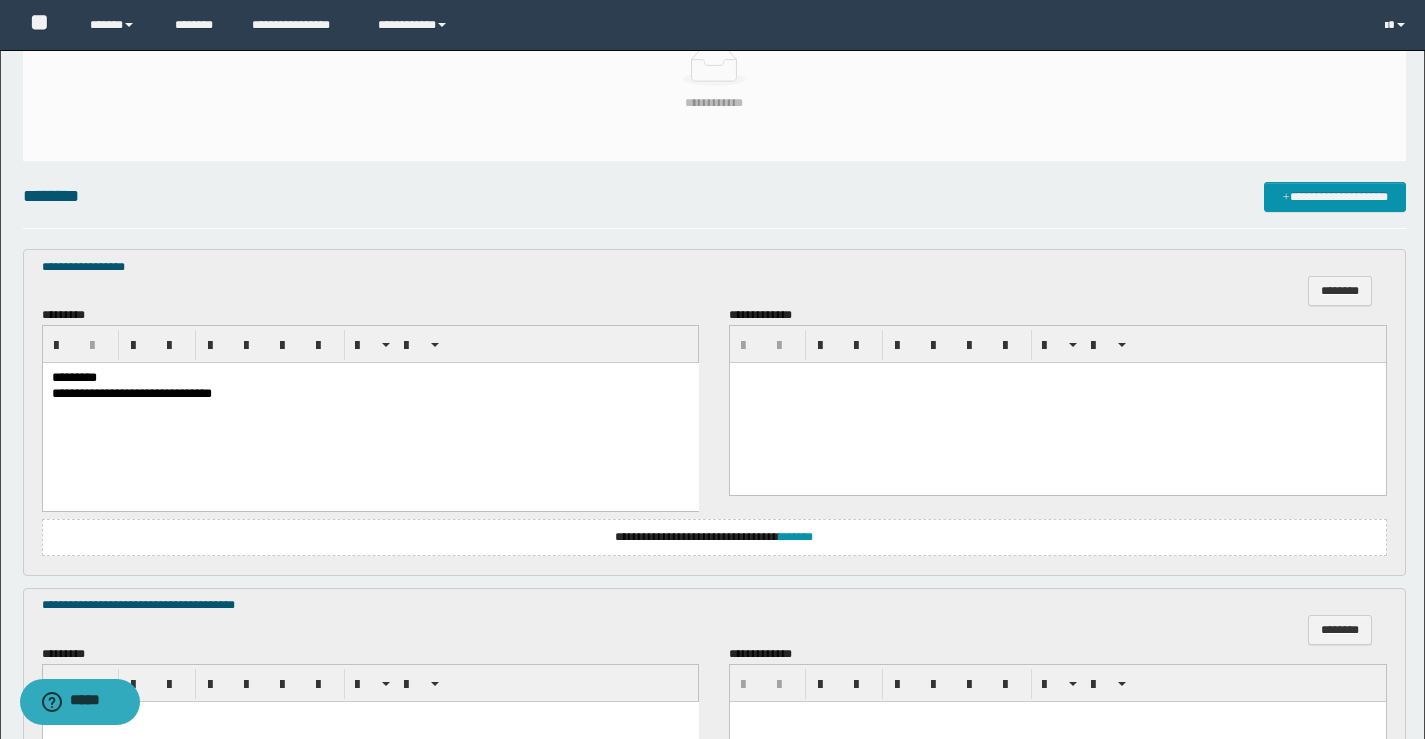 scroll, scrollTop: 500, scrollLeft: 0, axis: vertical 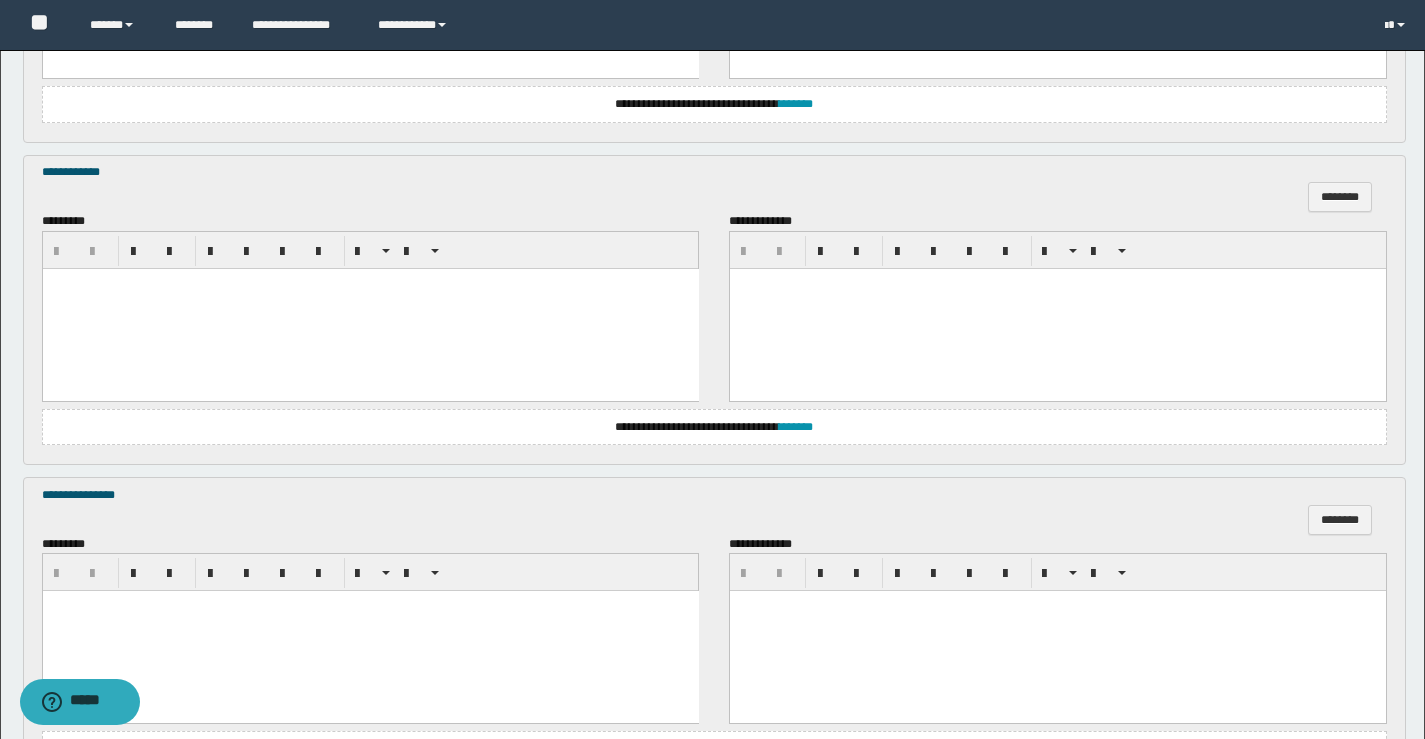 click at bounding box center [370, 308] 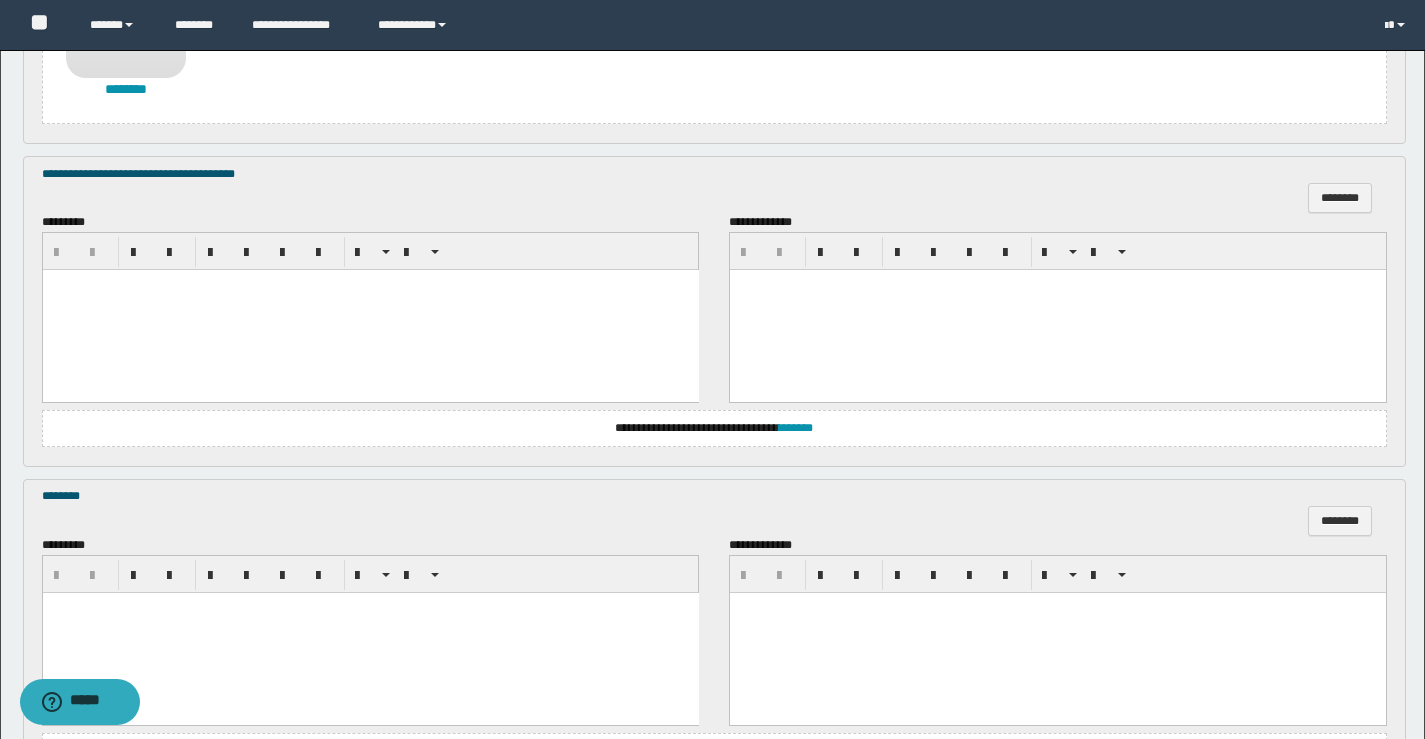 scroll, scrollTop: 931, scrollLeft: 0, axis: vertical 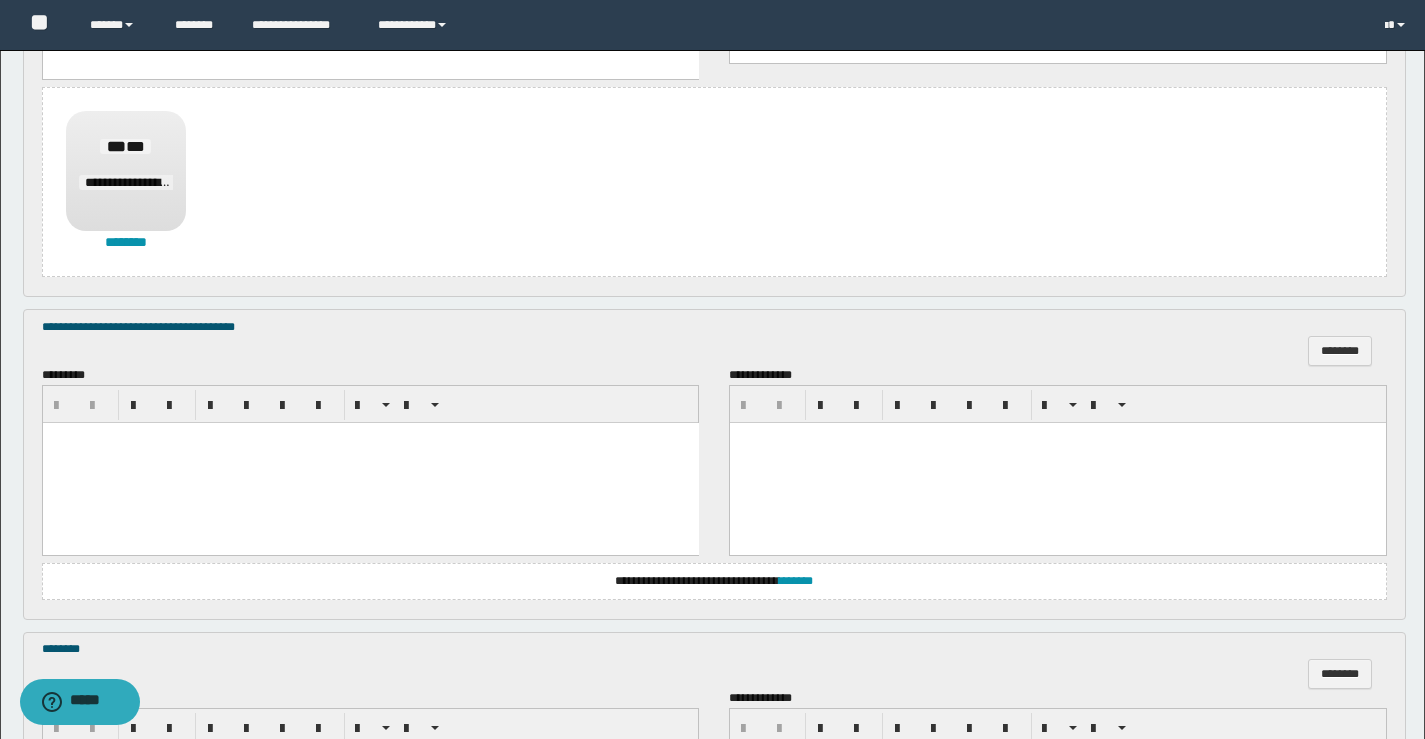 click at bounding box center [370, 463] 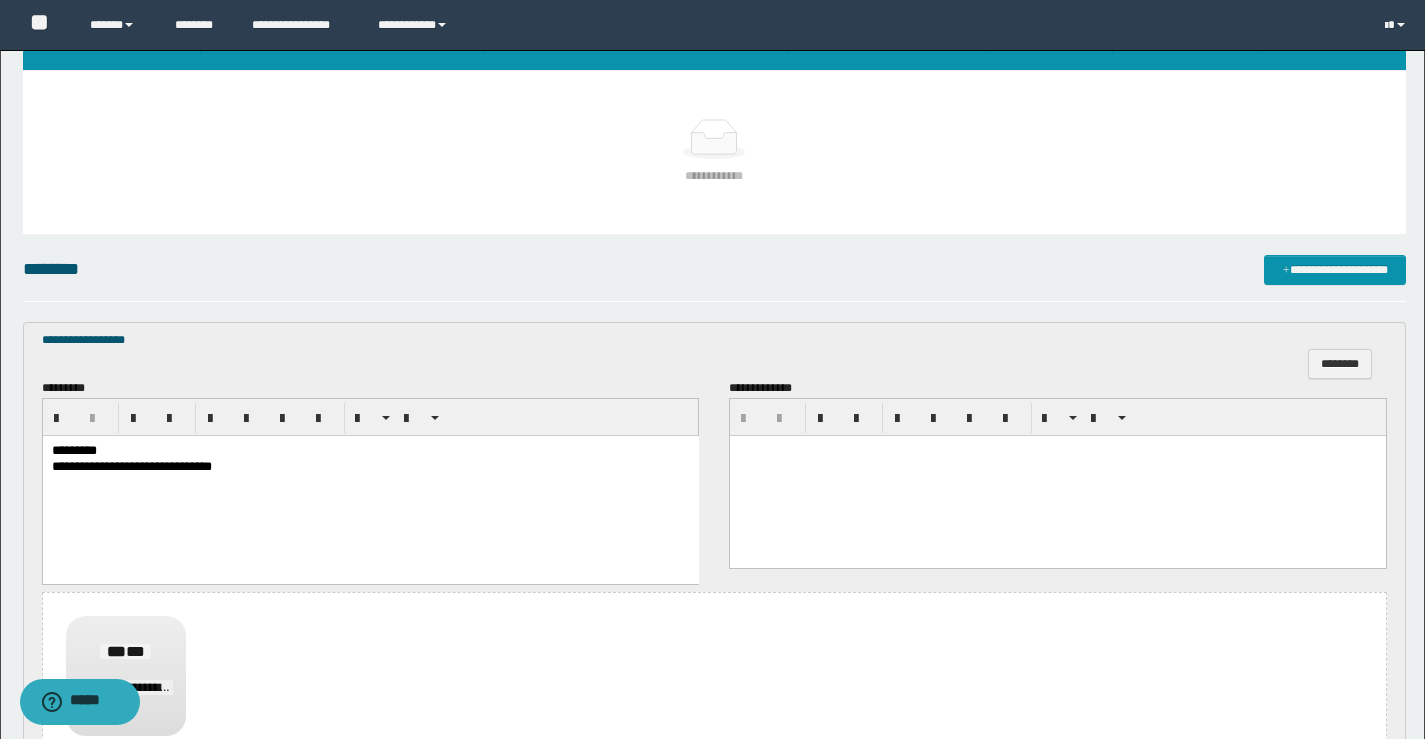 scroll, scrollTop: 431, scrollLeft: 0, axis: vertical 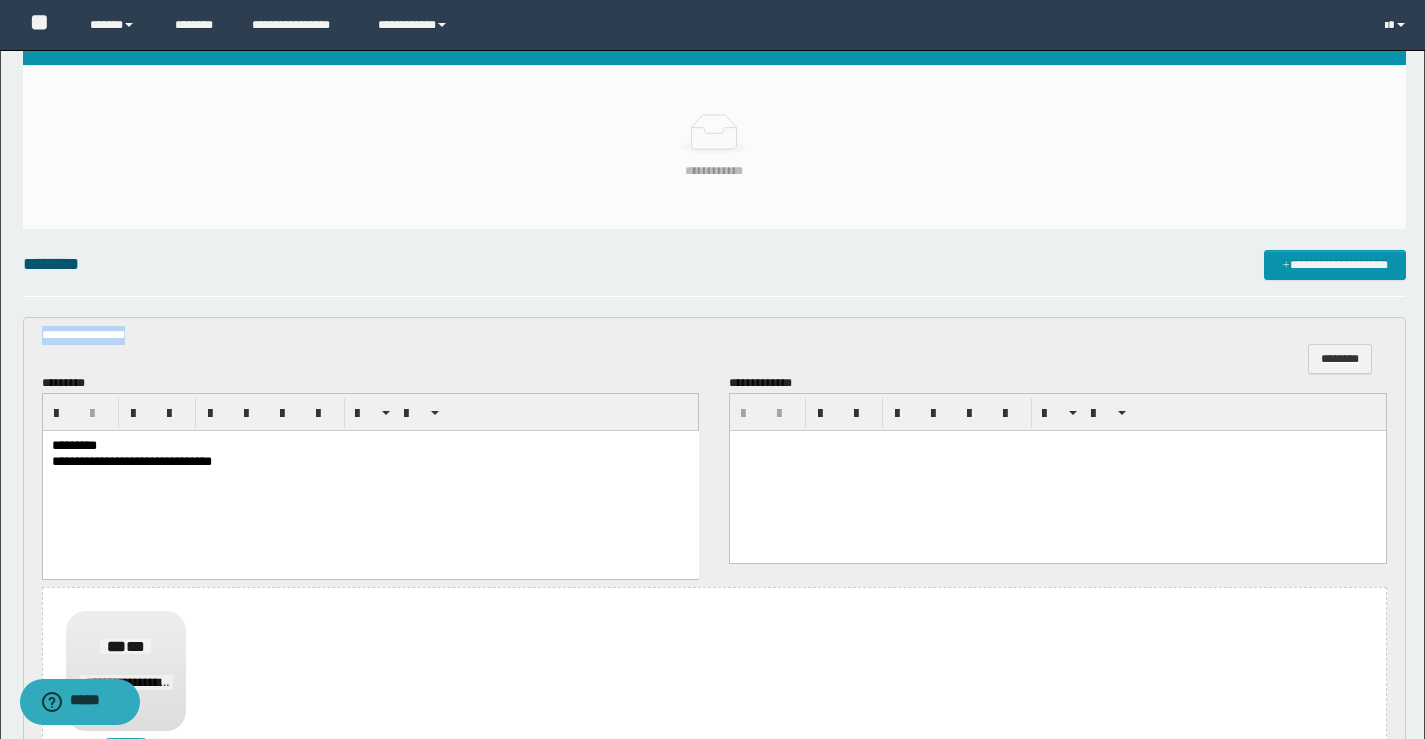 drag, startPoint x: 141, startPoint y: 334, endPoint x: 20, endPoint y: 330, distance: 121.0661 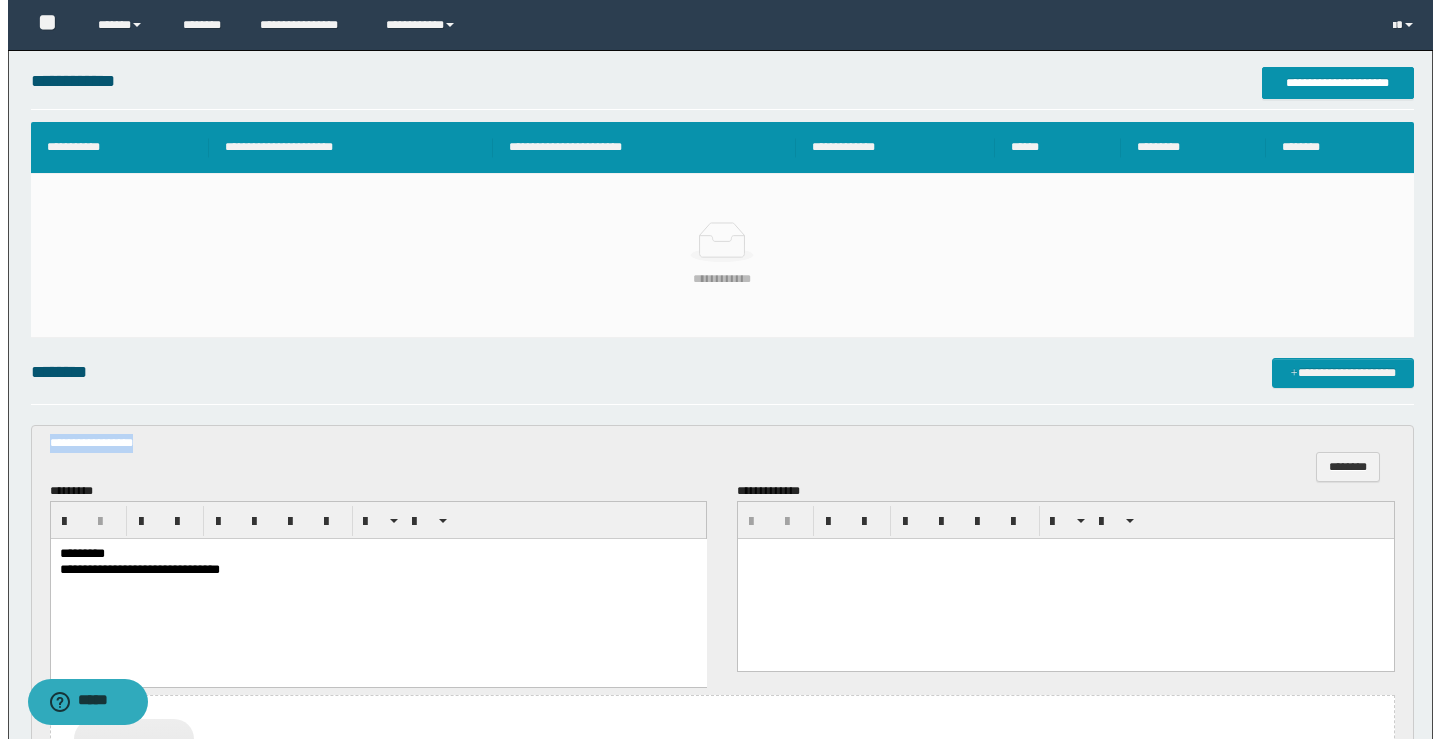 scroll, scrollTop: 31, scrollLeft: 0, axis: vertical 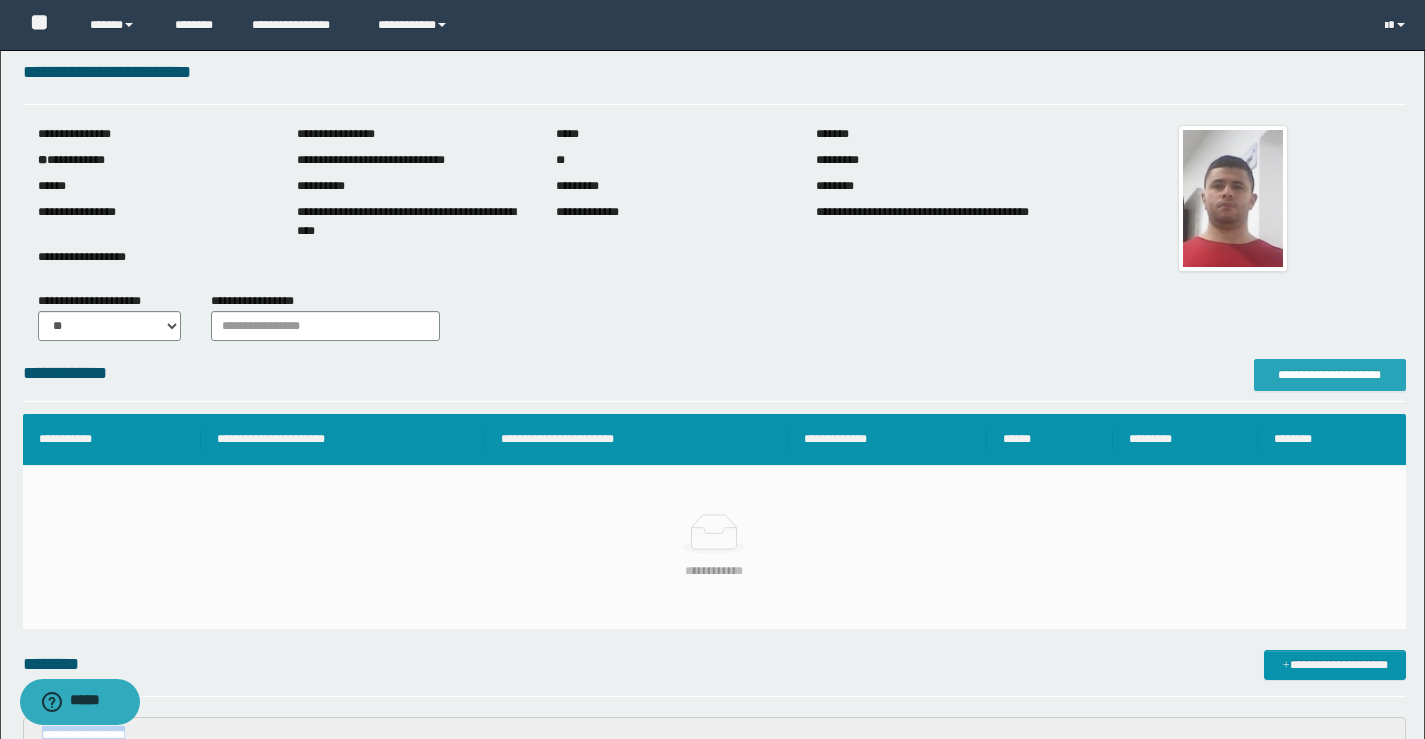 click on "**********" at bounding box center (1330, 375) 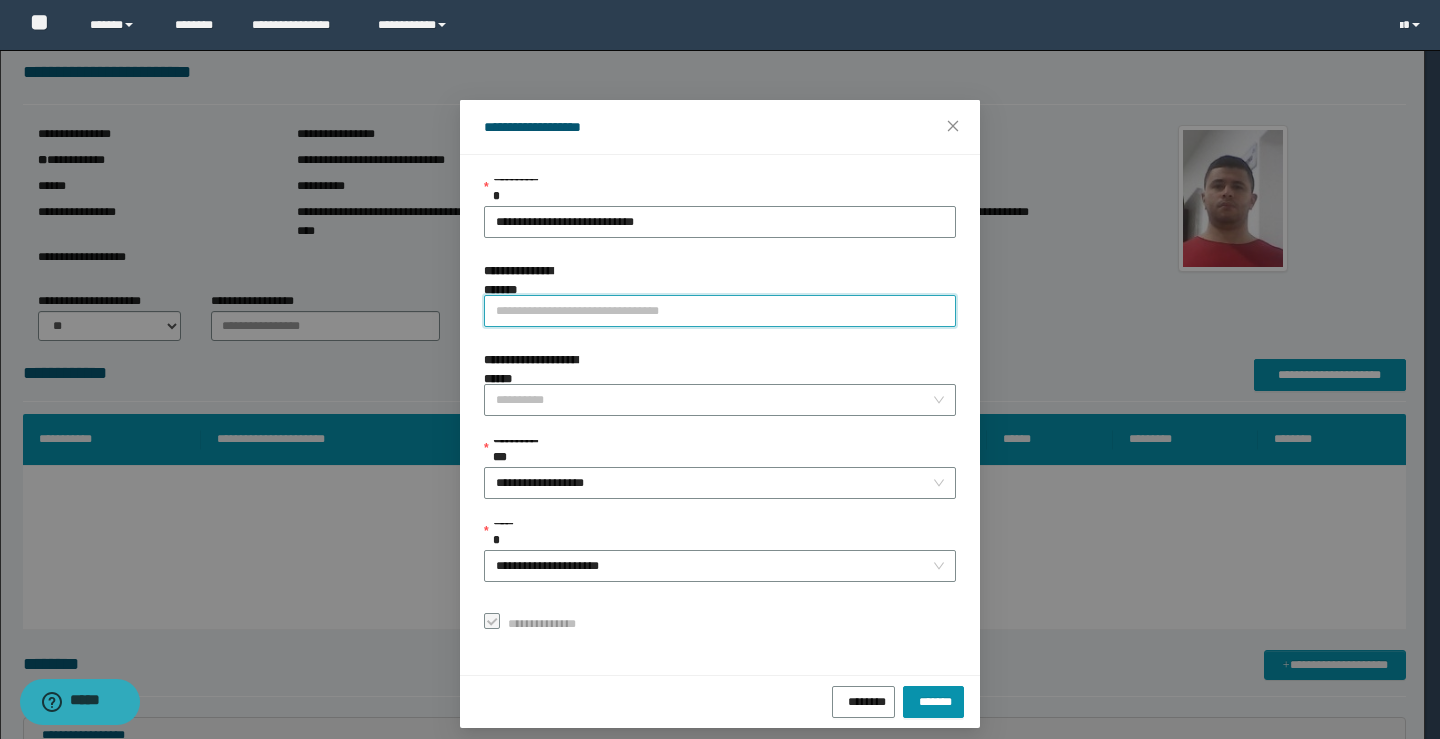 click on "**********" at bounding box center (720, 311) 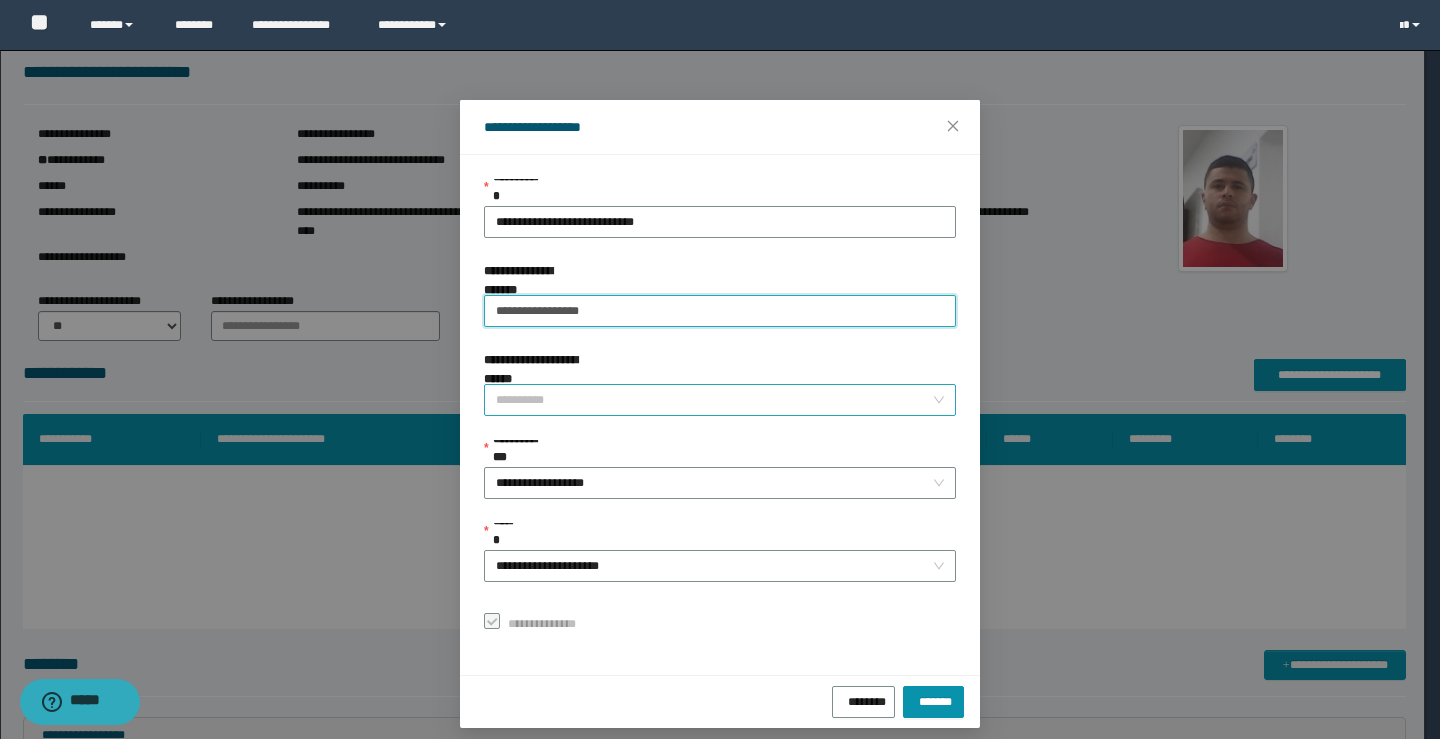 type on "**********" 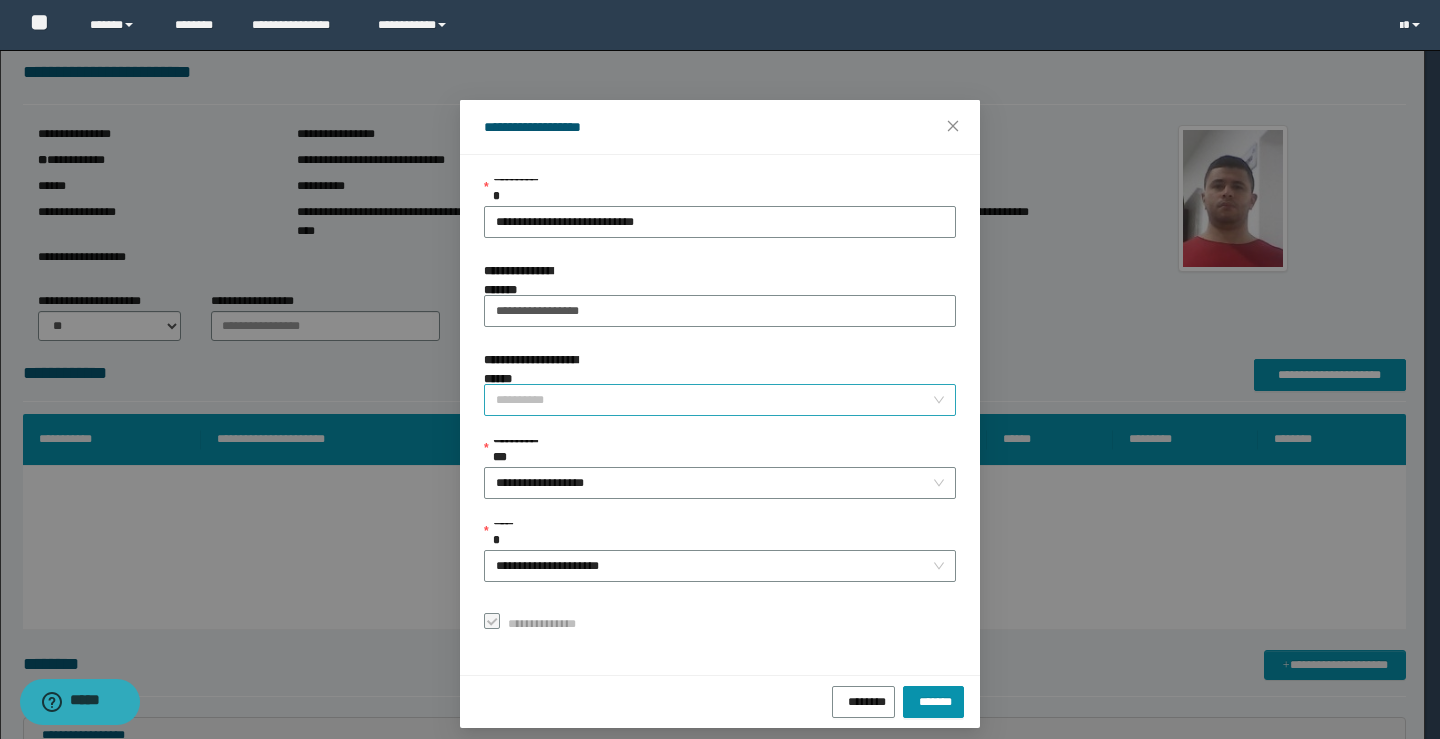 click on "**********" at bounding box center [714, 400] 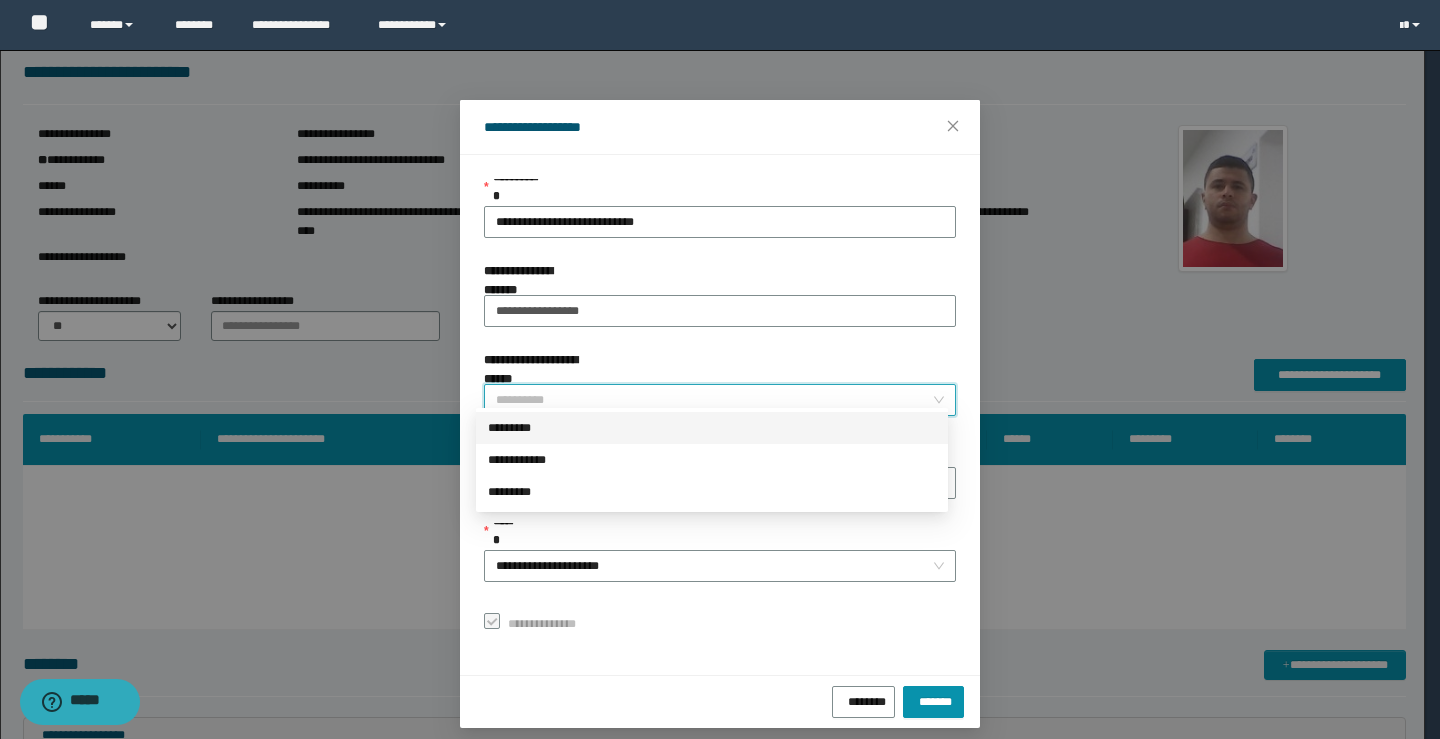 click on "*********" at bounding box center (712, 428) 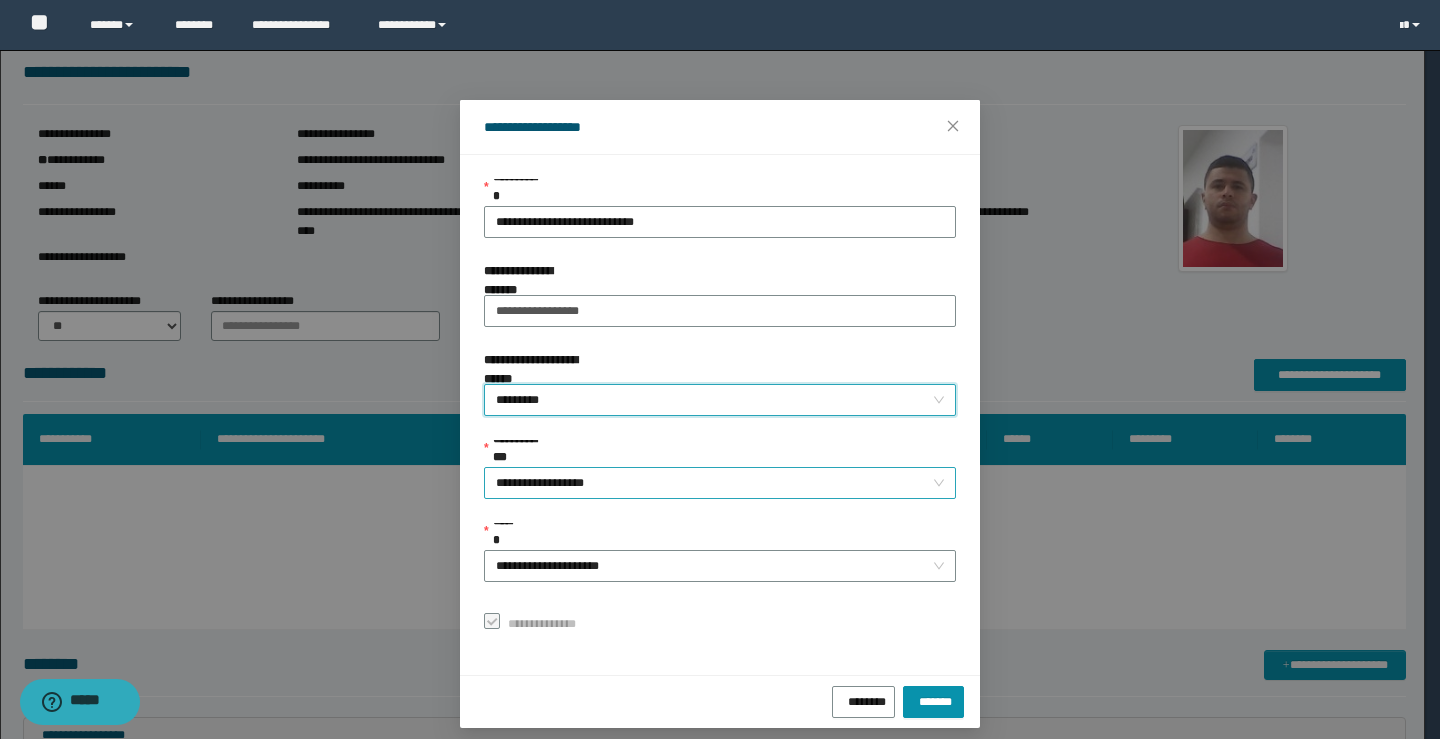 click on "**********" at bounding box center (720, 483) 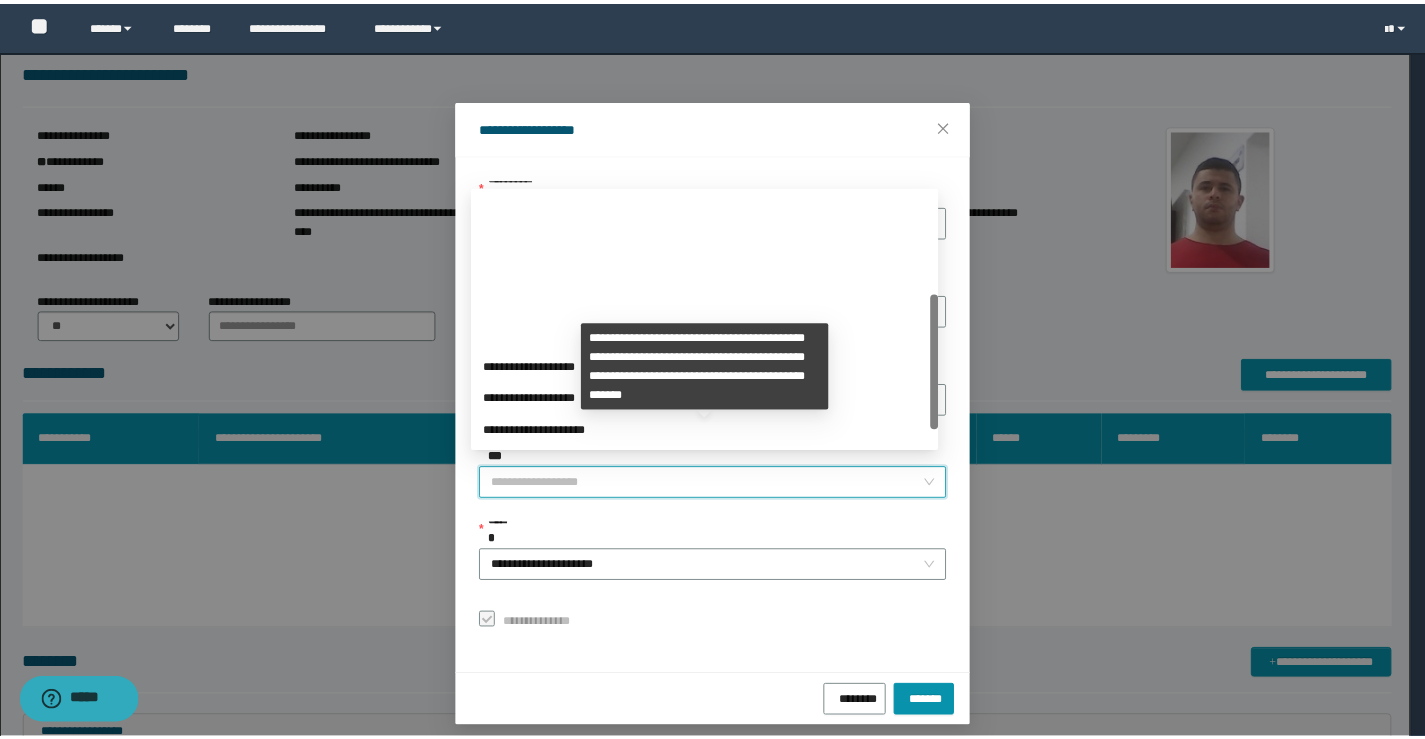 scroll, scrollTop: 192, scrollLeft: 0, axis: vertical 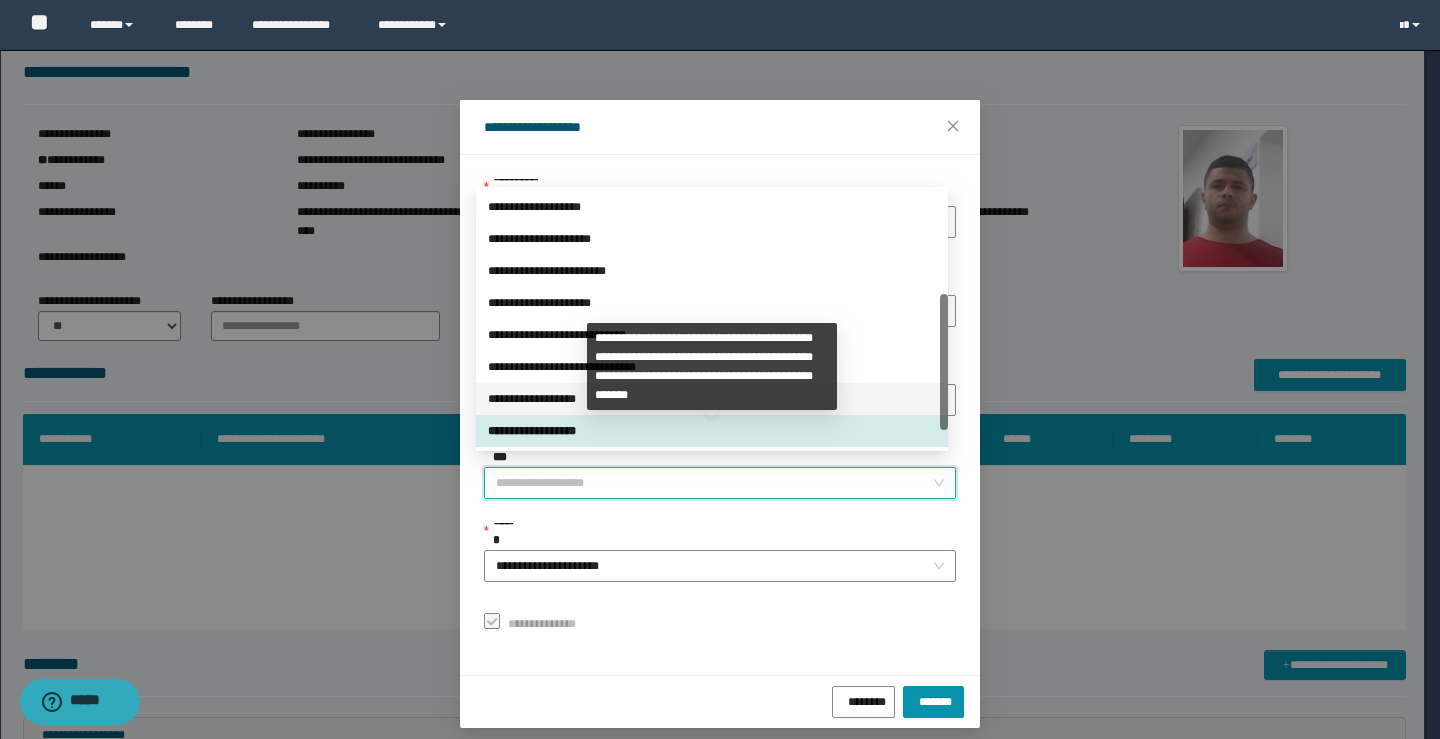 click on "**********" at bounding box center (712, 399) 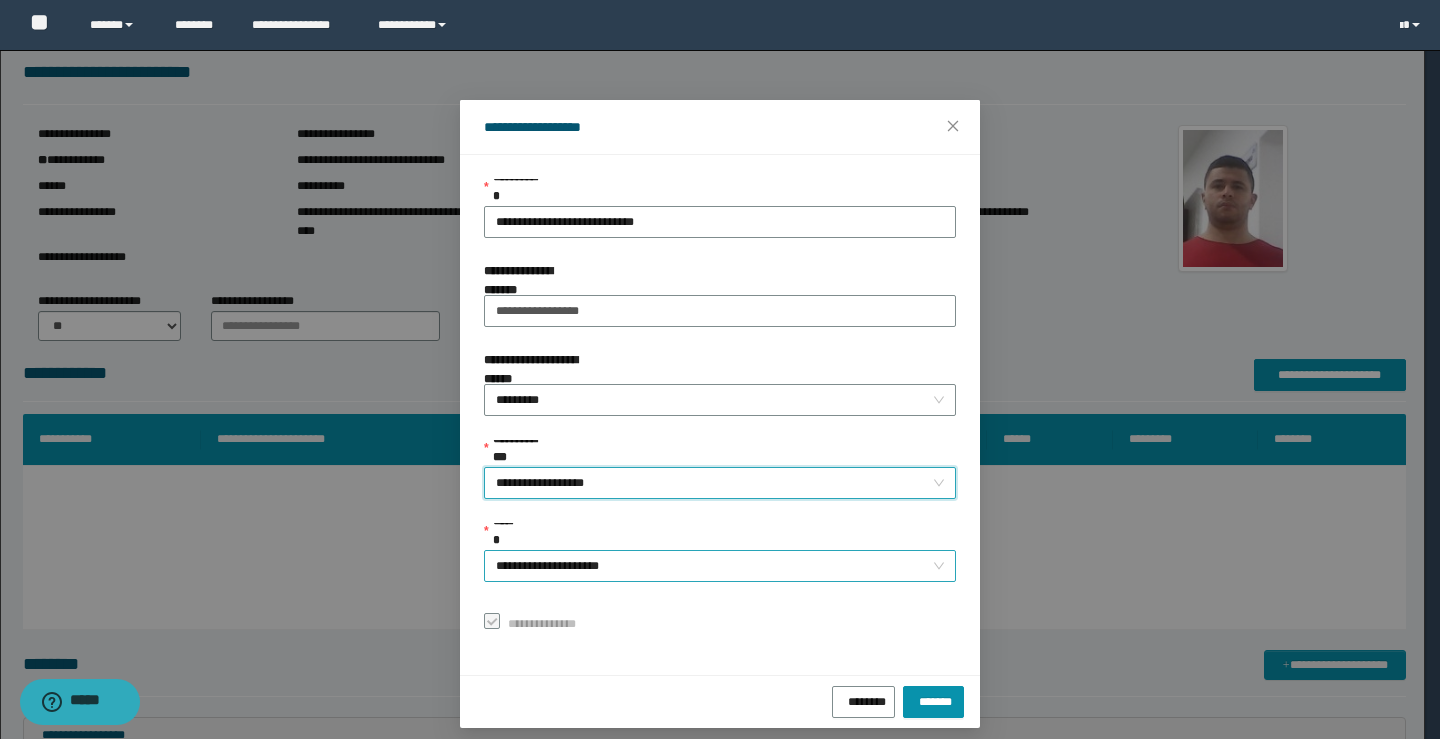 click on "**********" at bounding box center (720, 566) 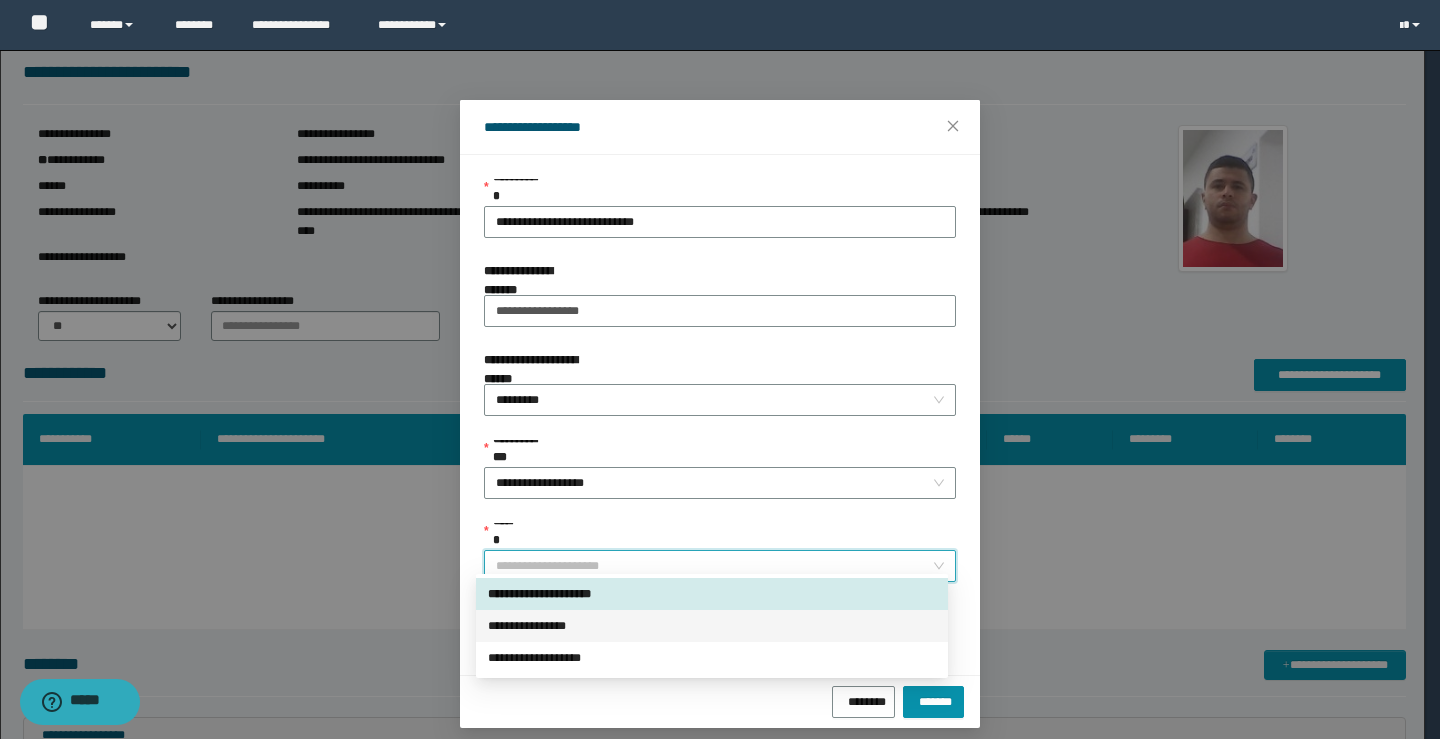 click on "**********" at bounding box center (712, 626) 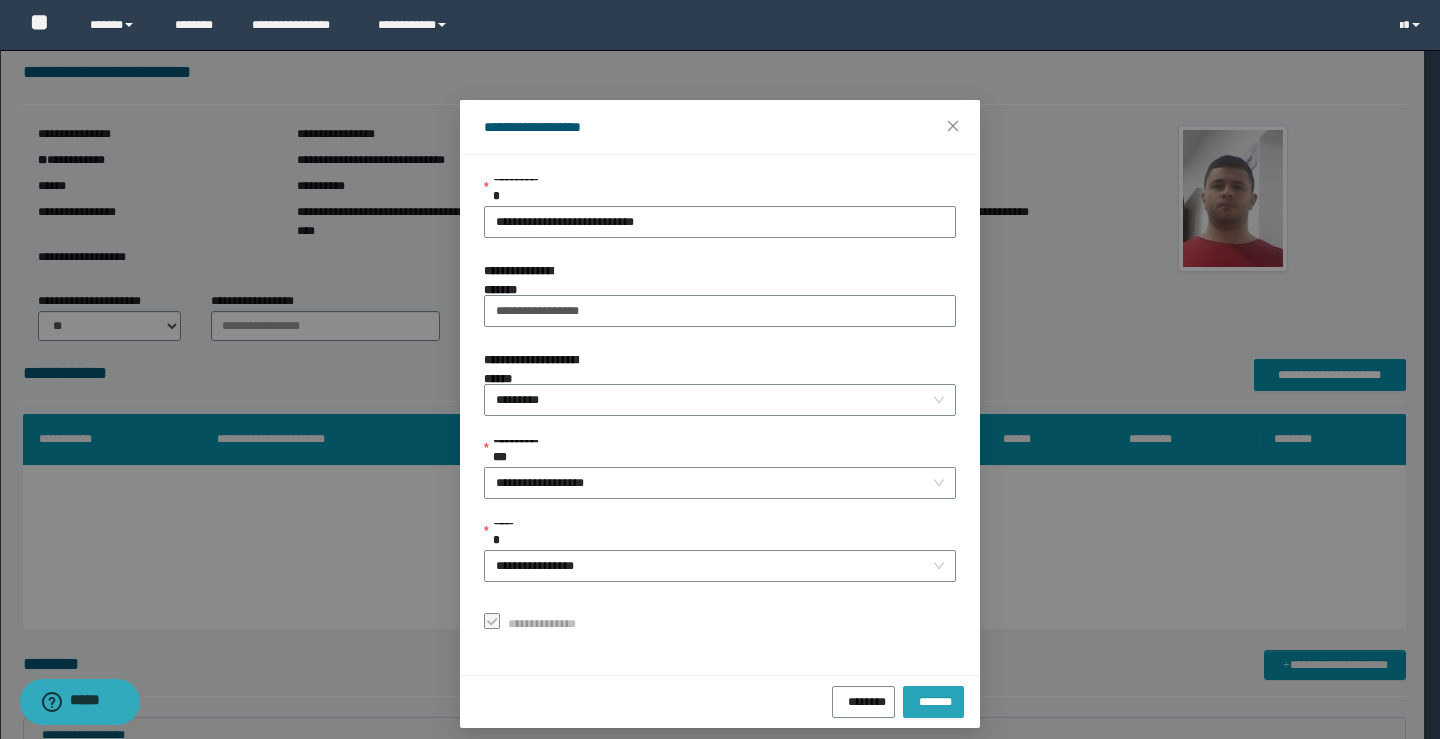 click on "*******" at bounding box center [933, 699] 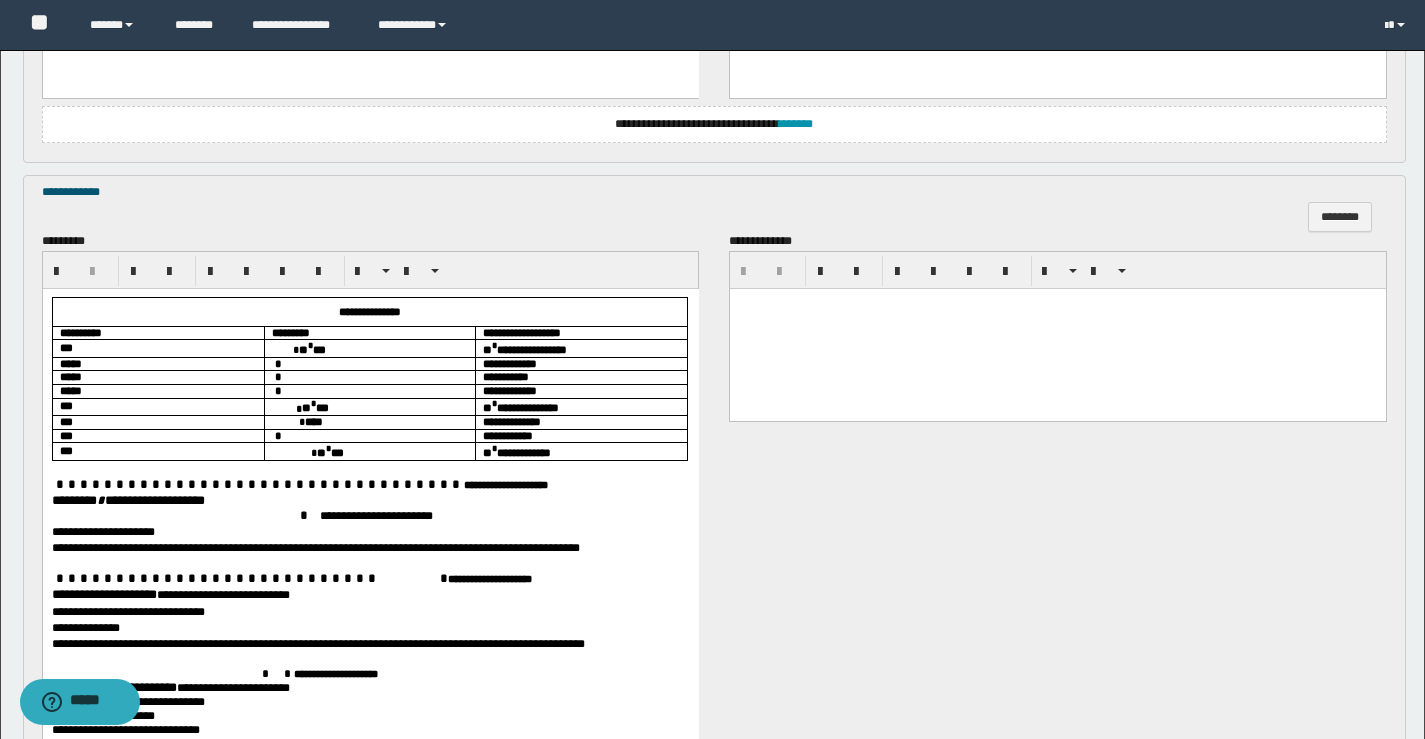 scroll, scrollTop: 1731, scrollLeft: 0, axis: vertical 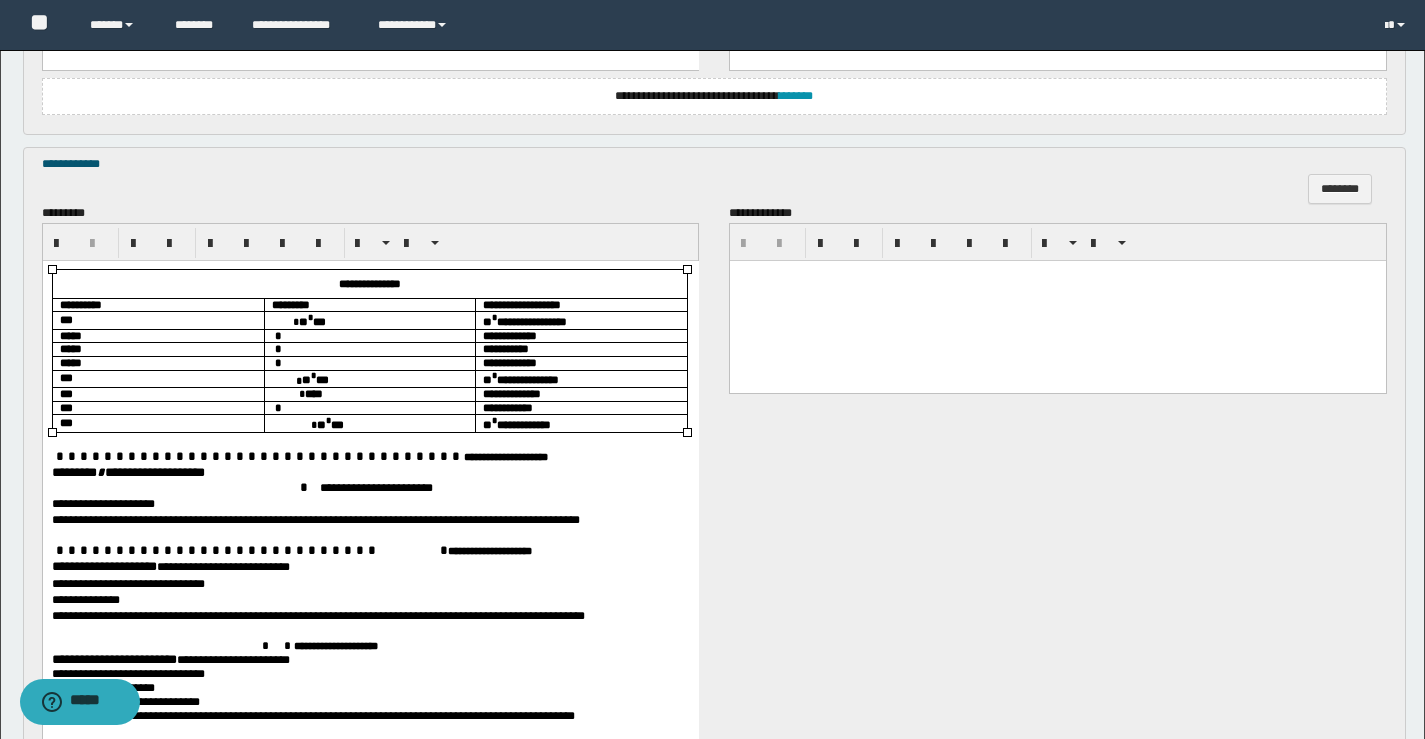 click on "** * ***" at bounding box center [369, 319] 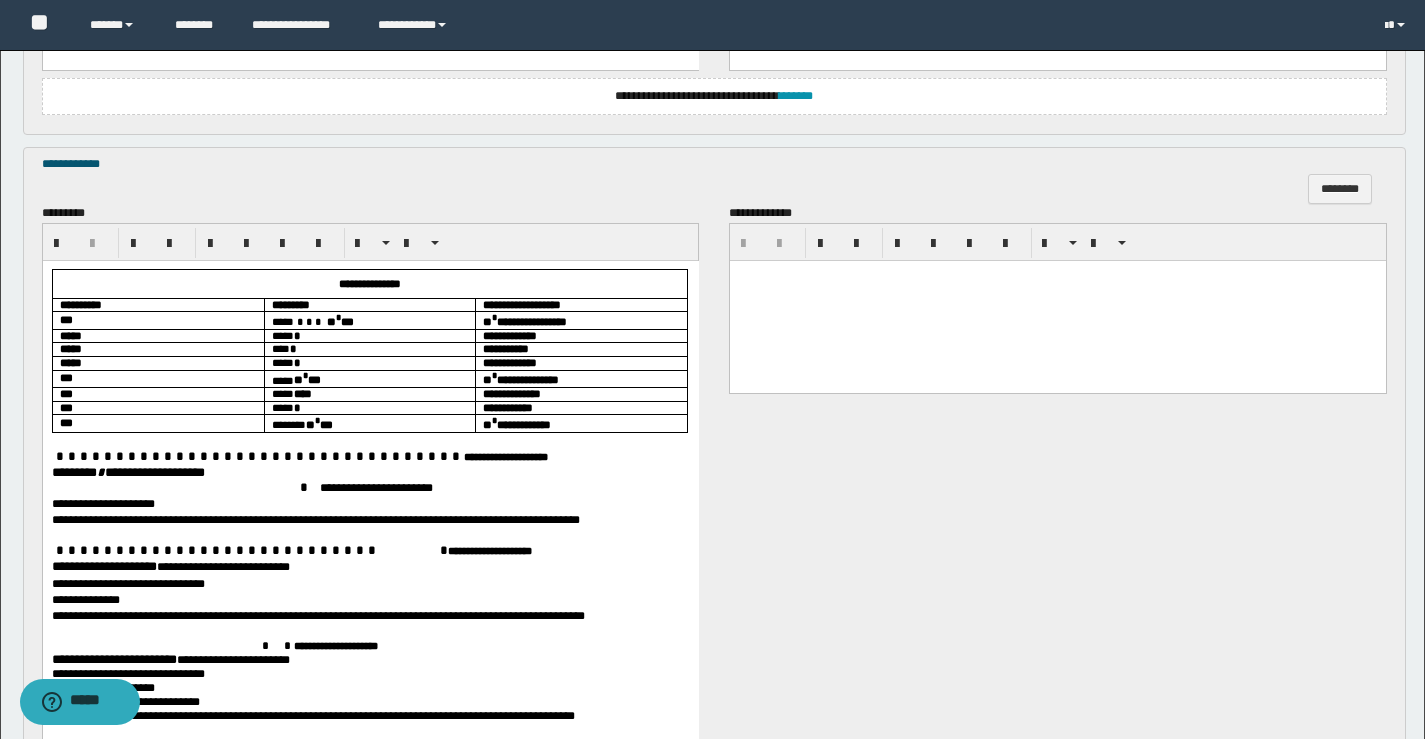 click on "******** * *****" at bounding box center [92, 471] 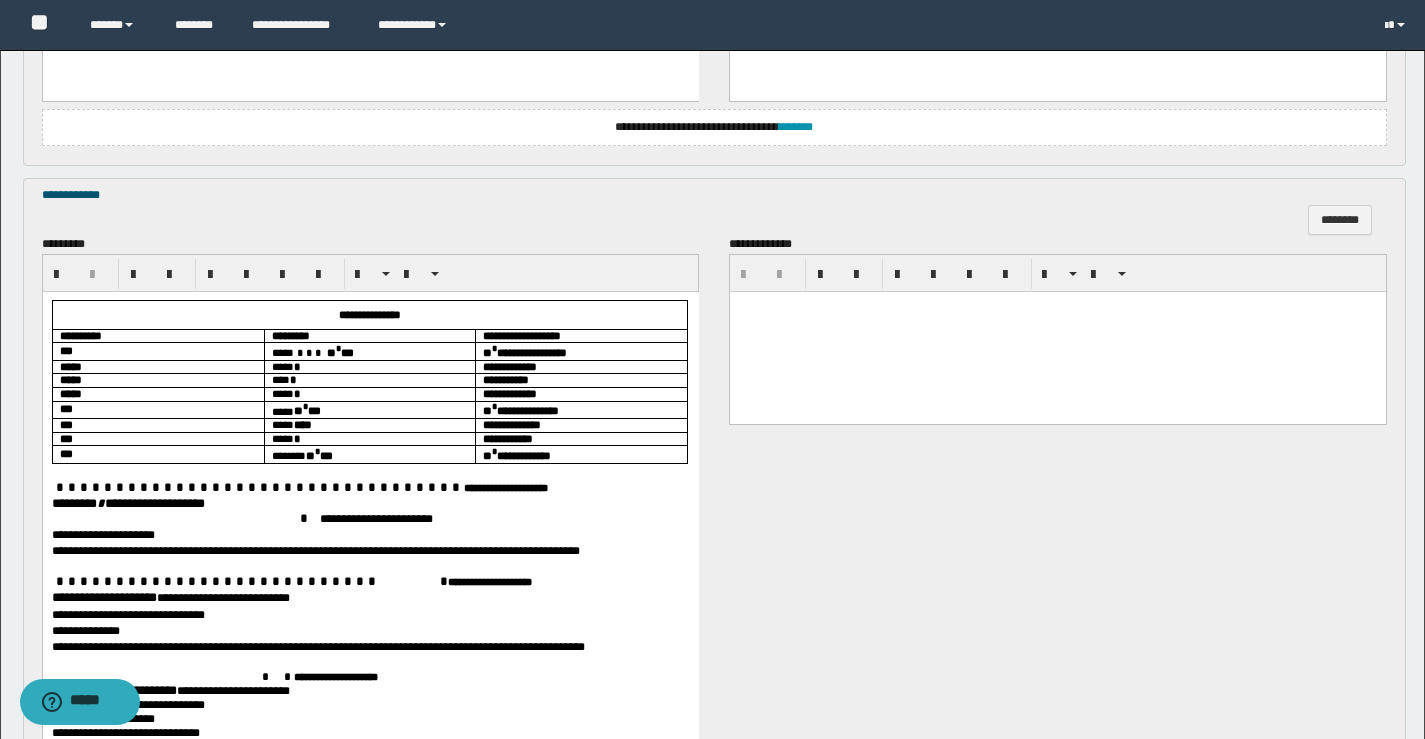 scroll, scrollTop: 2000, scrollLeft: 0, axis: vertical 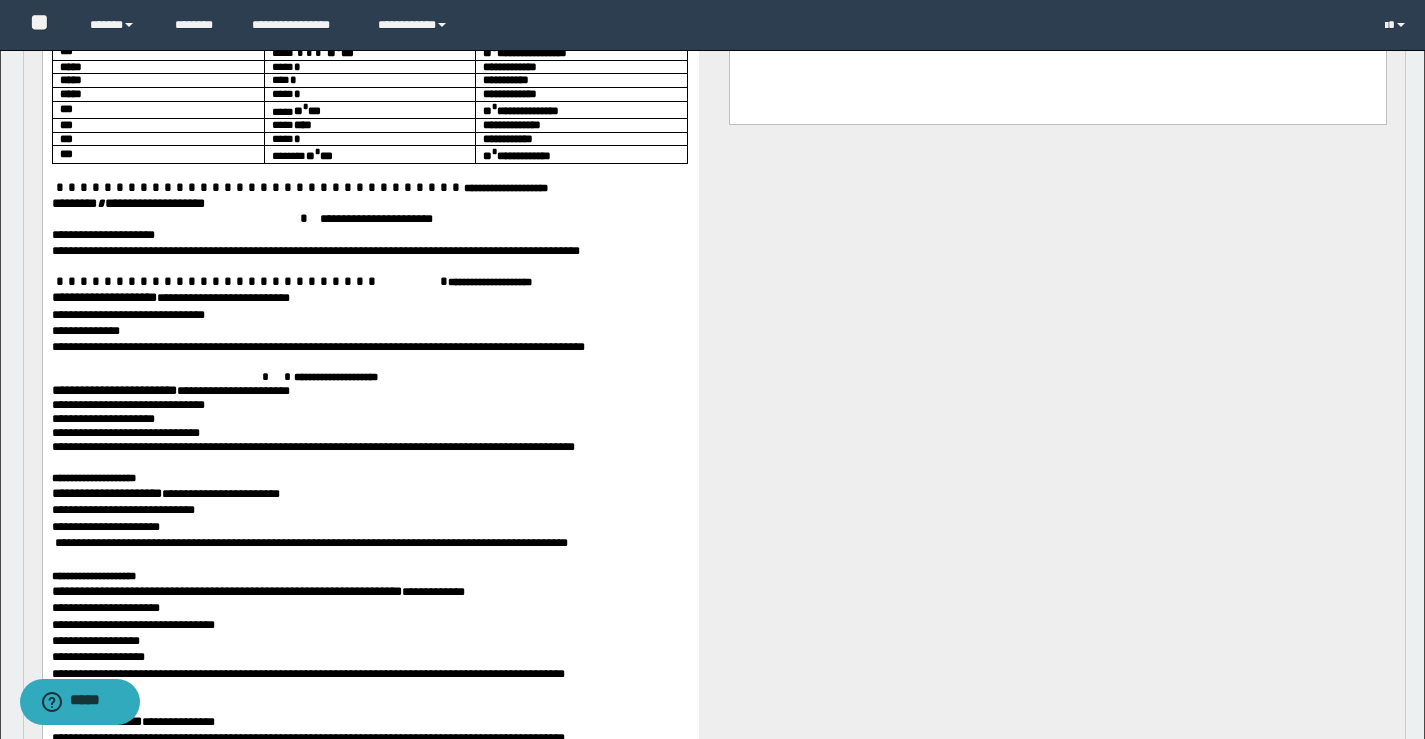 click on "******** * *****" at bounding box center [92, 203] 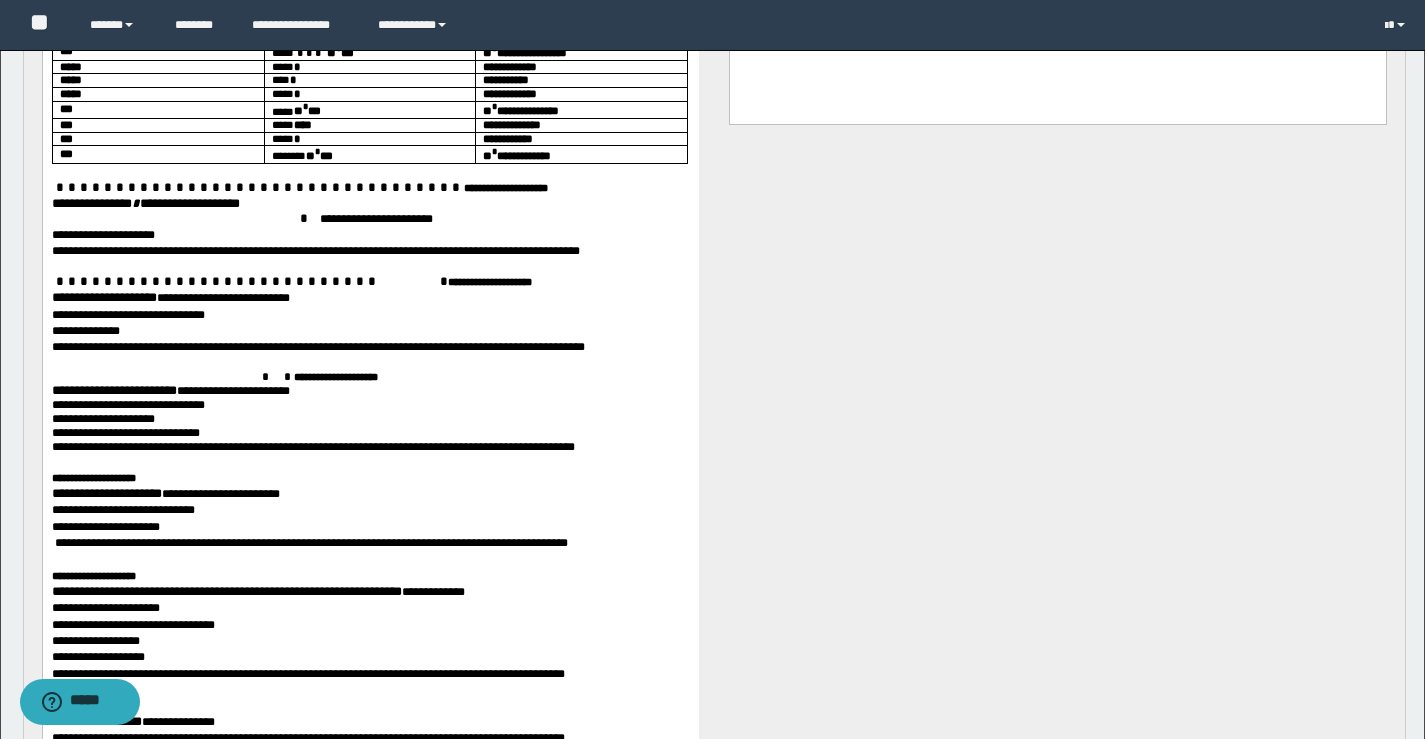 click on "**********" at bounding box center [103, 297] 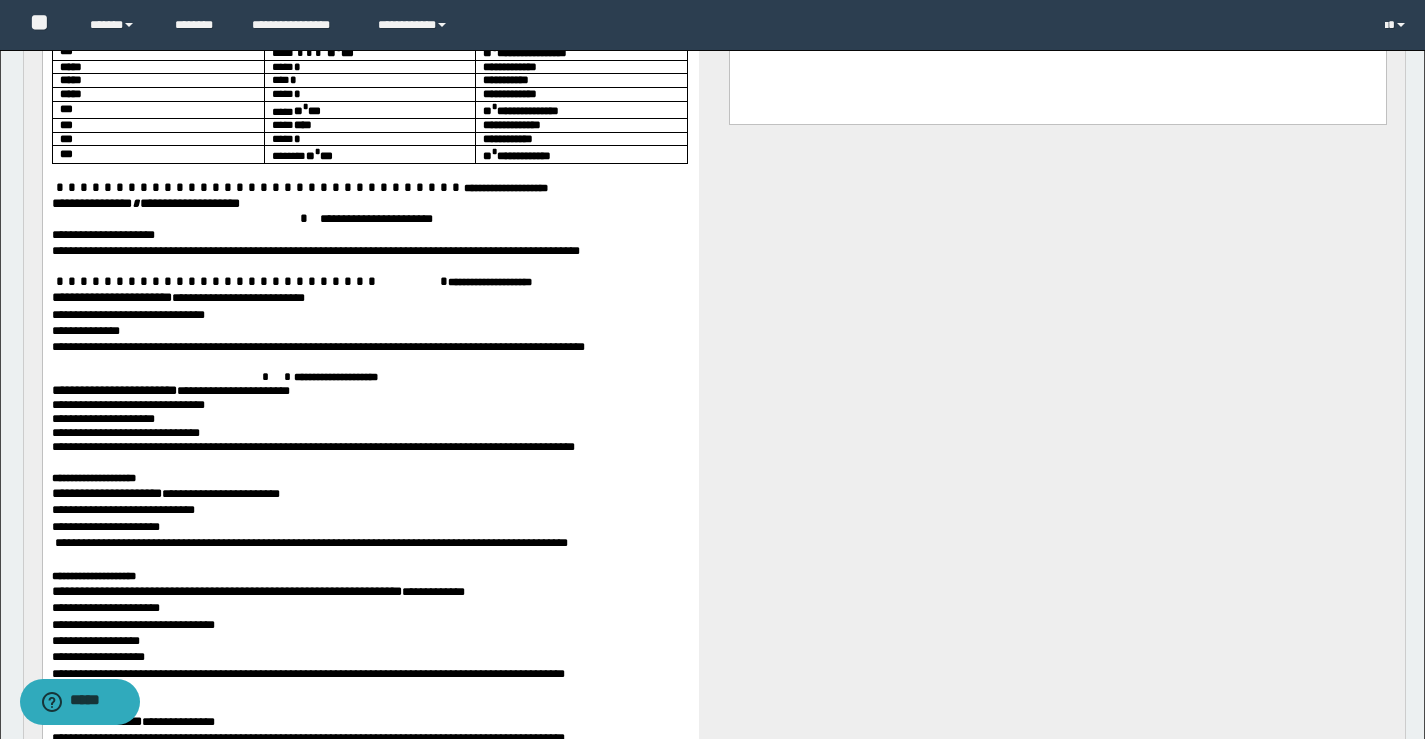 click on "**********" at bounding box center (113, 390) 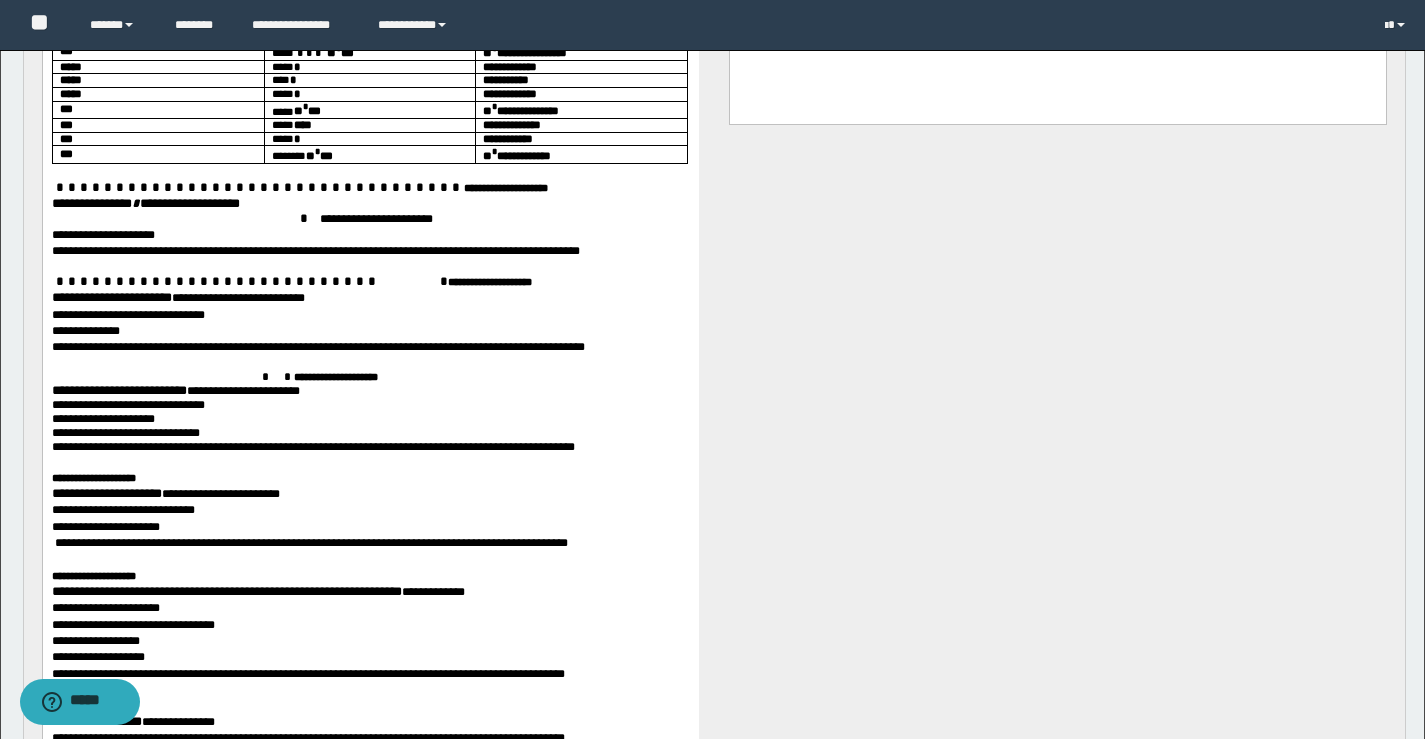 click on "**********" at bounding box center [106, 493] 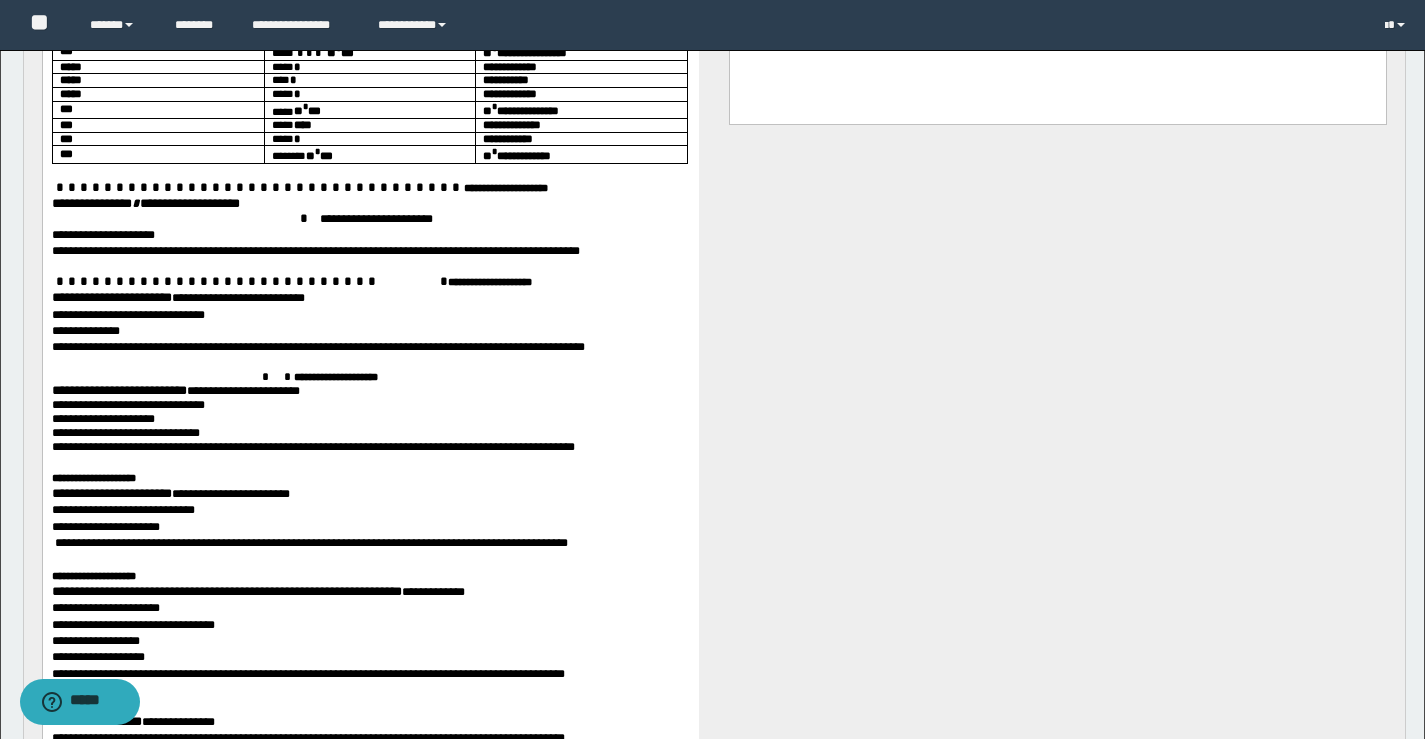 click on "**********" at bounding box center (226, 591) 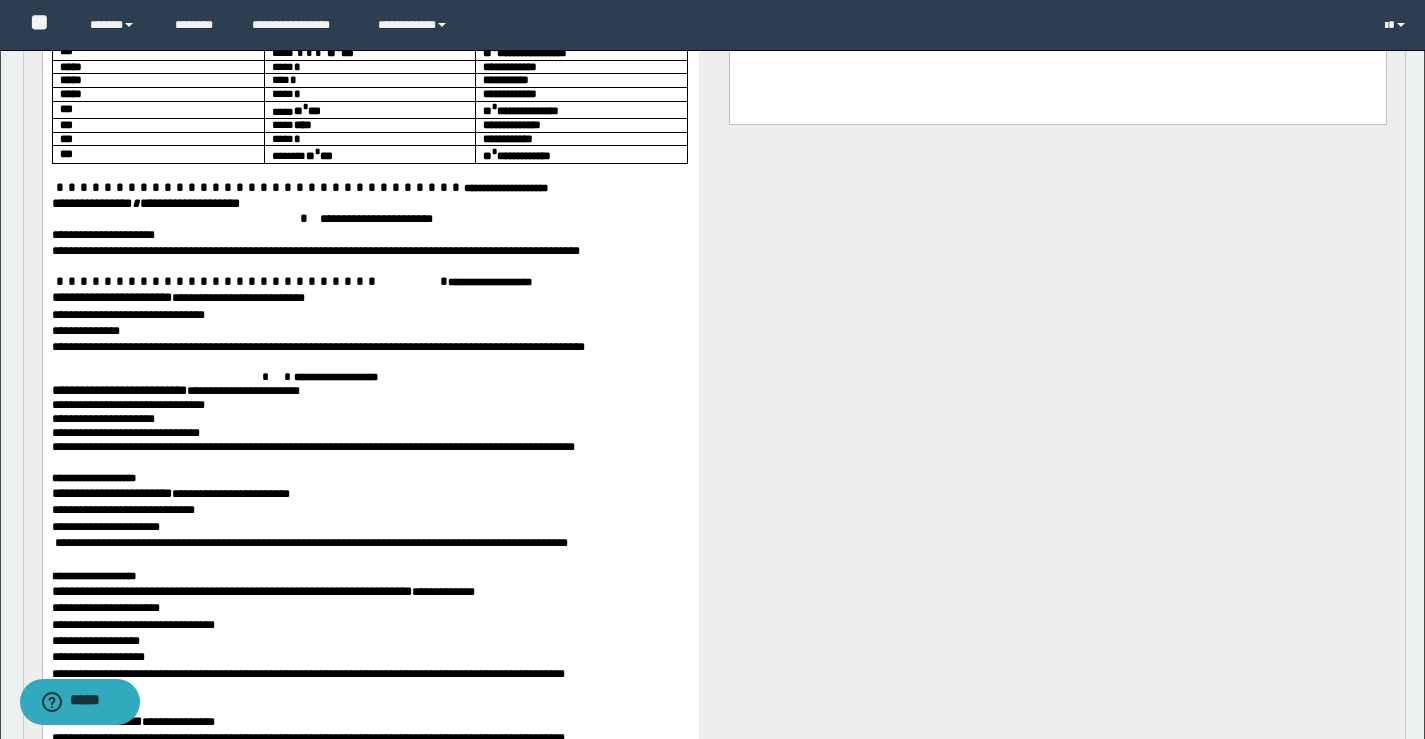 scroll, scrollTop: 2200, scrollLeft: 0, axis: vertical 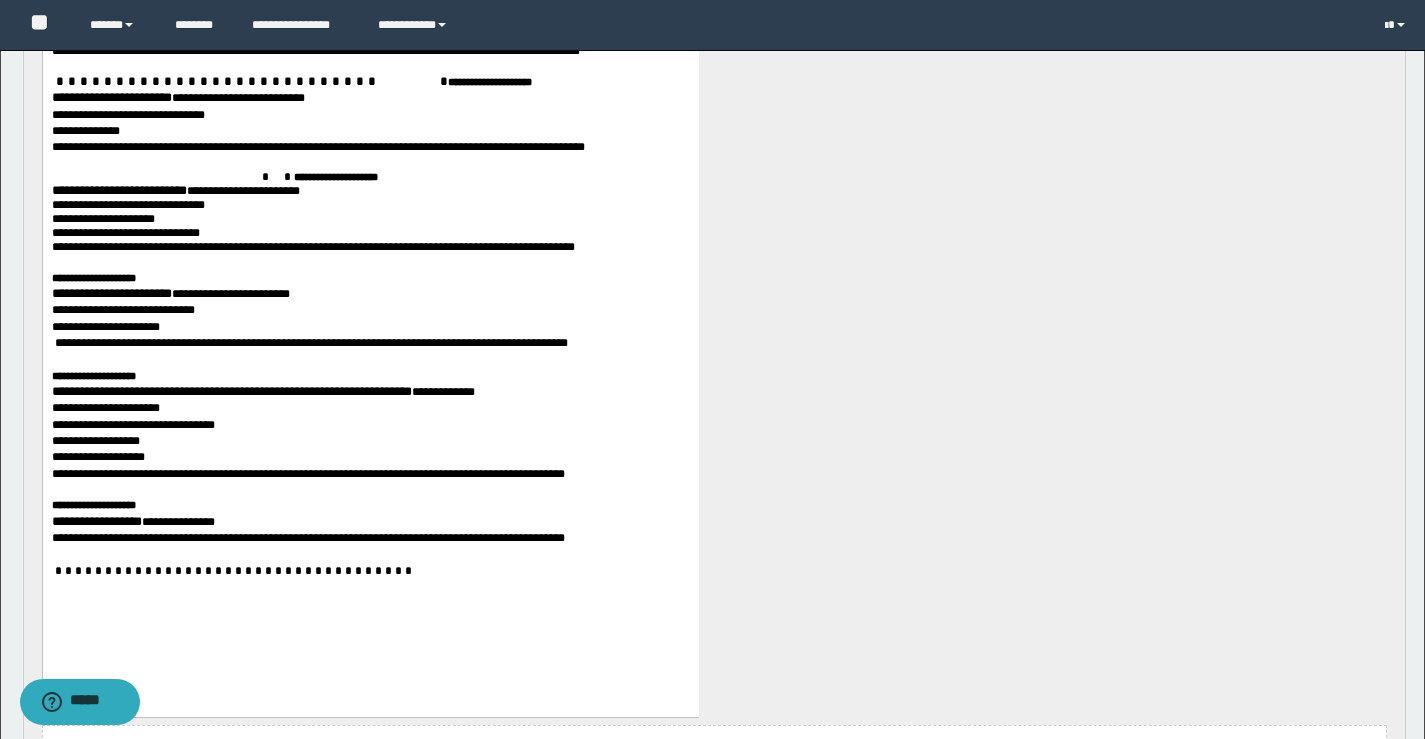 click on "**********" at bounding box center (96, 521) 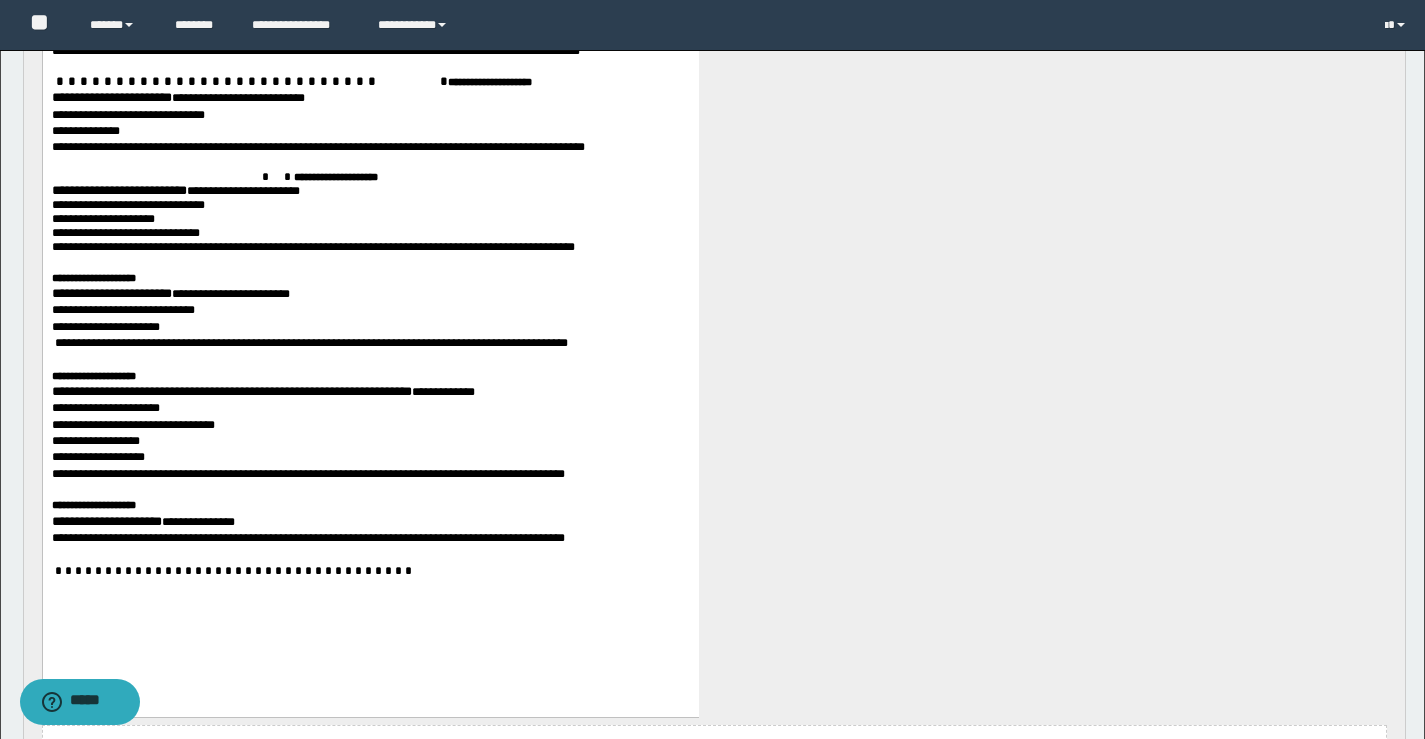 scroll, scrollTop: 2100, scrollLeft: 0, axis: vertical 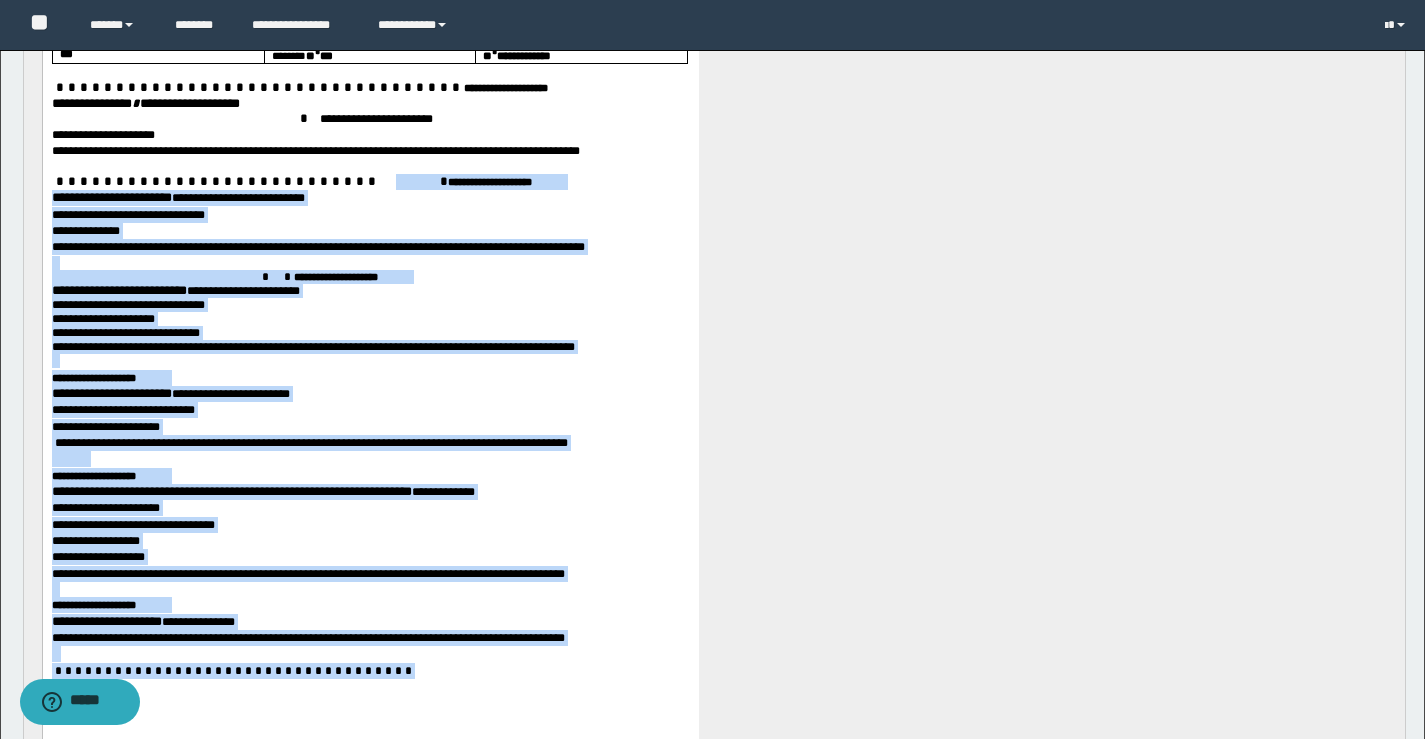 drag, startPoint x: 268, startPoint y: 183, endPoint x: 669, endPoint y: 678, distance: 637.04474 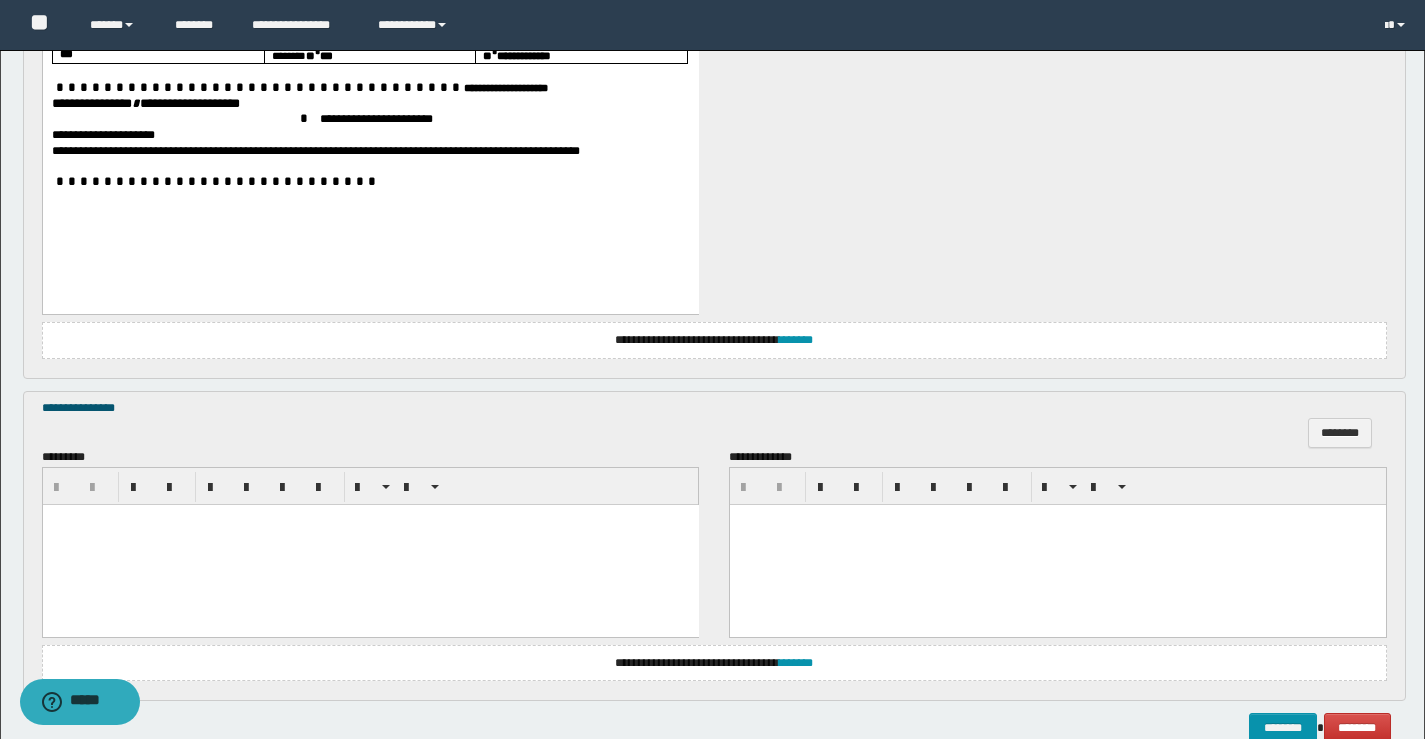 click at bounding box center (370, 519) 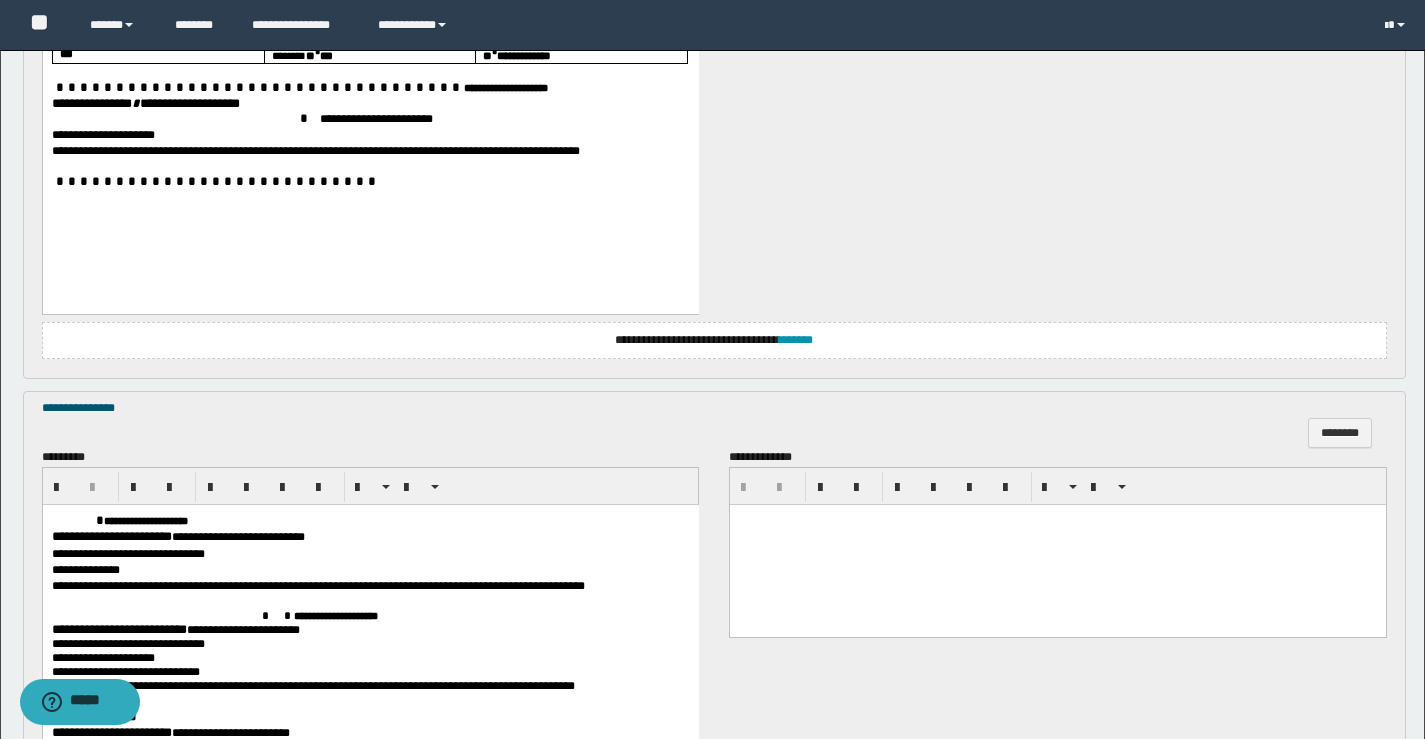 click at bounding box center (77, 519) 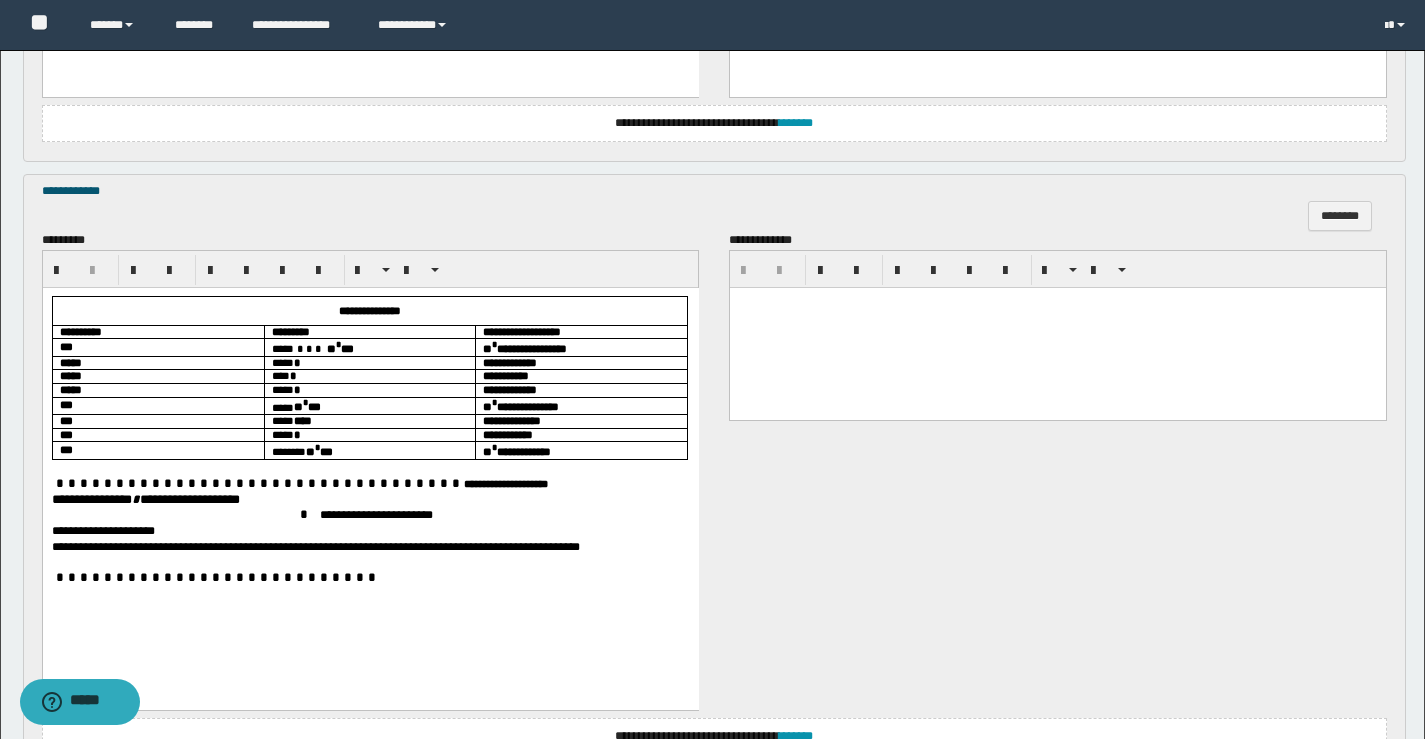 scroll, scrollTop: 1700, scrollLeft: 0, axis: vertical 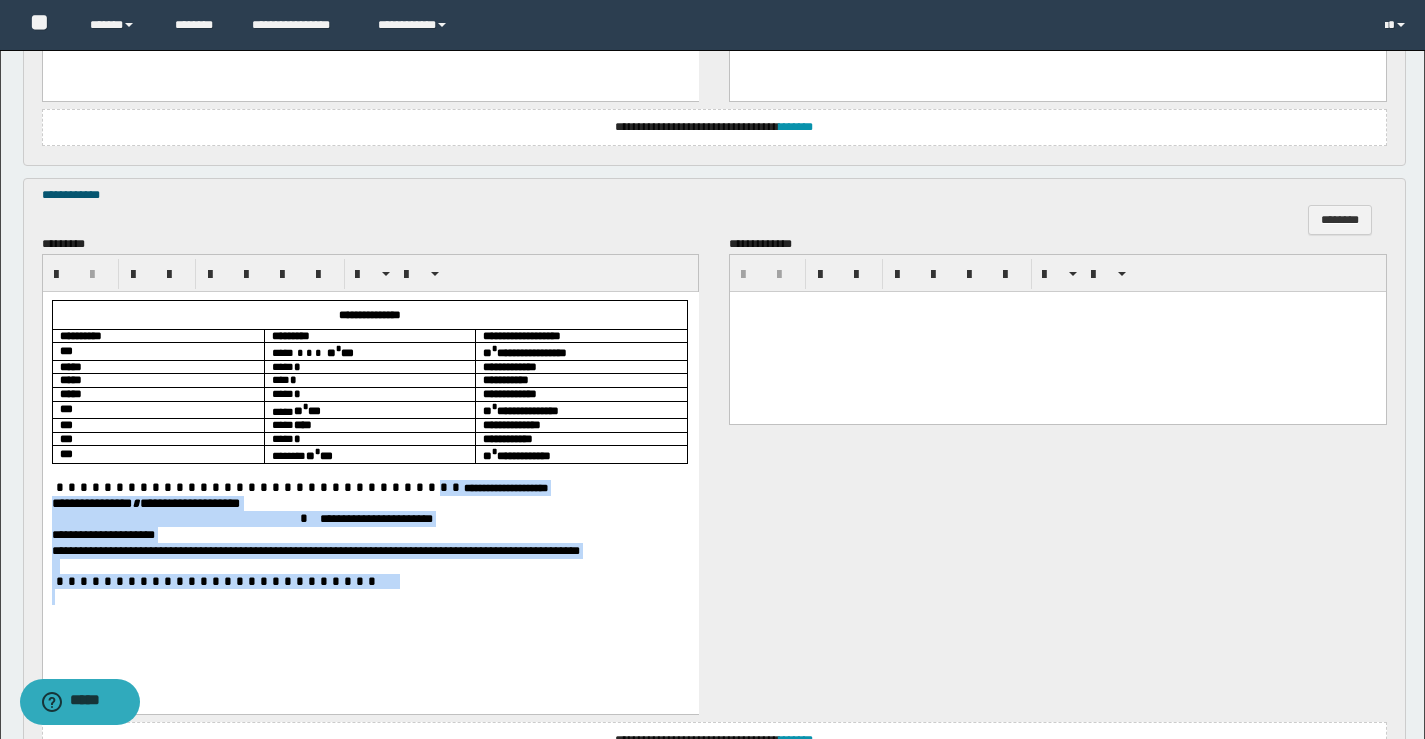 drag, startPoint x: 290, startPoint y: 488, endPoint x: 641, endPoint y: 599, distance: 368.13312 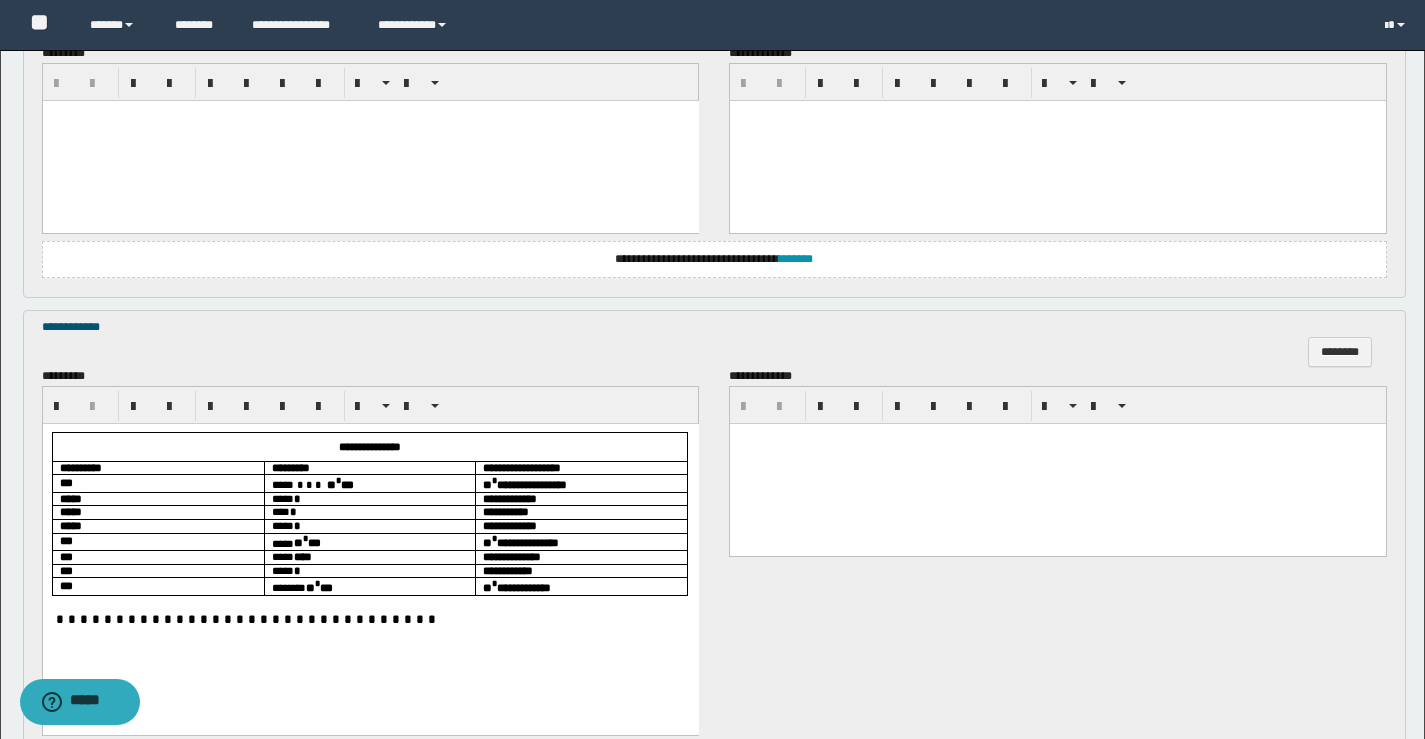 scroll, scrollTop: 1500, scrollLeft: 0, axis: vertical 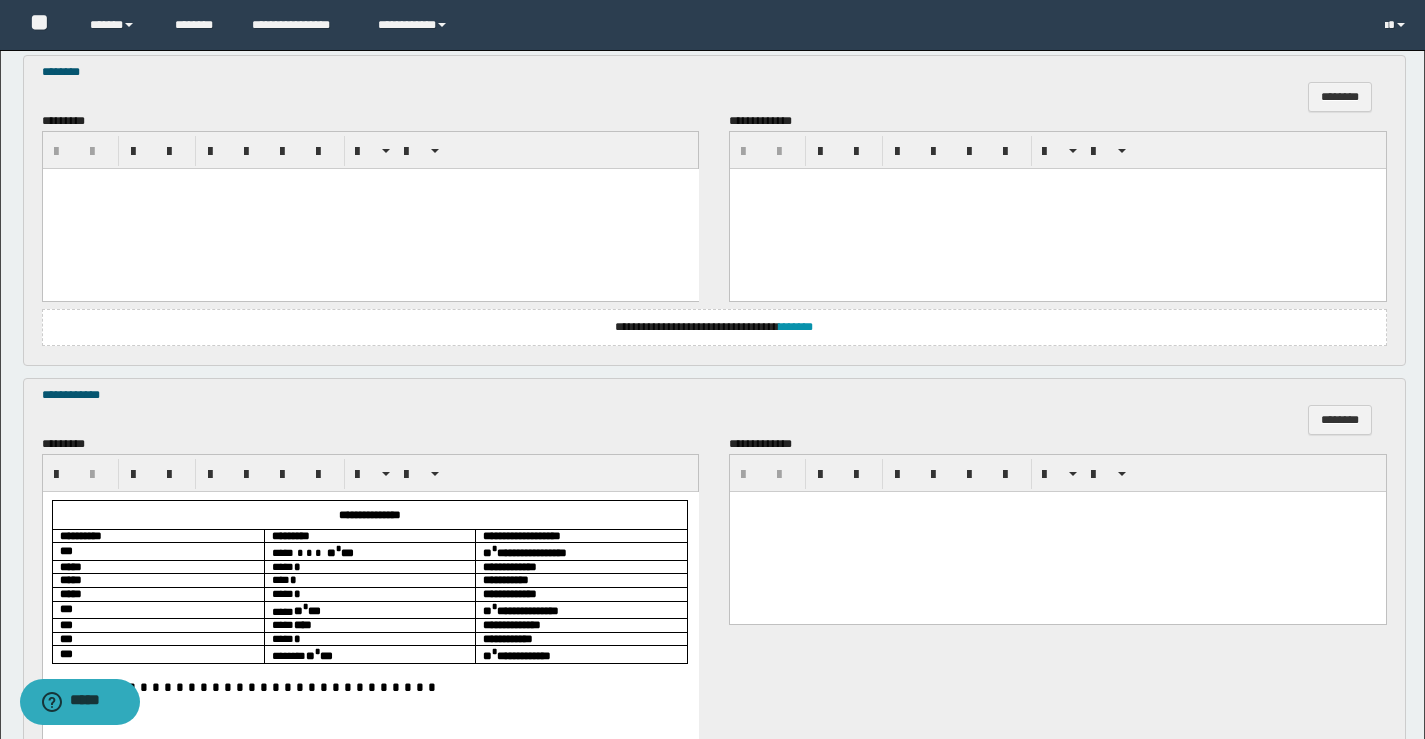 click at bounding box center [370, 209] 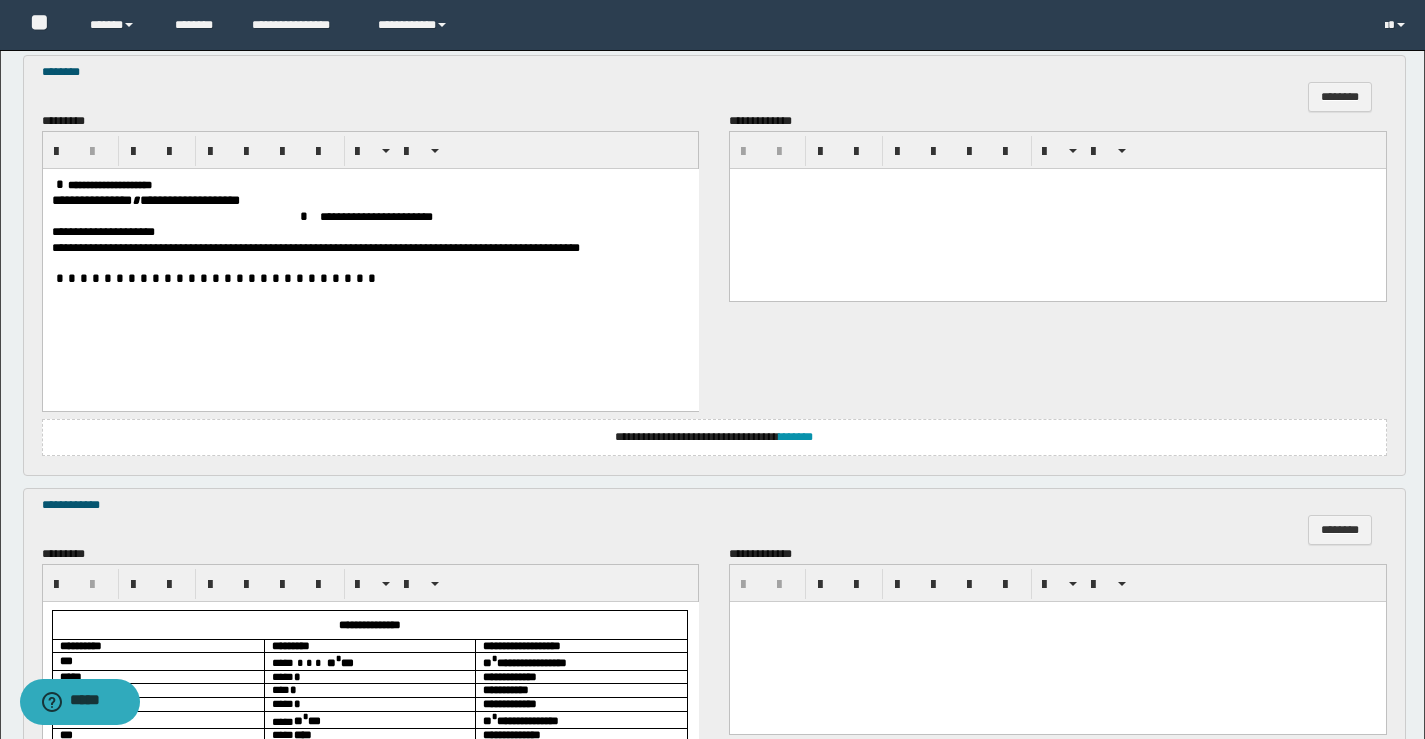 click on "**********" at bounding box center [370, 265] 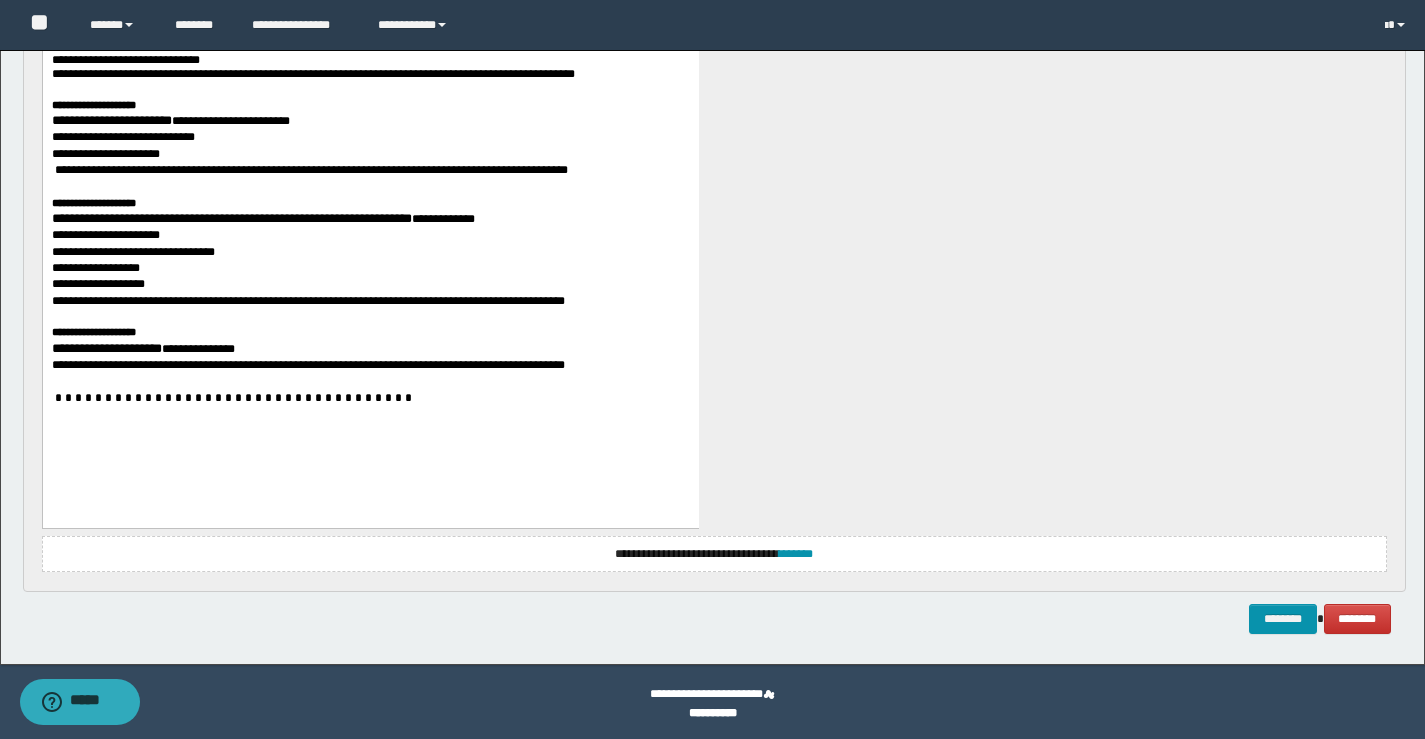 scroll, scrollTop: 2715, scrollLeft: 0, axis: vertical 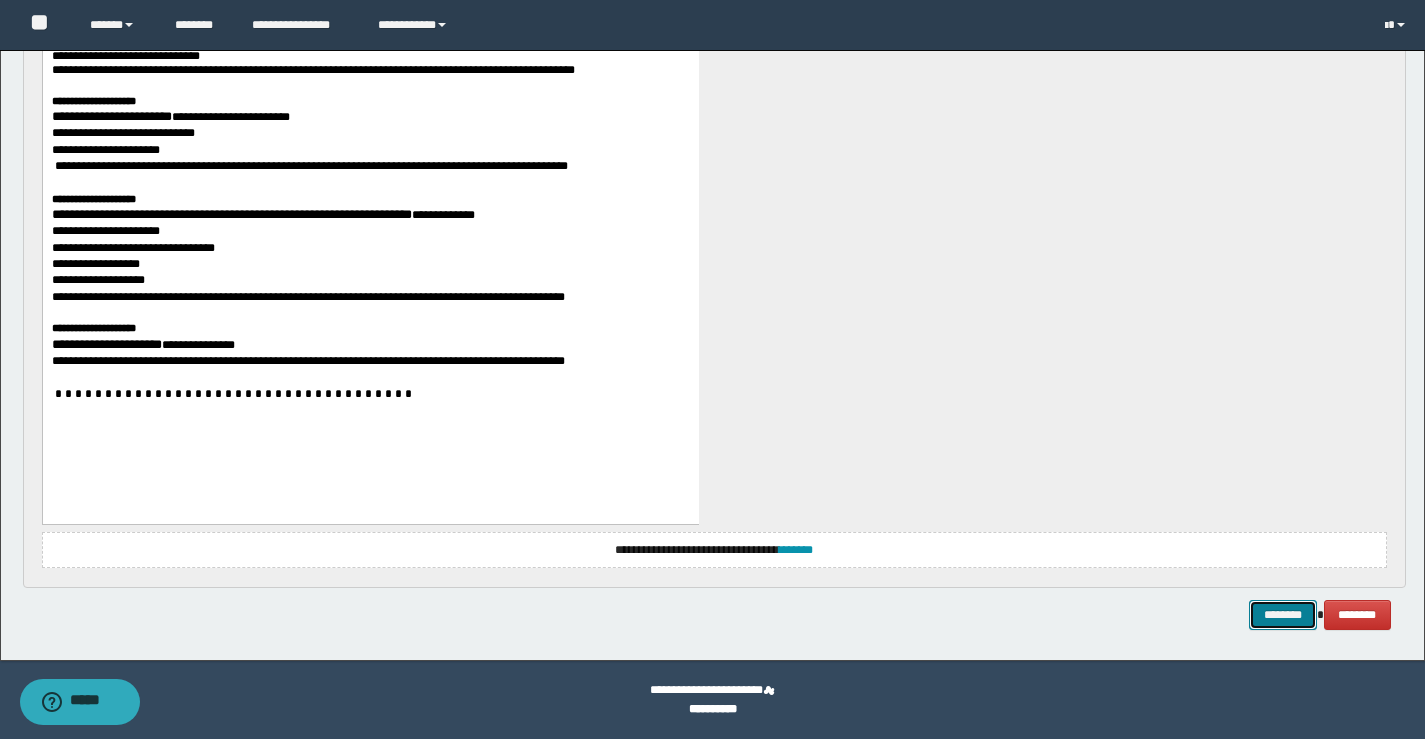 click on "********" at bounding box center (1283, 615) 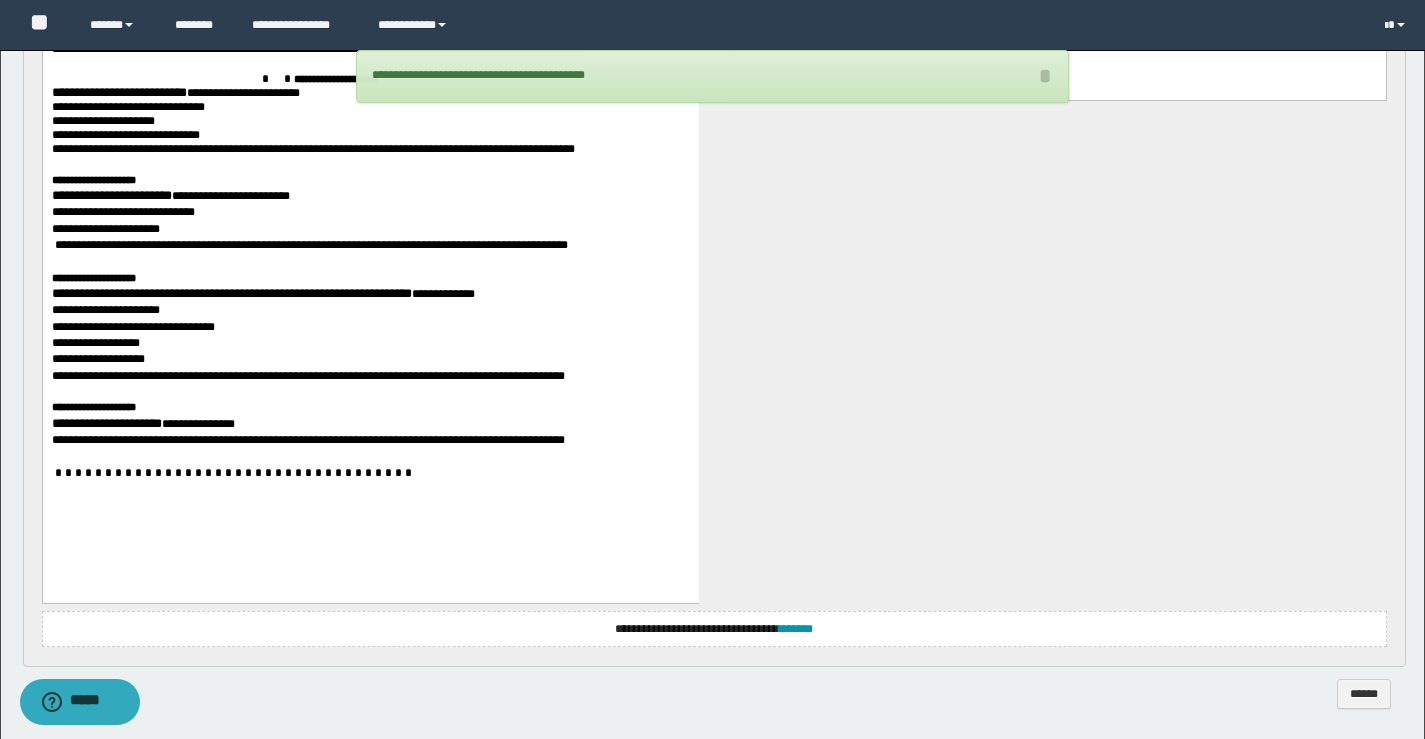 scroll, scrollTop: 2615, scrollLeft: 0, axis: vertical 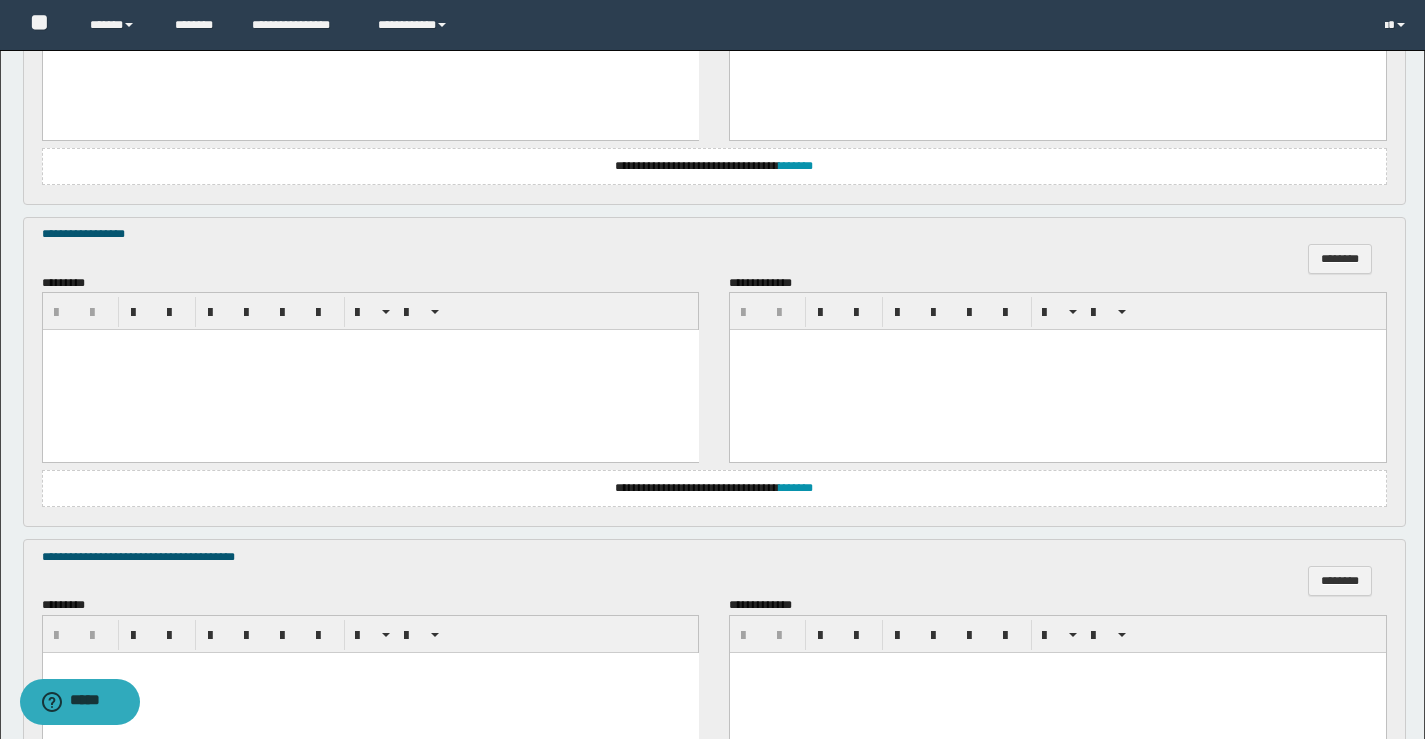 click at bounding box center (370, 370) 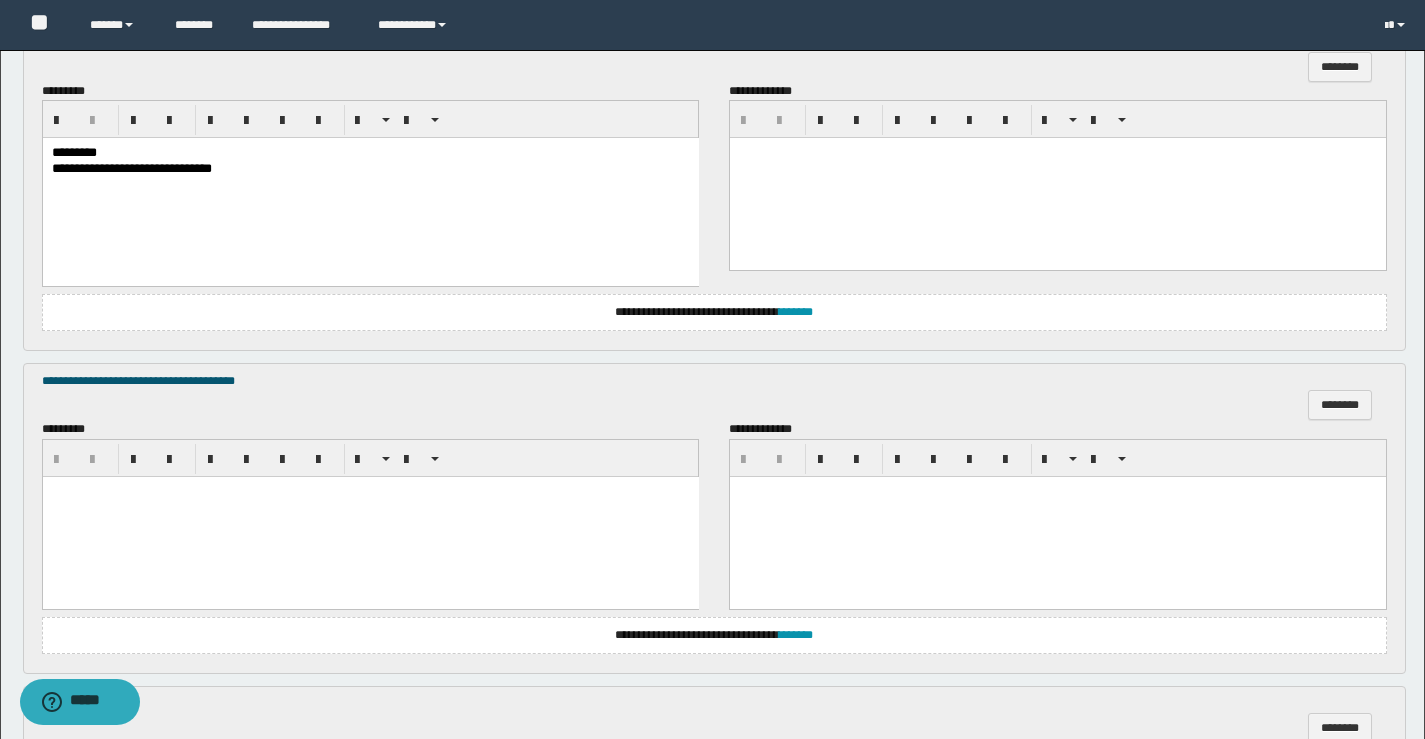 scroll, scrollTop: 1700, scrollLeft: 0, axis: vertical 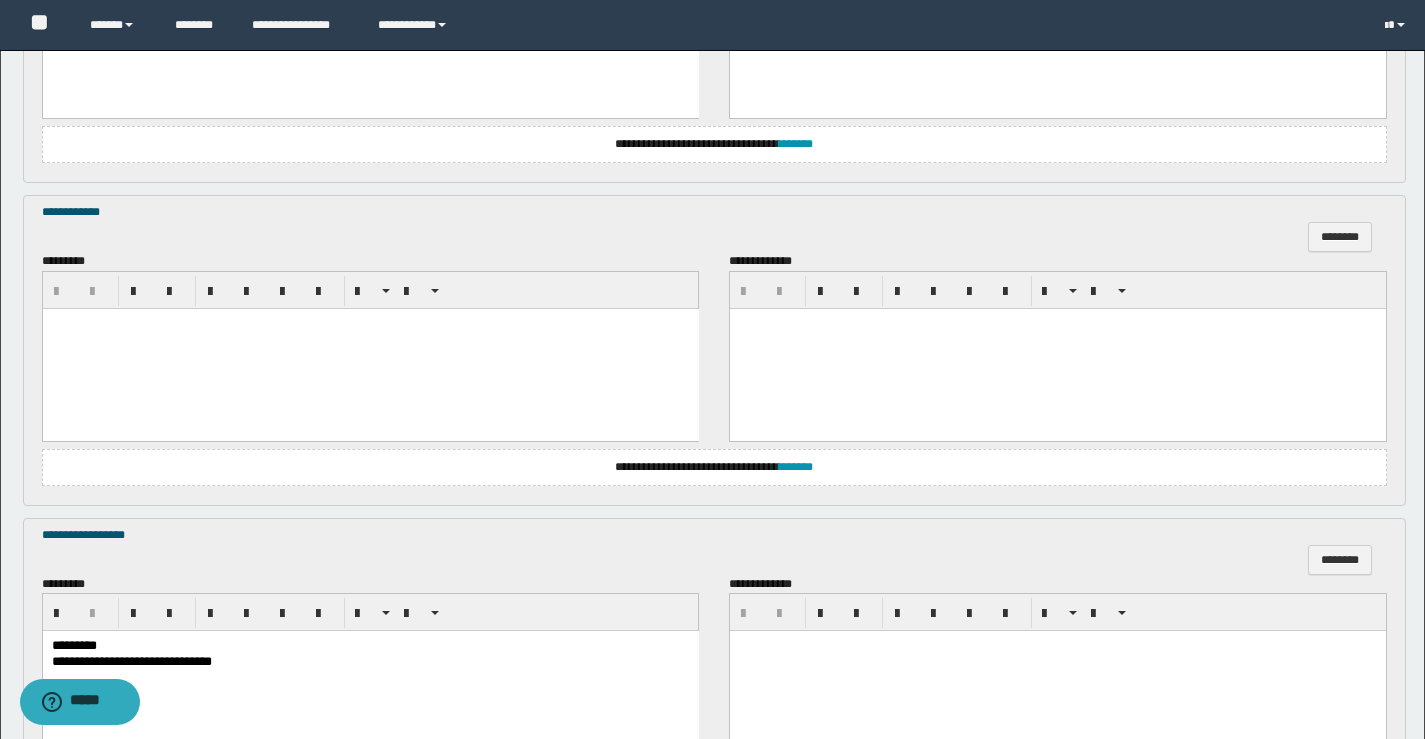 drag, startPoint x: 76, startPoint y: 318, endPoint x: 80, endPoint y: 329, distance: 11.7046995 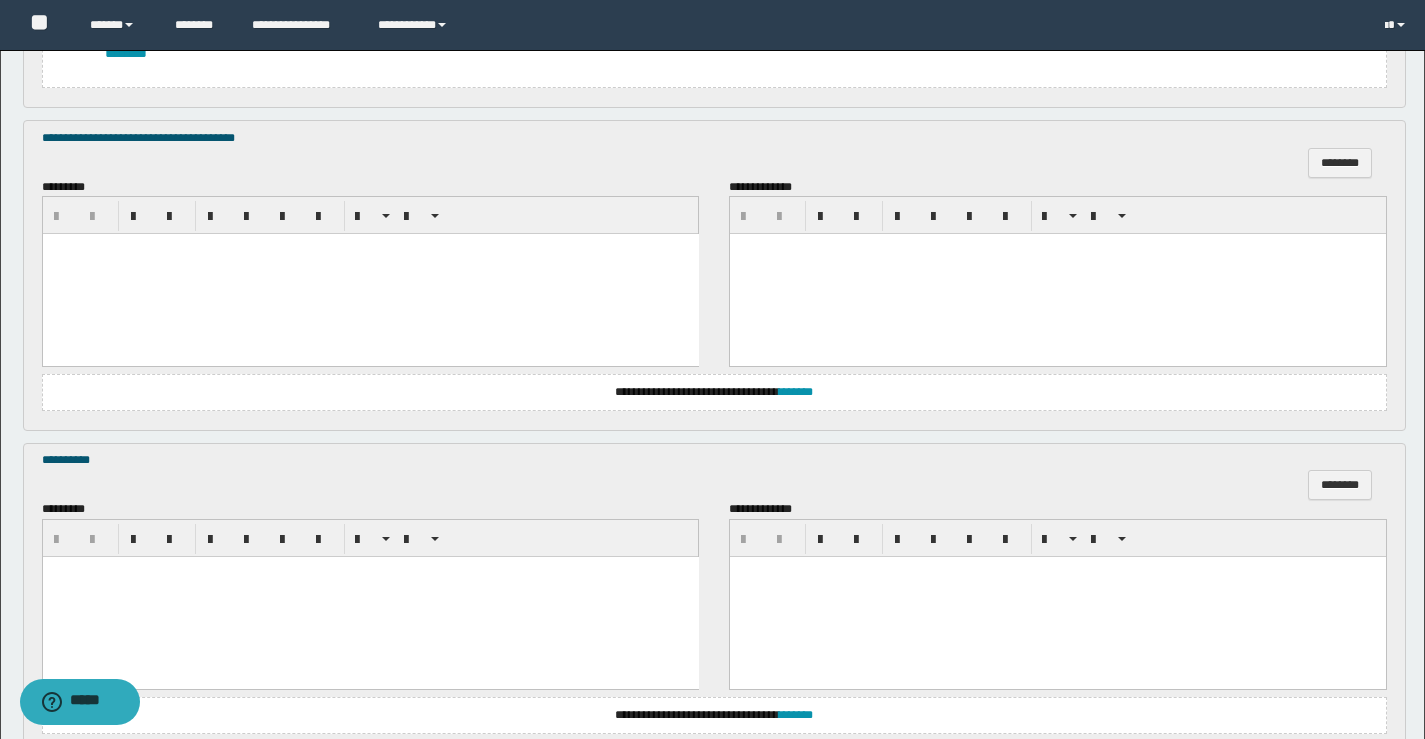 scroll, scrollTop: 3199, scrollLeft: 0, axis: vertical 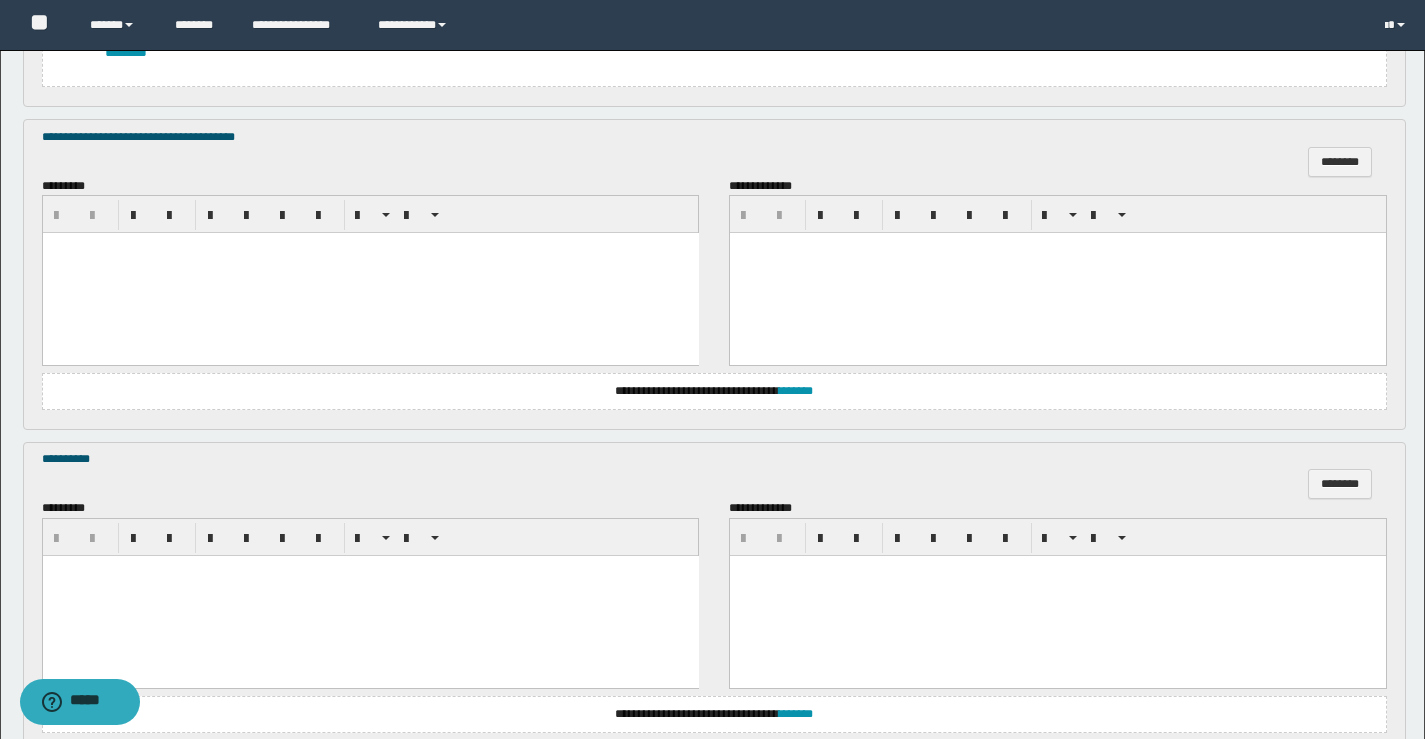 click at bounding box center (370, 273) 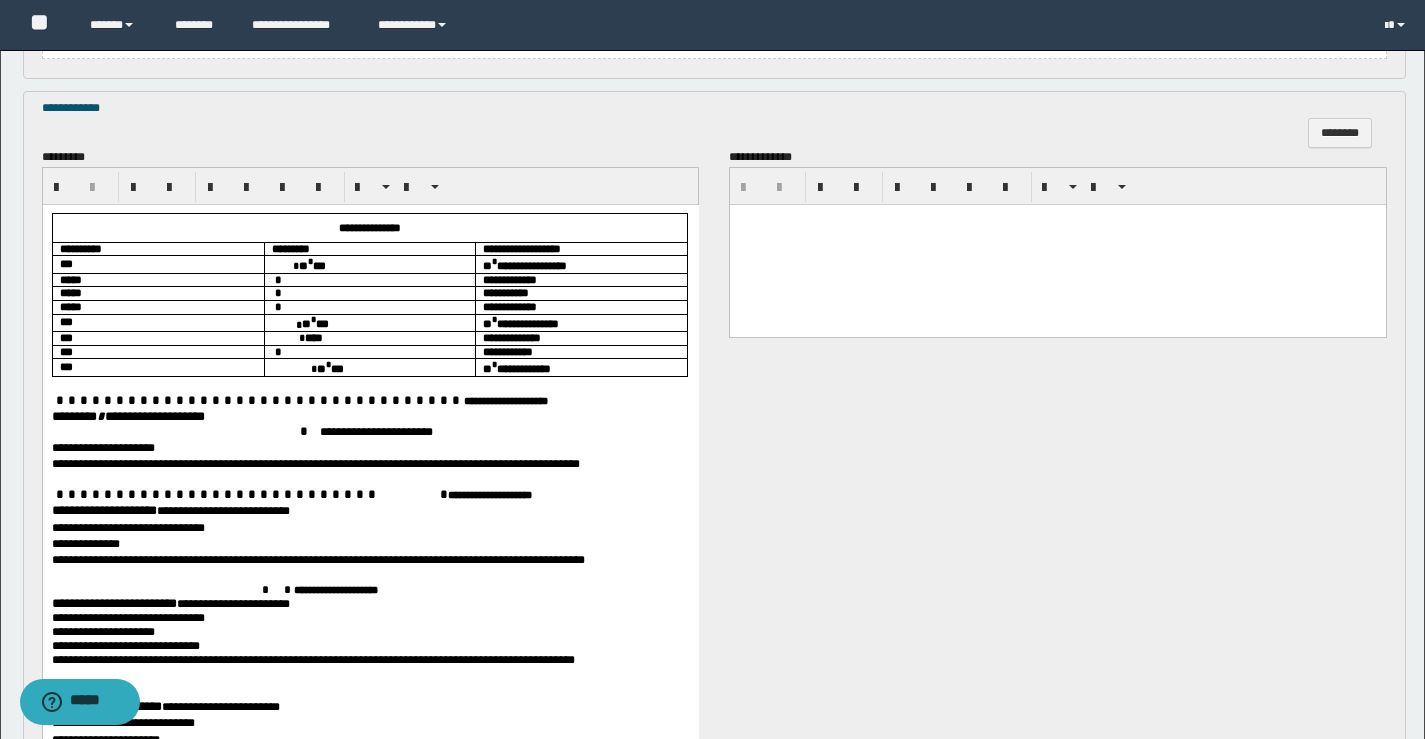 scroll, scrollTop: 1299, scrollLeft: 0, axis: vertical 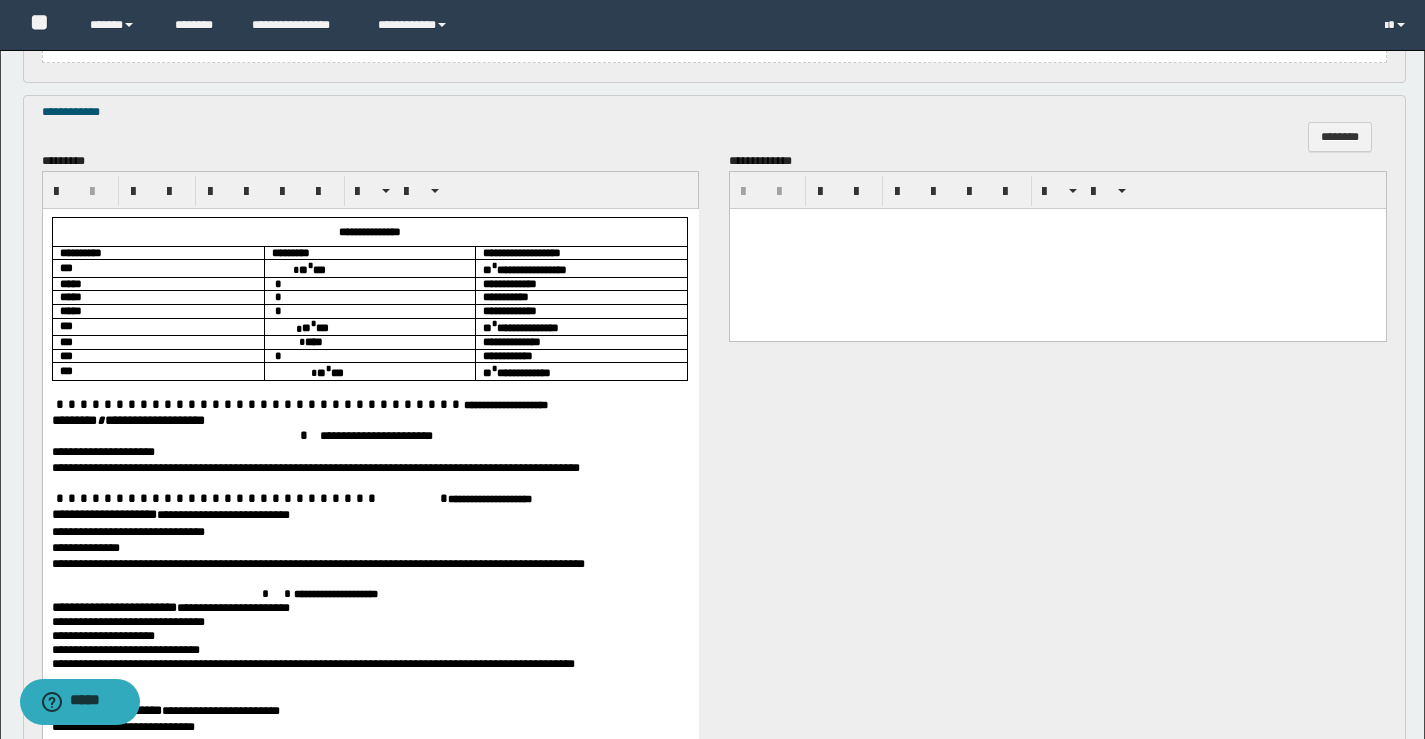 click on "** * ***" at bounding box center [369, 267] 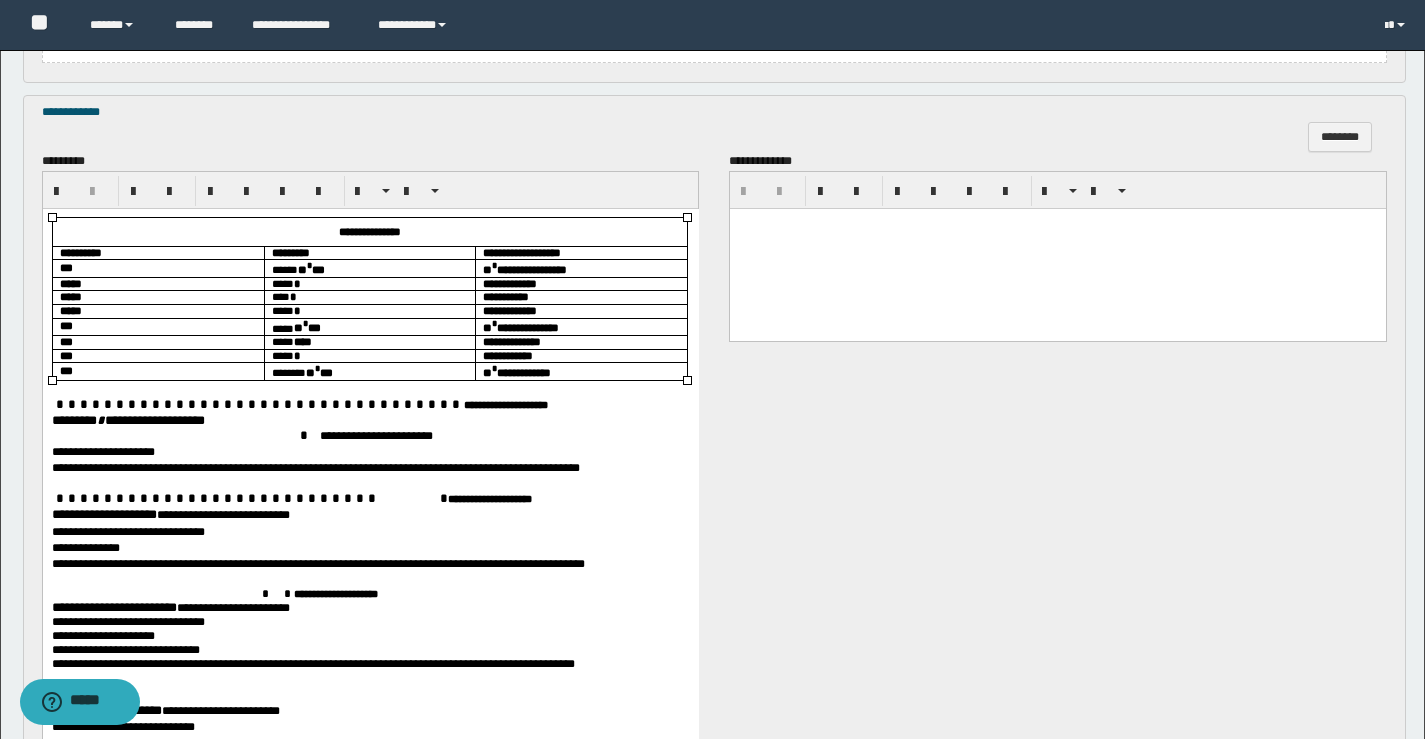 click on "******** * *****" at bounding box center (92, 419) 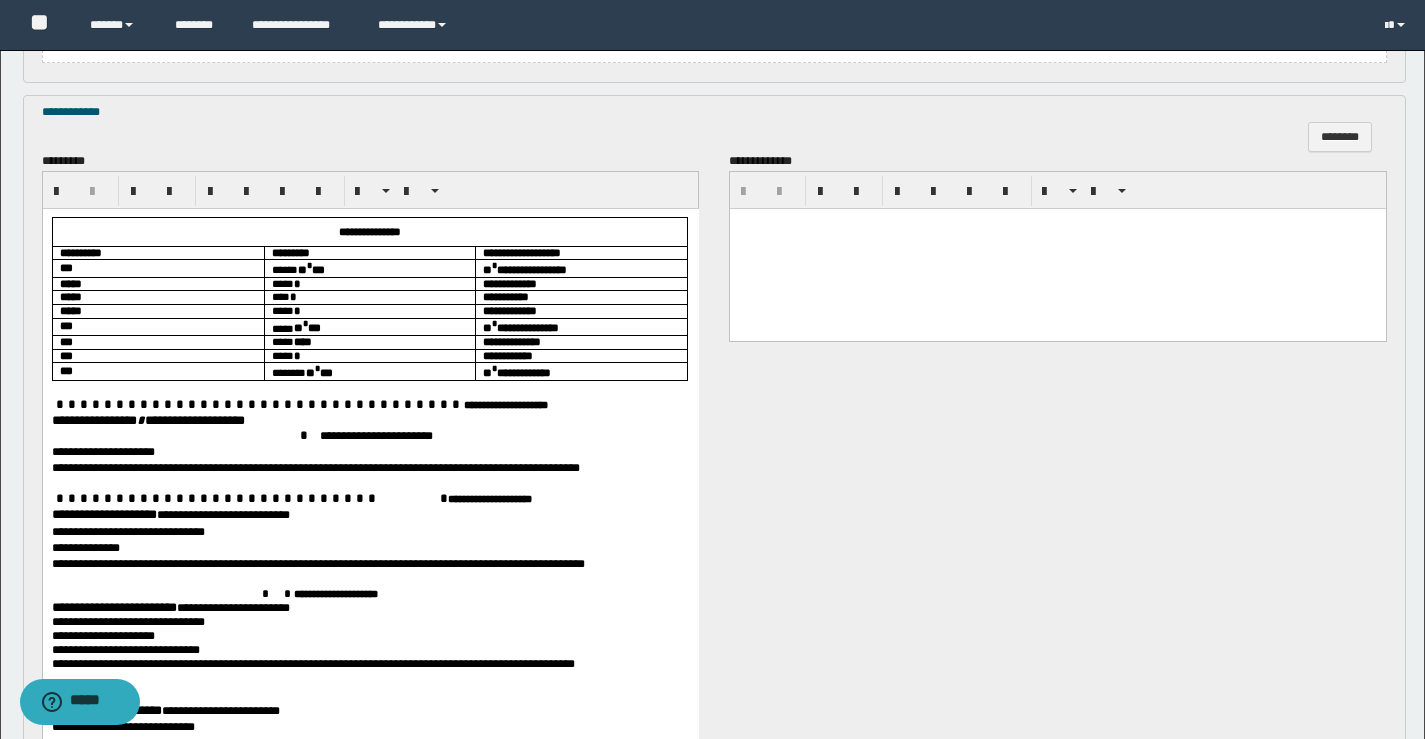 click on "**********" at bounding box center (103, 513) 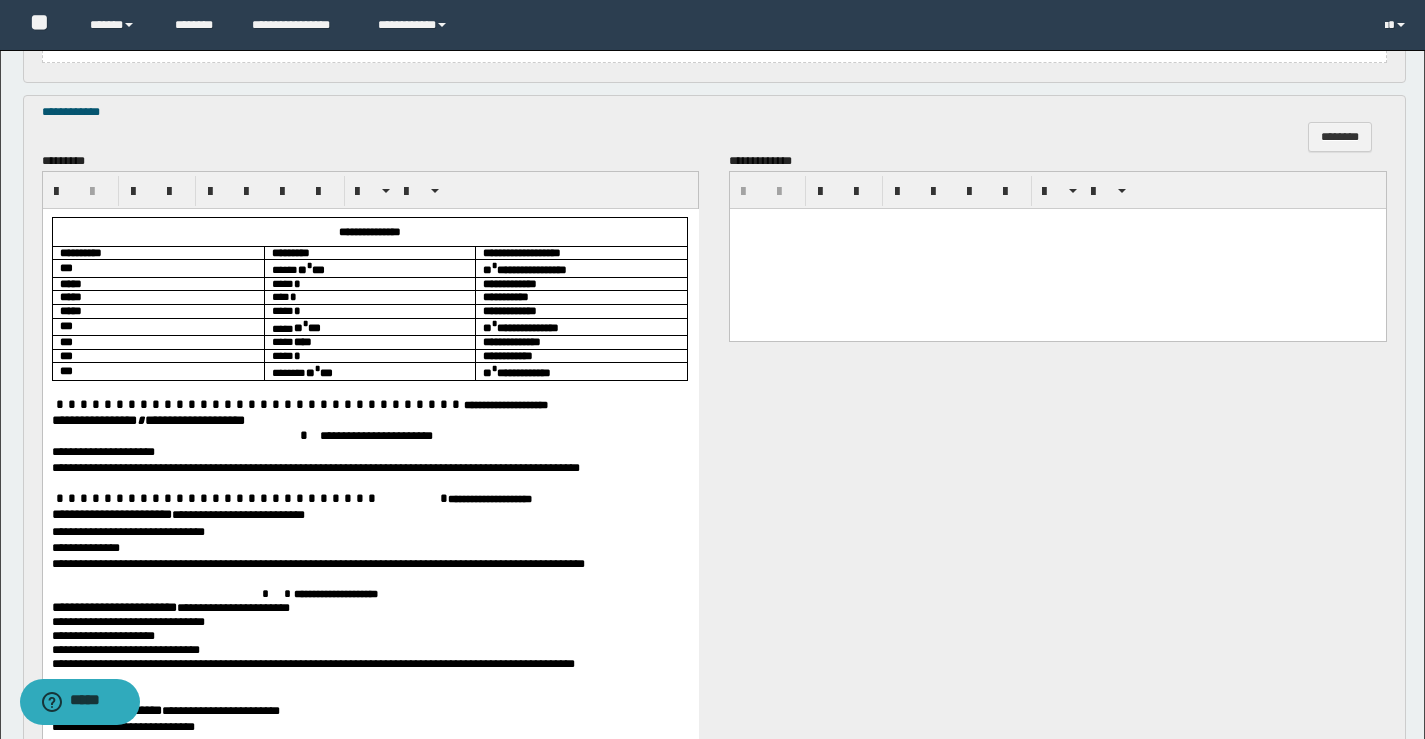 click on "**********" at bounding box center [113, 606] 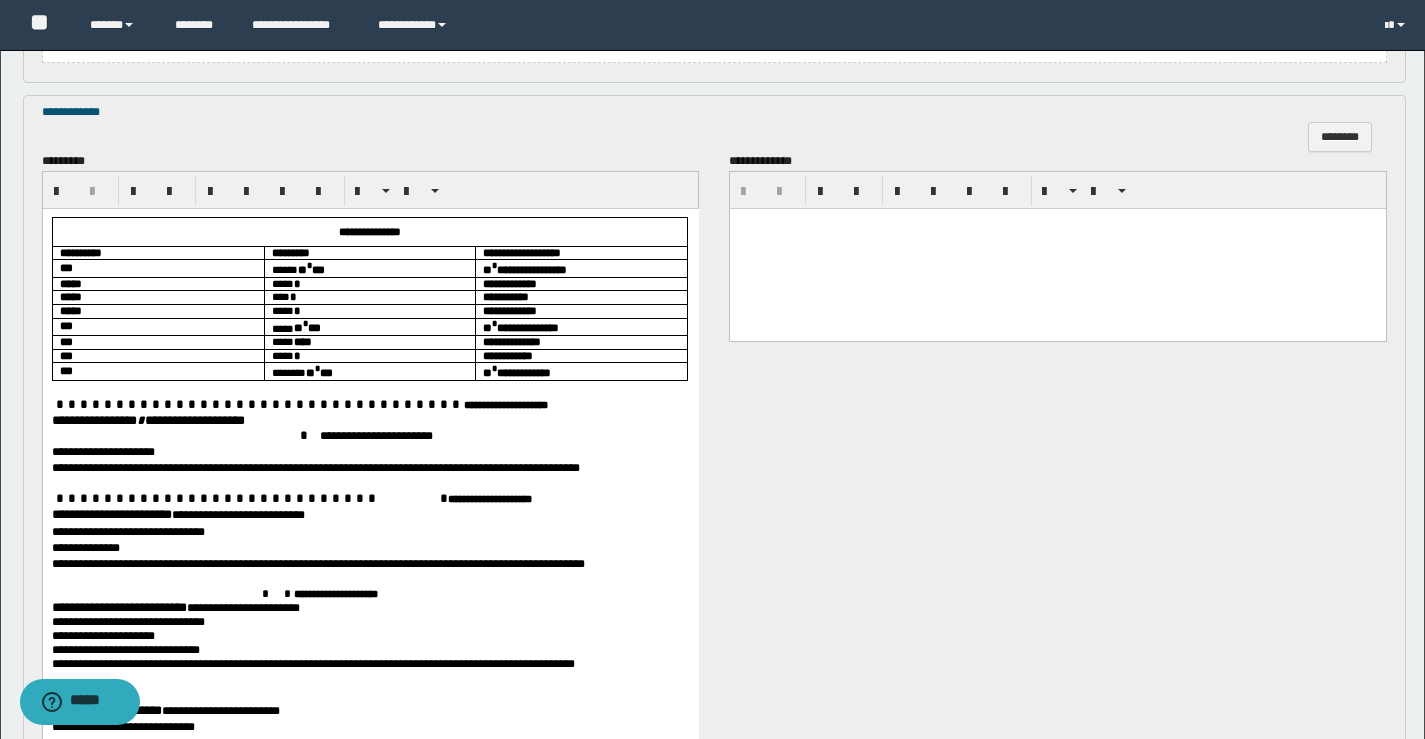 scroll, scrollTop: 1499, scrollLeft: 0, axis: vertical 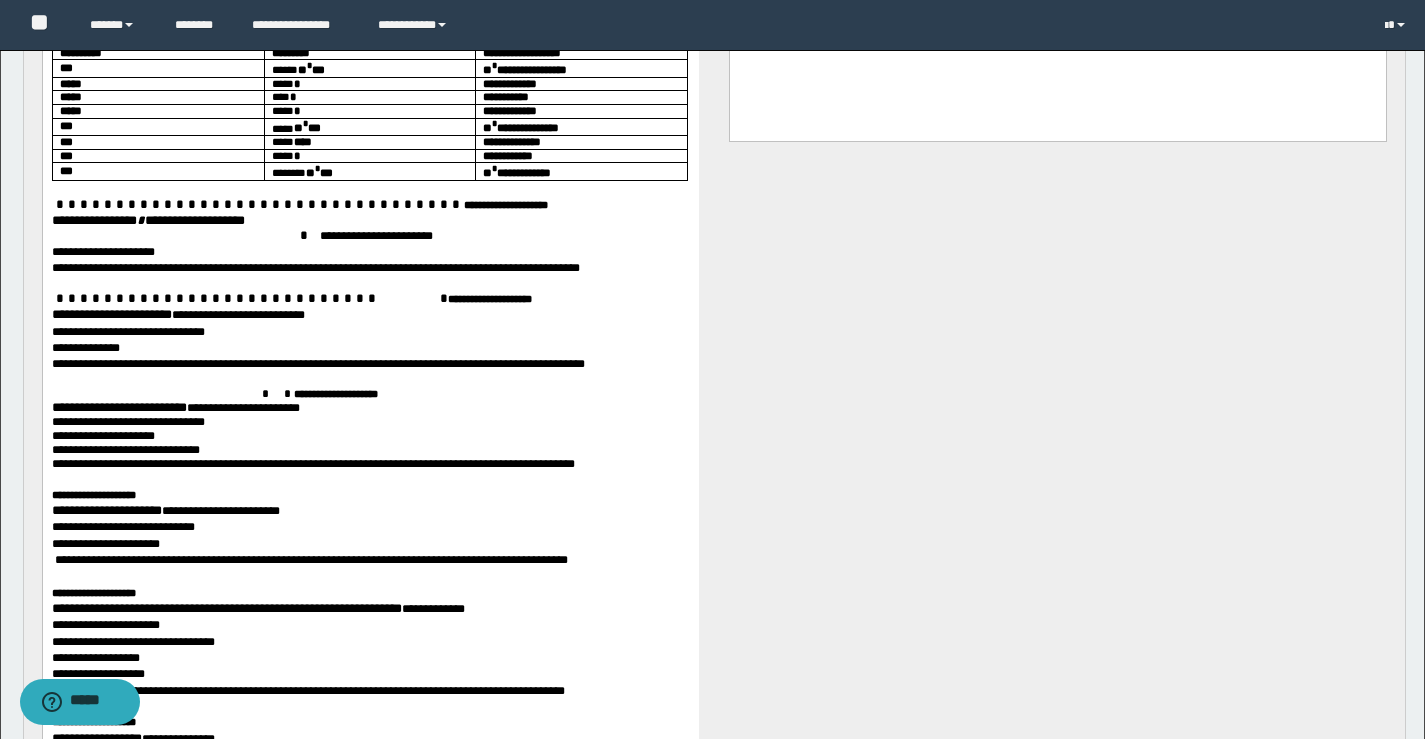 click on "**********" at bounding box center [106, 509] 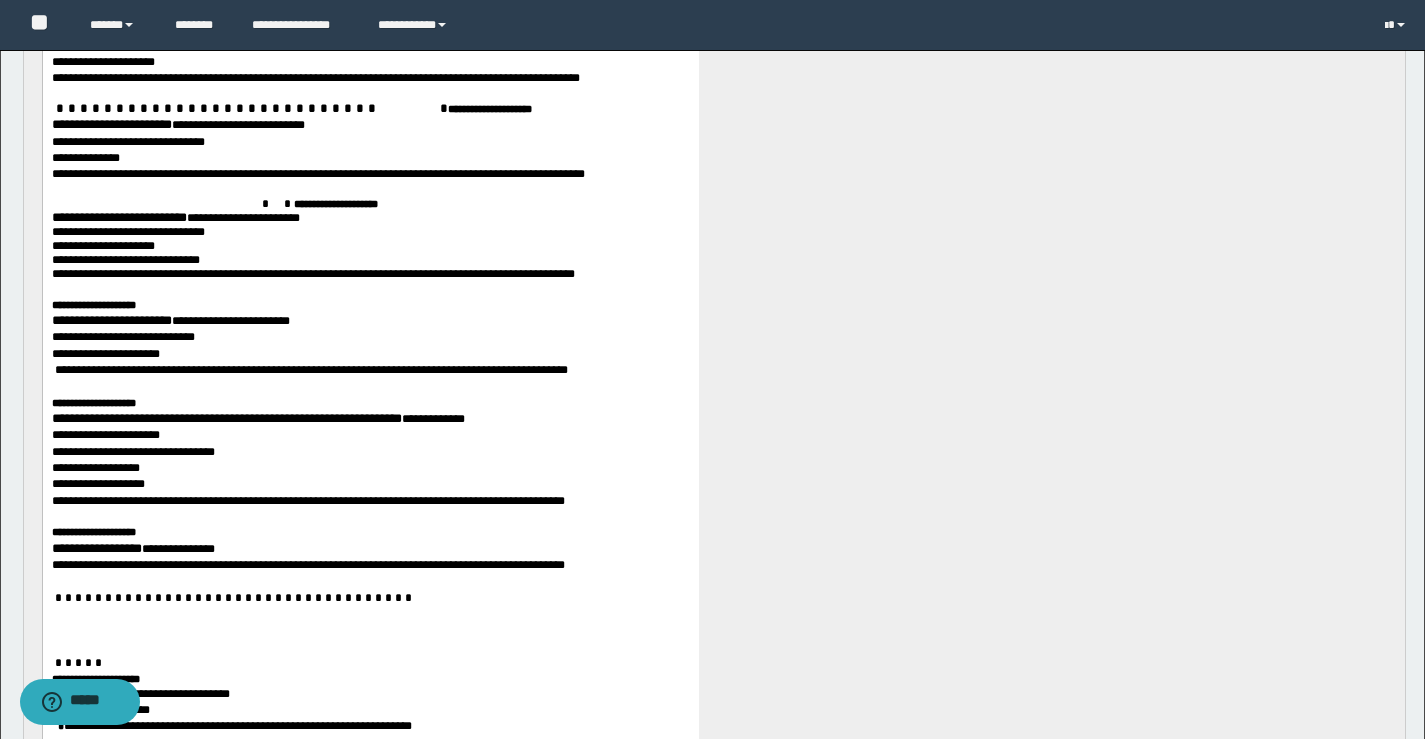 scroll, scrollTop: 1699, scrollLeft: 0, axis: vertical 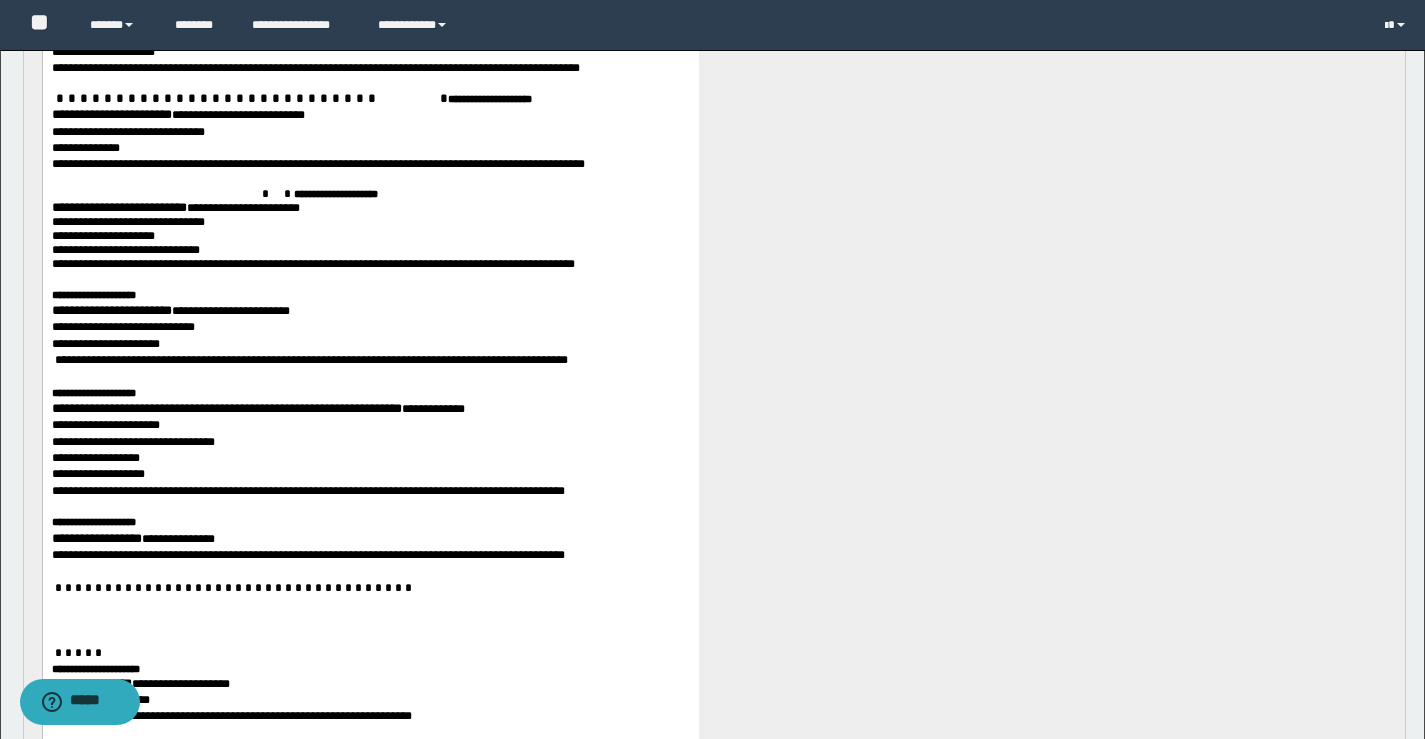 click on "**********" at bounding box center (226, 408) 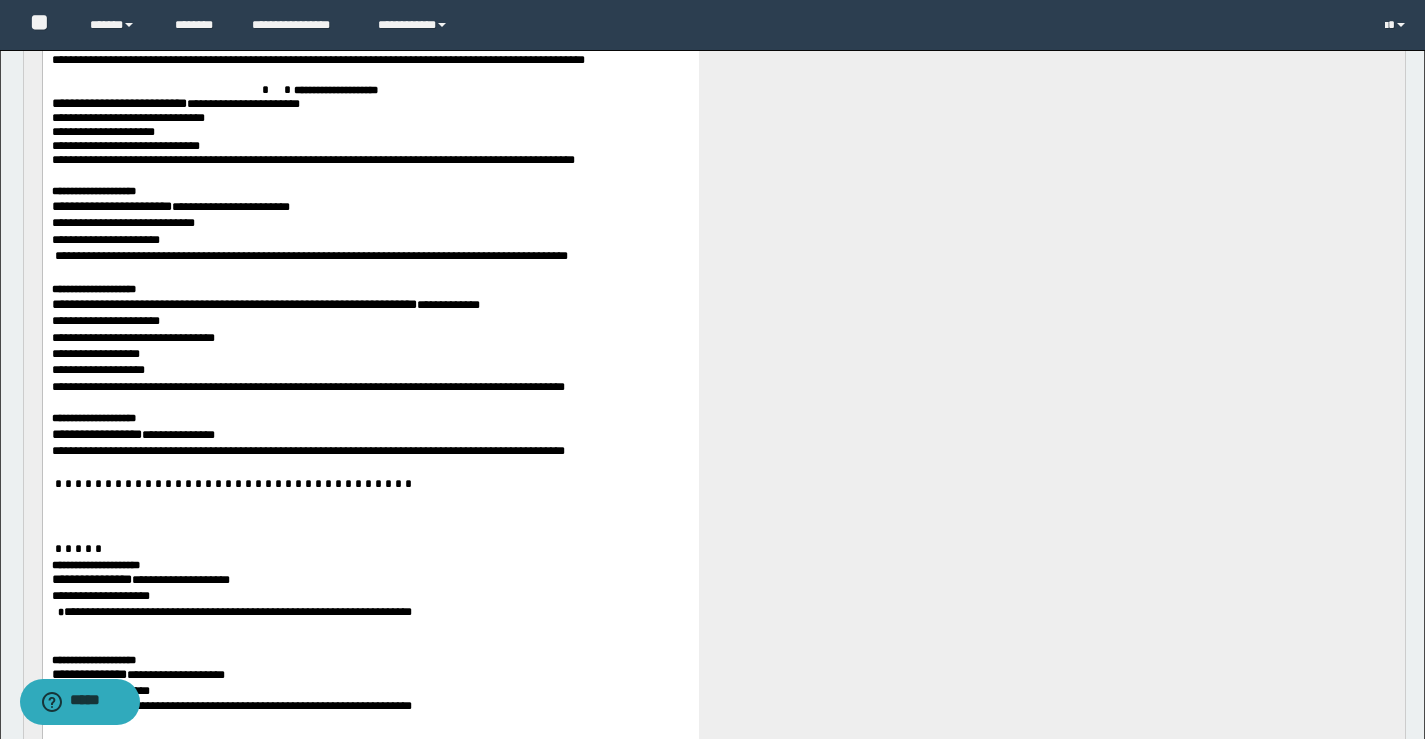 scroll, scrollTop: 1899, scrollLeft: 0, axis: vertical 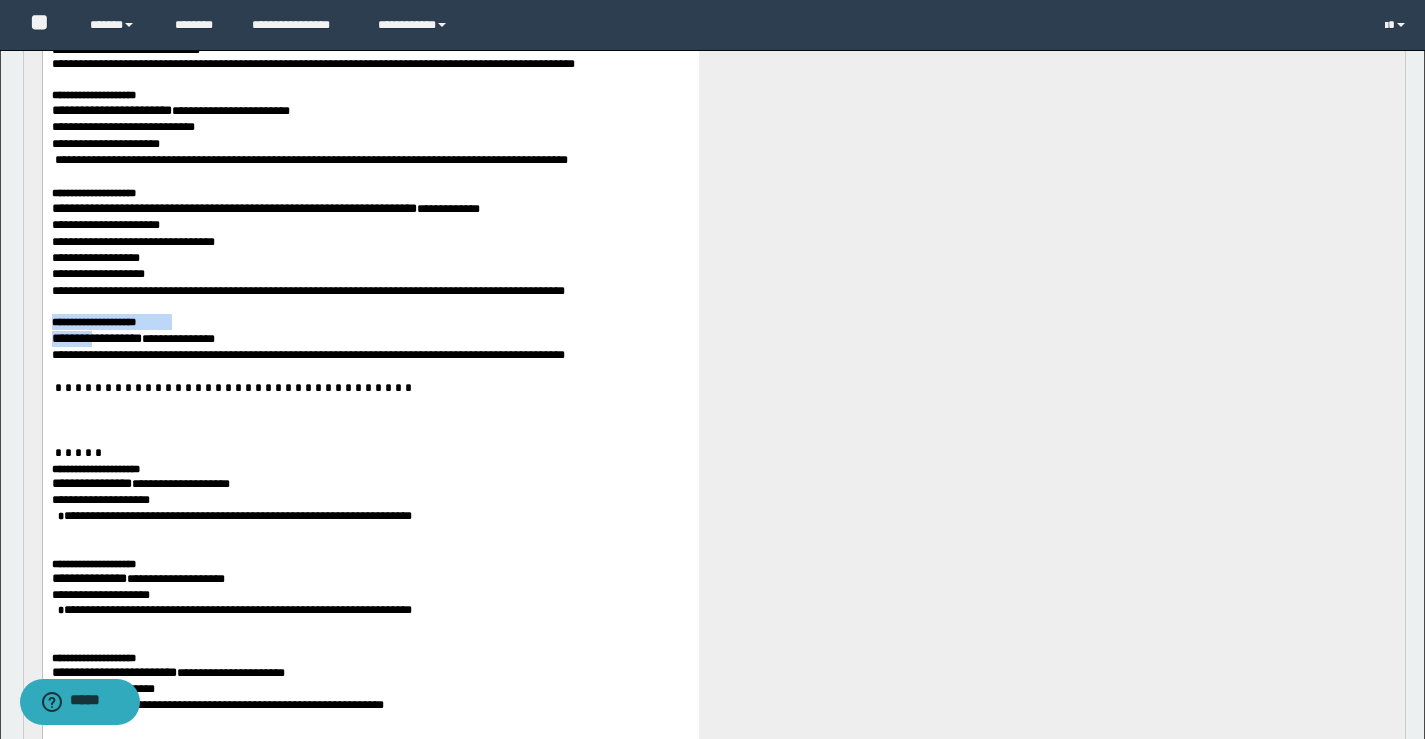 click on "**********" at bounding box center (370, 198) 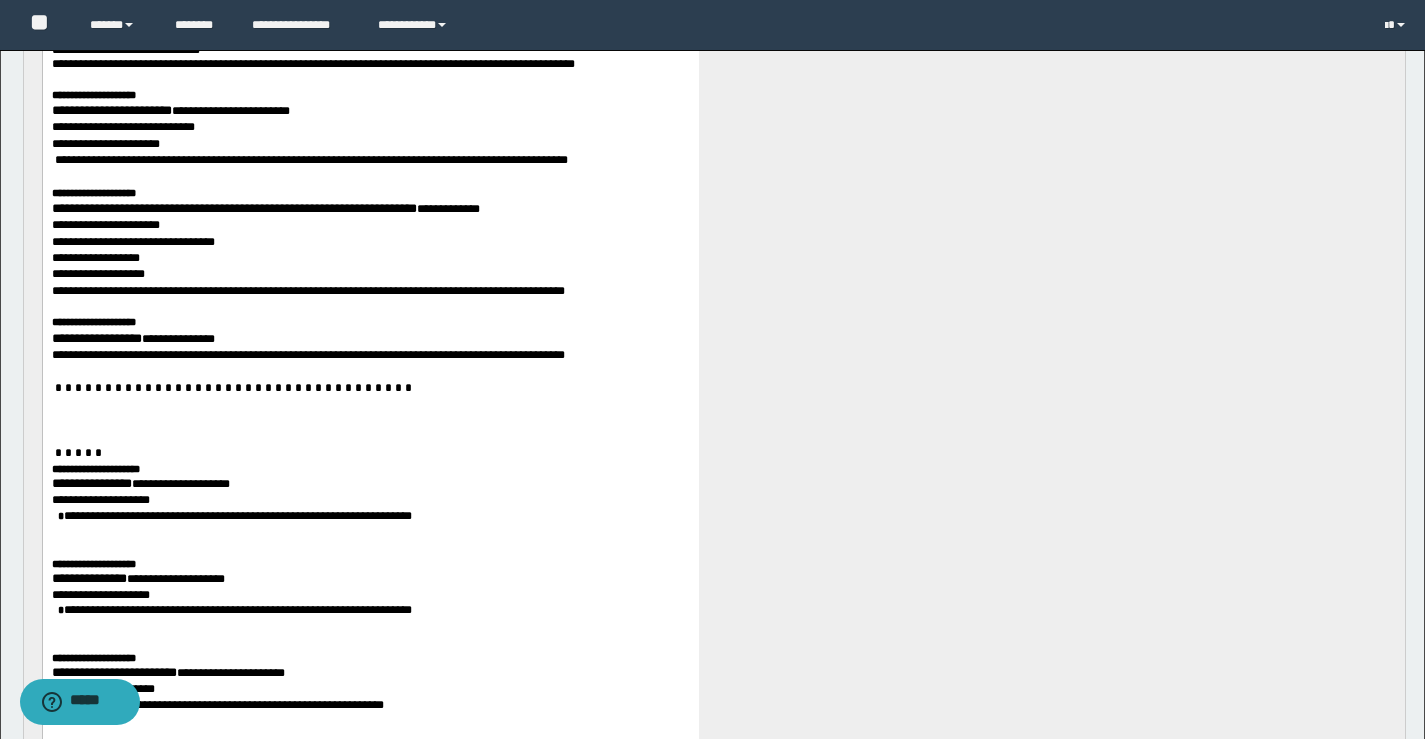 click on "**********" at bounding box center (96, 338) 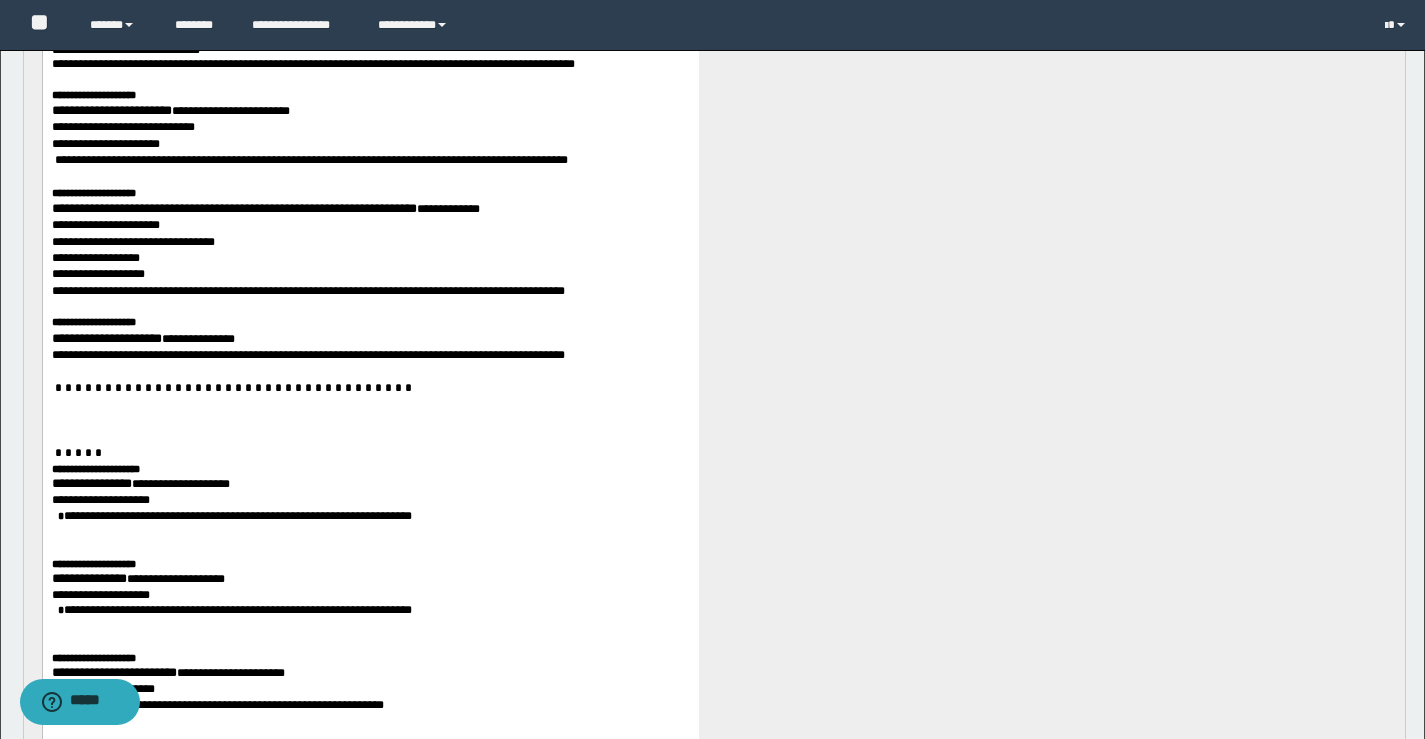 click on "**********" at bounding box center [91, 483] 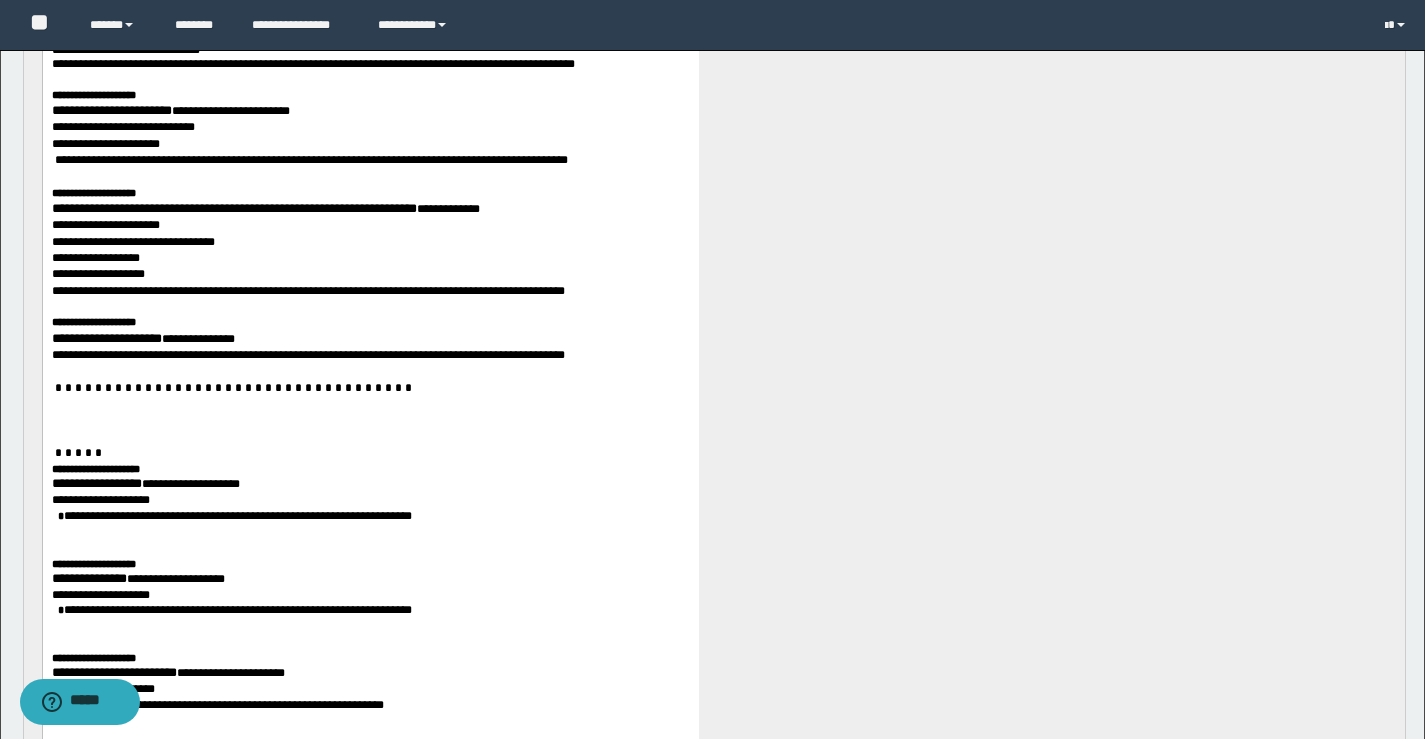click on "**********" at bounding box center [88, 578] 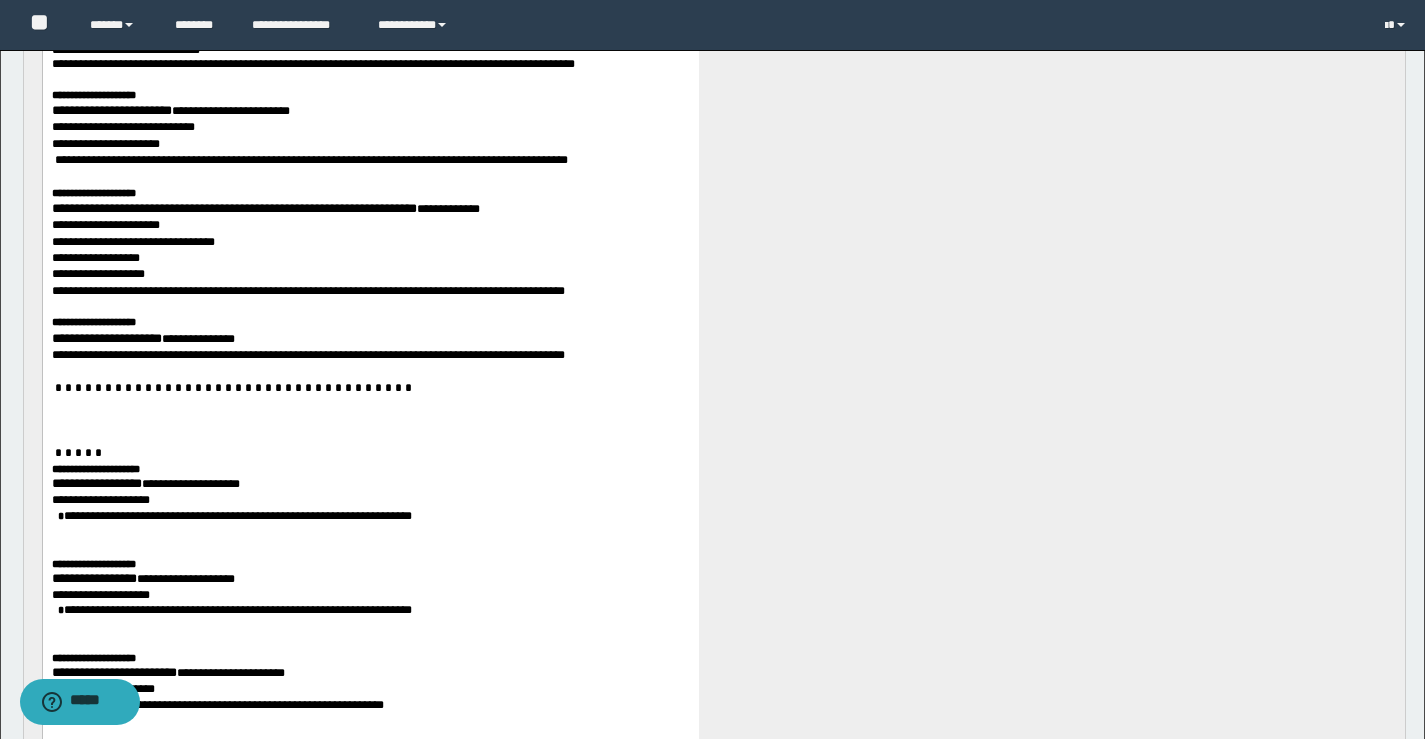 scroll, scrollTop: 2199, scrollLeft: 0, axis: vertical 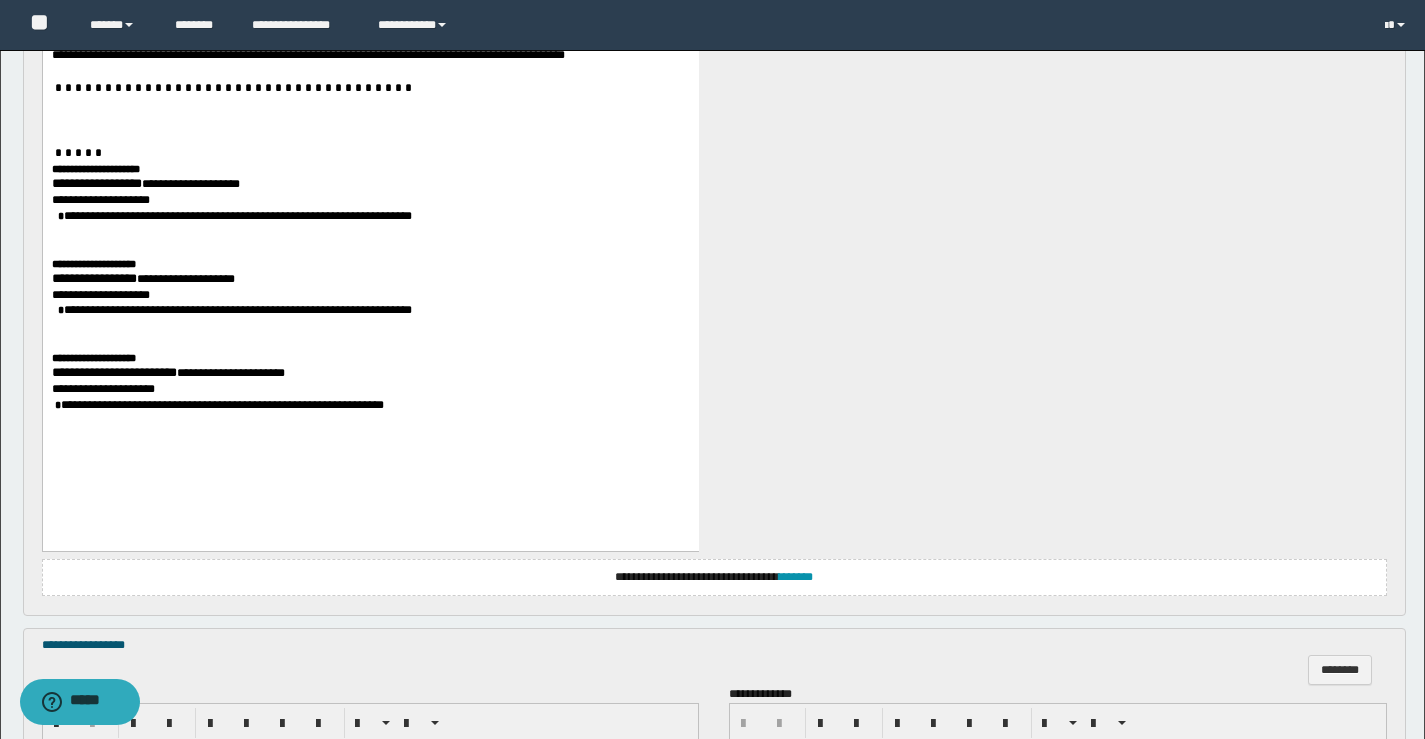 click on "**********" at bounding box center (113, 372) 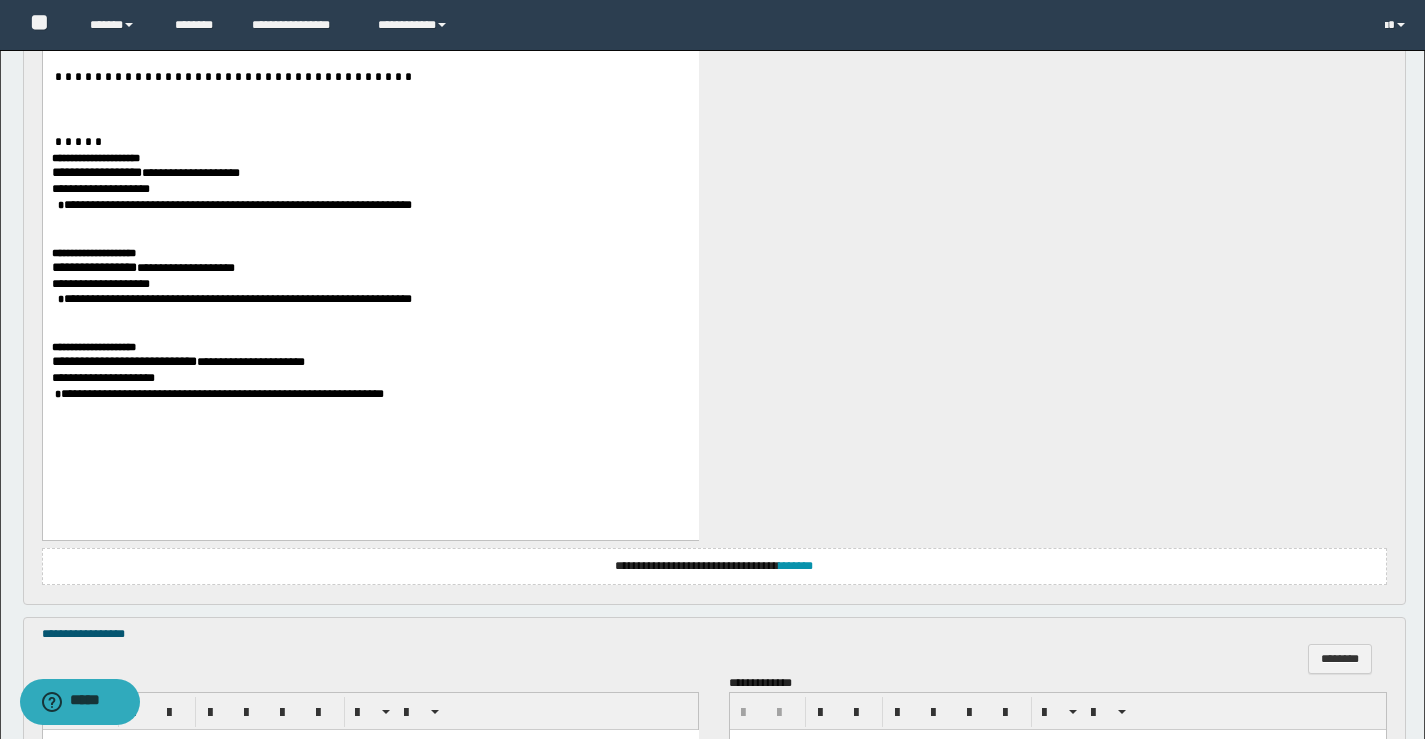 scroll, scrollTop: 2199, scrollLeft: 0, axis: vertical 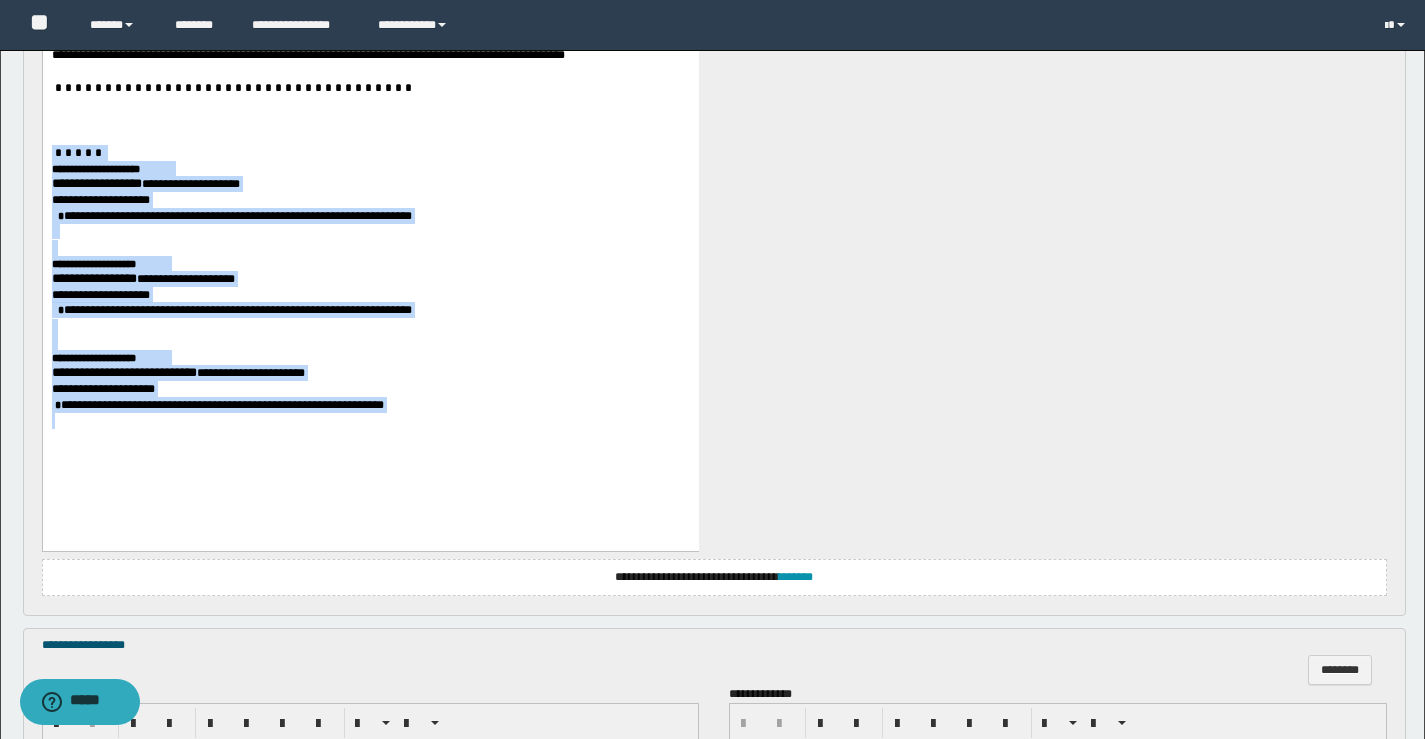 drag, startPoint x: 284, startPoint y: 176, endPoint x: 617, endPoint y: 451, distance: 431.87268 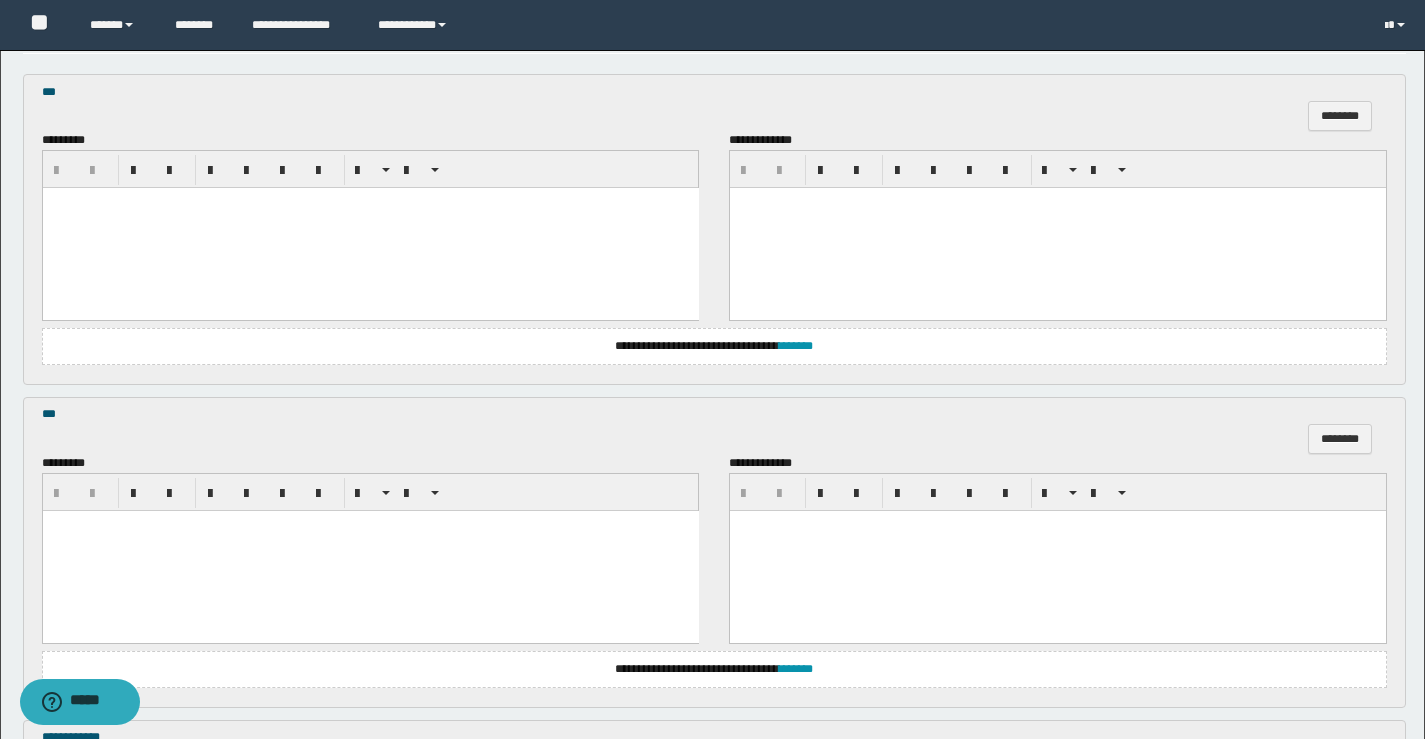 scroll, scrollTop: 652, scrollLeft: 0, axis: vertical 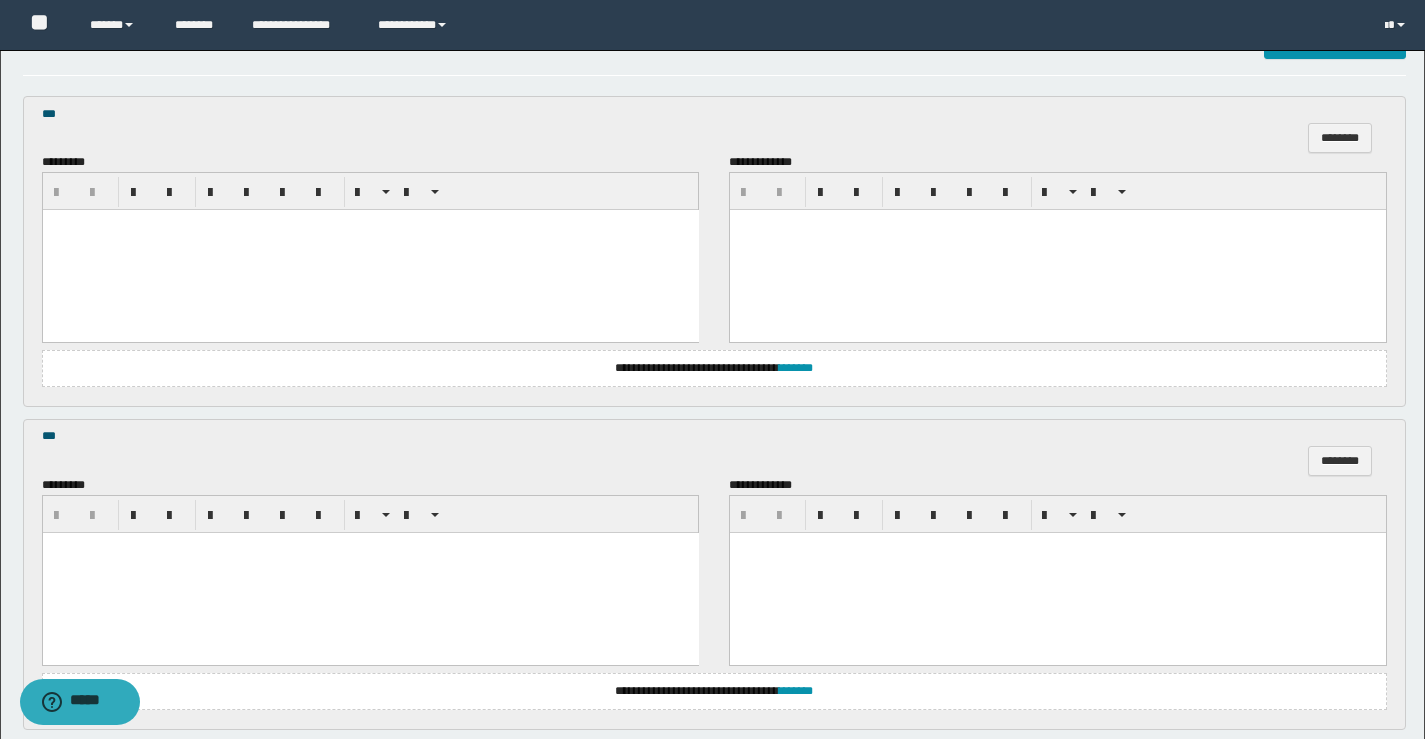 click at bounding box center [370, 250] 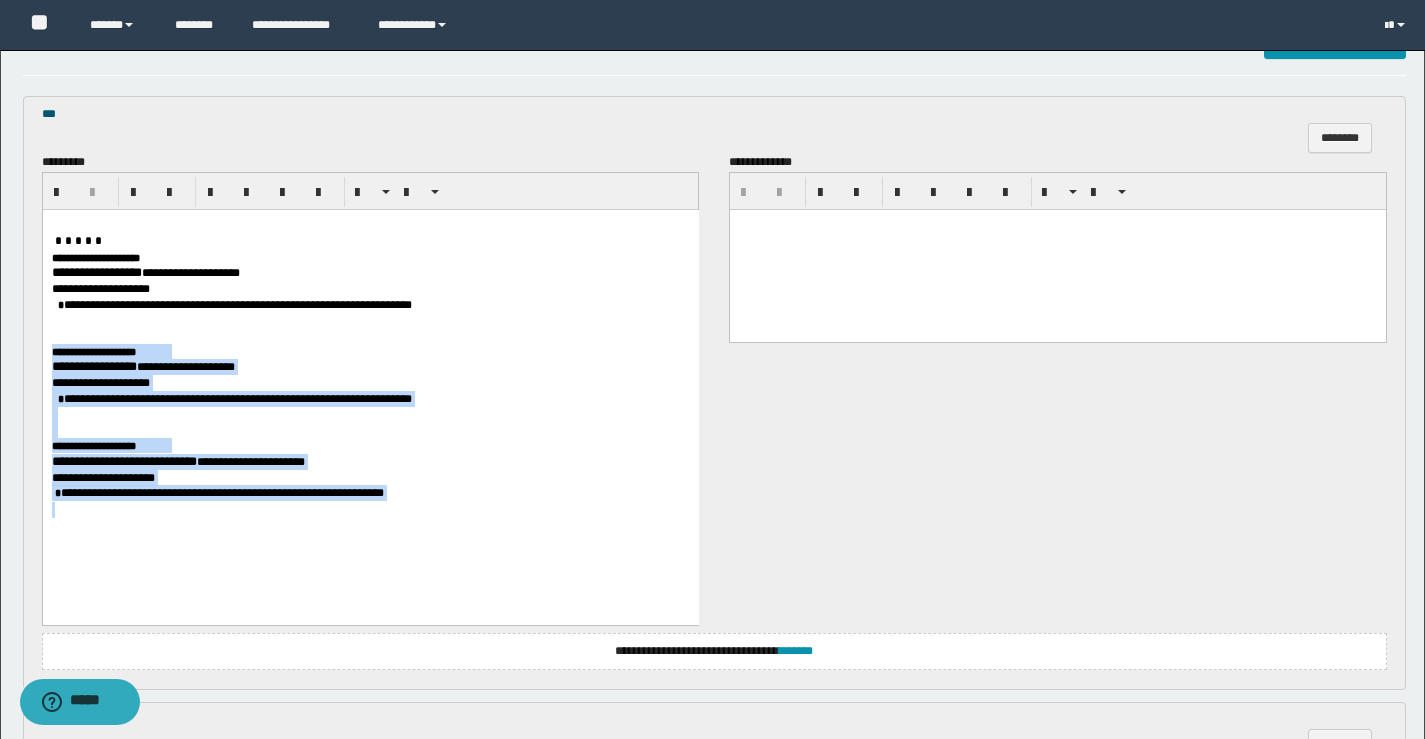 drag, startPoint x: 107, startPoint y: 341, endPoint x: 699, endPoint y: 854, distance: 783.3473 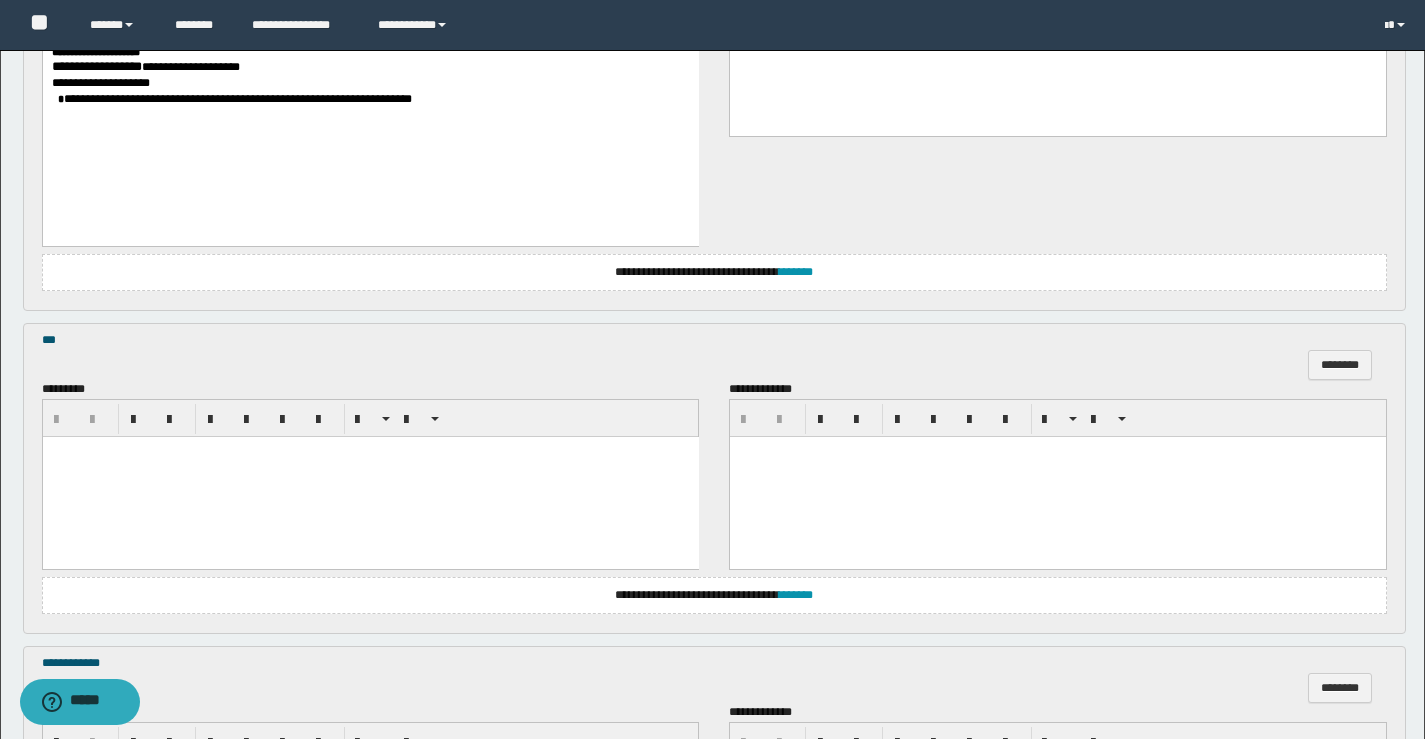 scroll, scrollTop: 952, scrollLeft: 0, axis: vertical 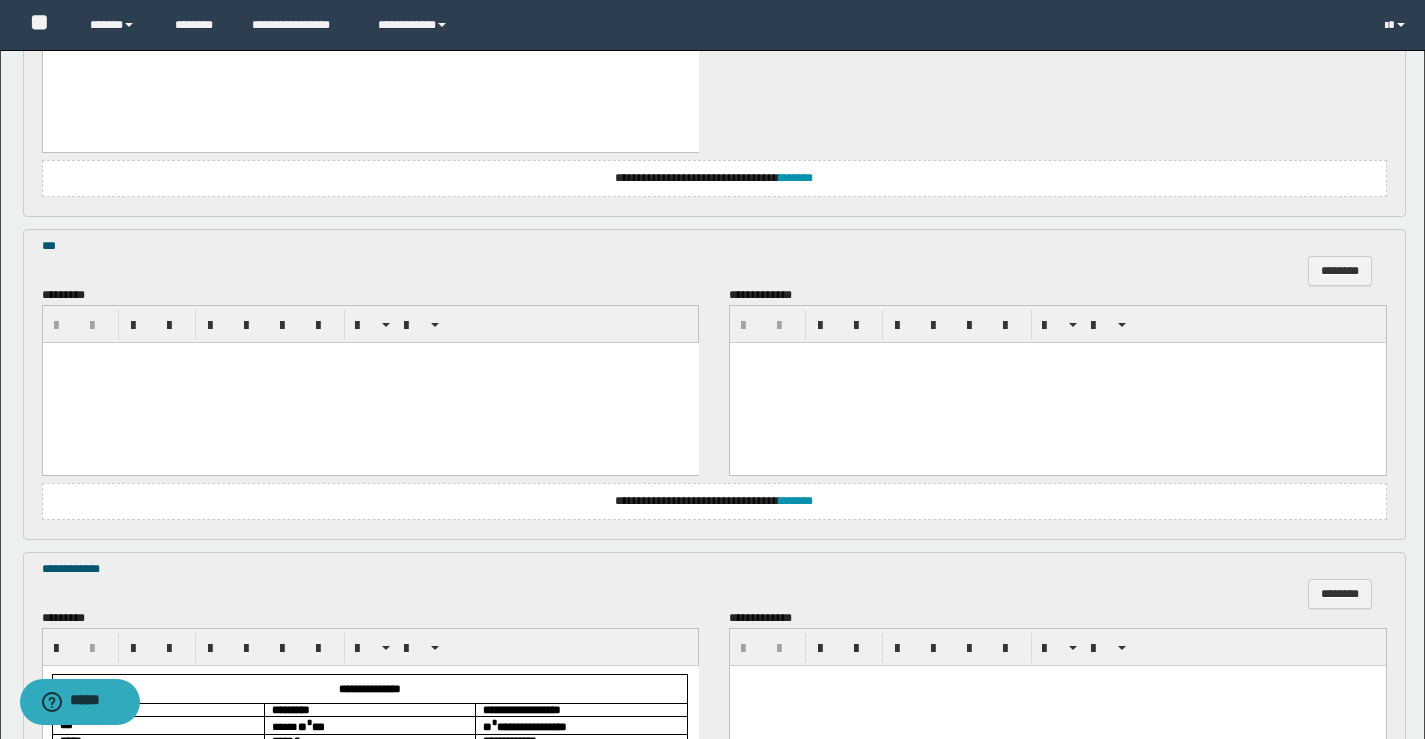 click at bounding box center [370, 383] 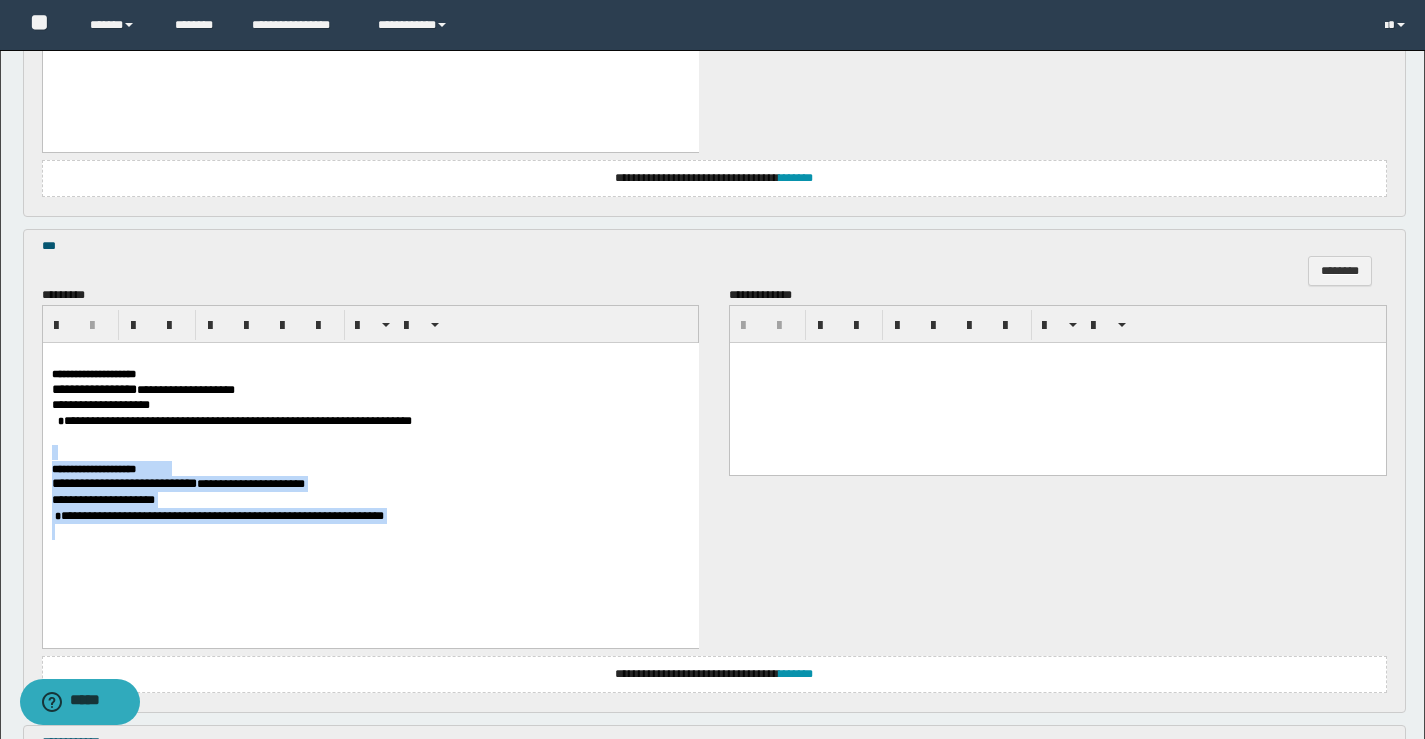 drag, startPoint x: 55, startPoint y: 438, endPoint x: 772, endPoint y: 683, distance: 757.7031 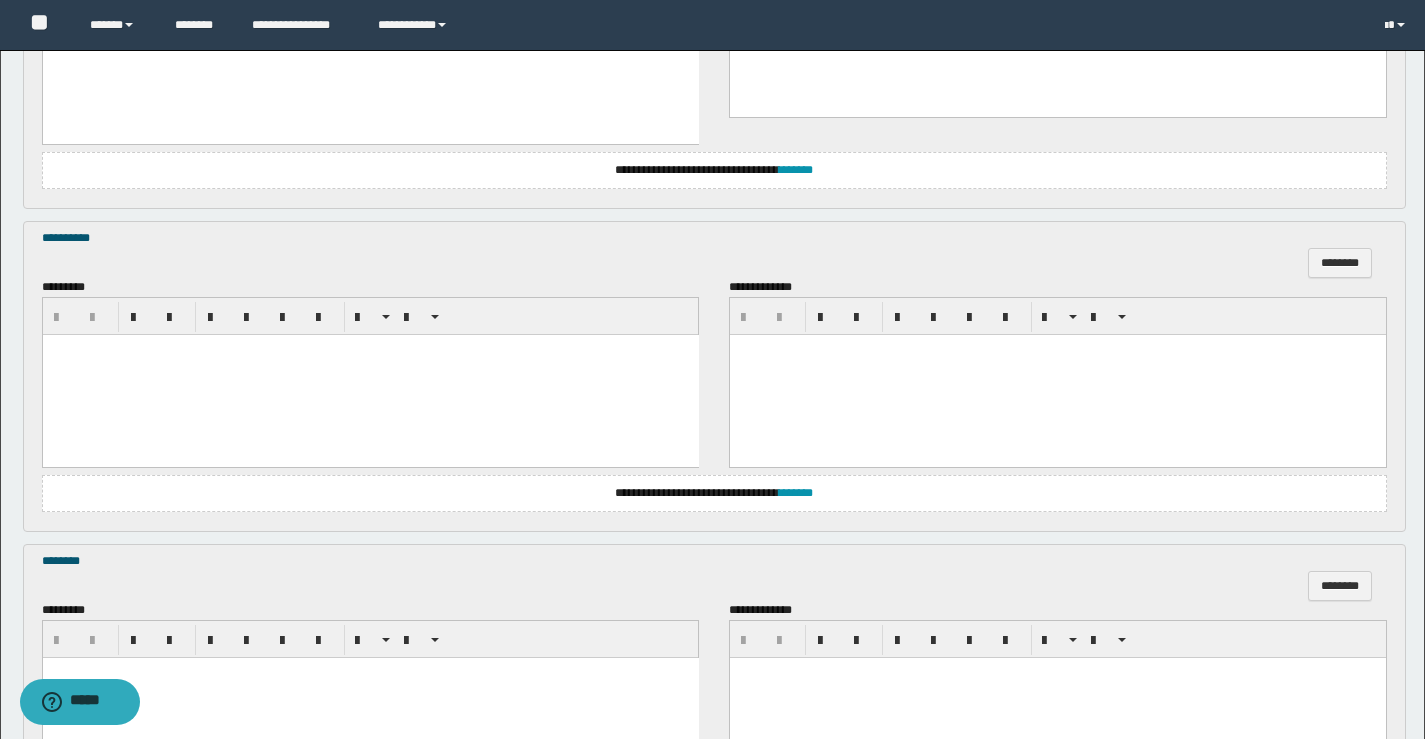 scroll, scrollTop: 3352, scrollLeft: 0, axis: vertical 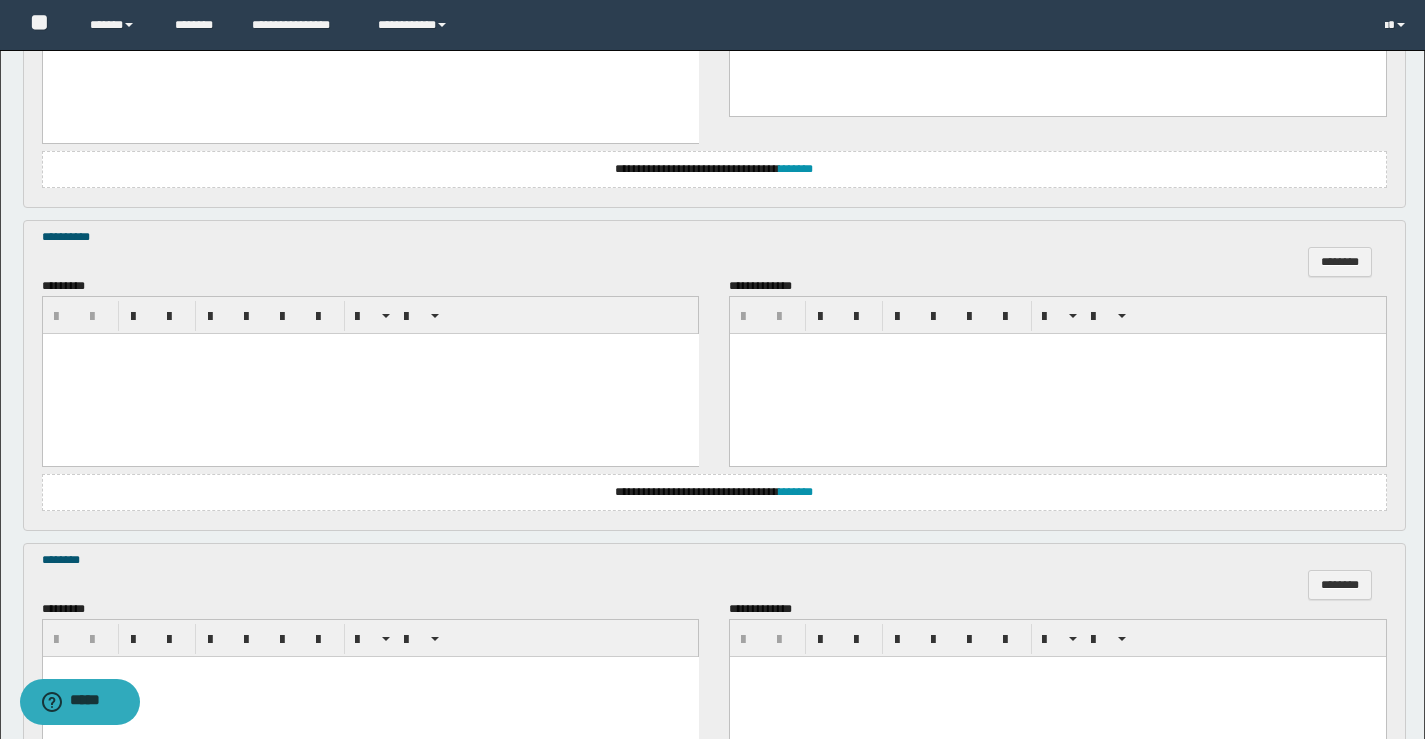 click at bounding box center (370, 374) 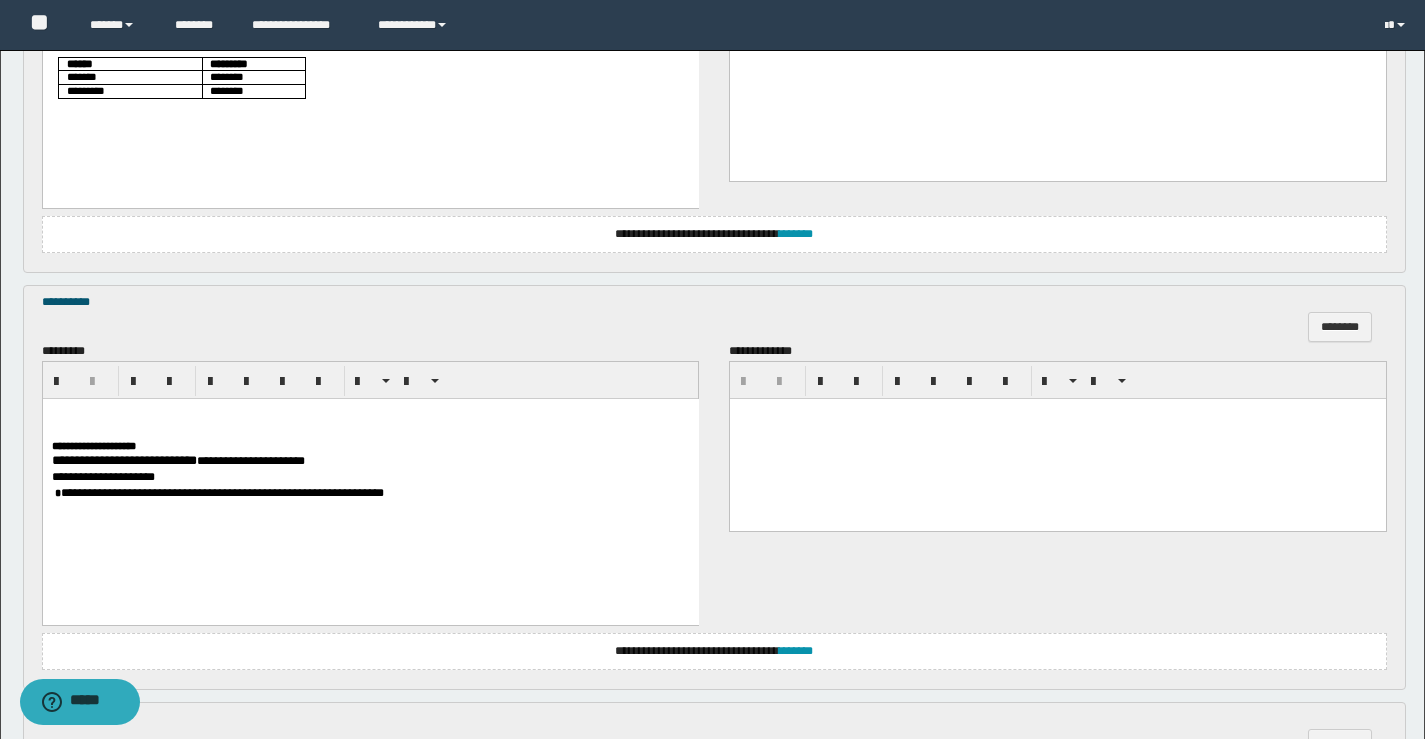 scroll, scrollTop: 3252, scrollLeft: 0, axis: vertical 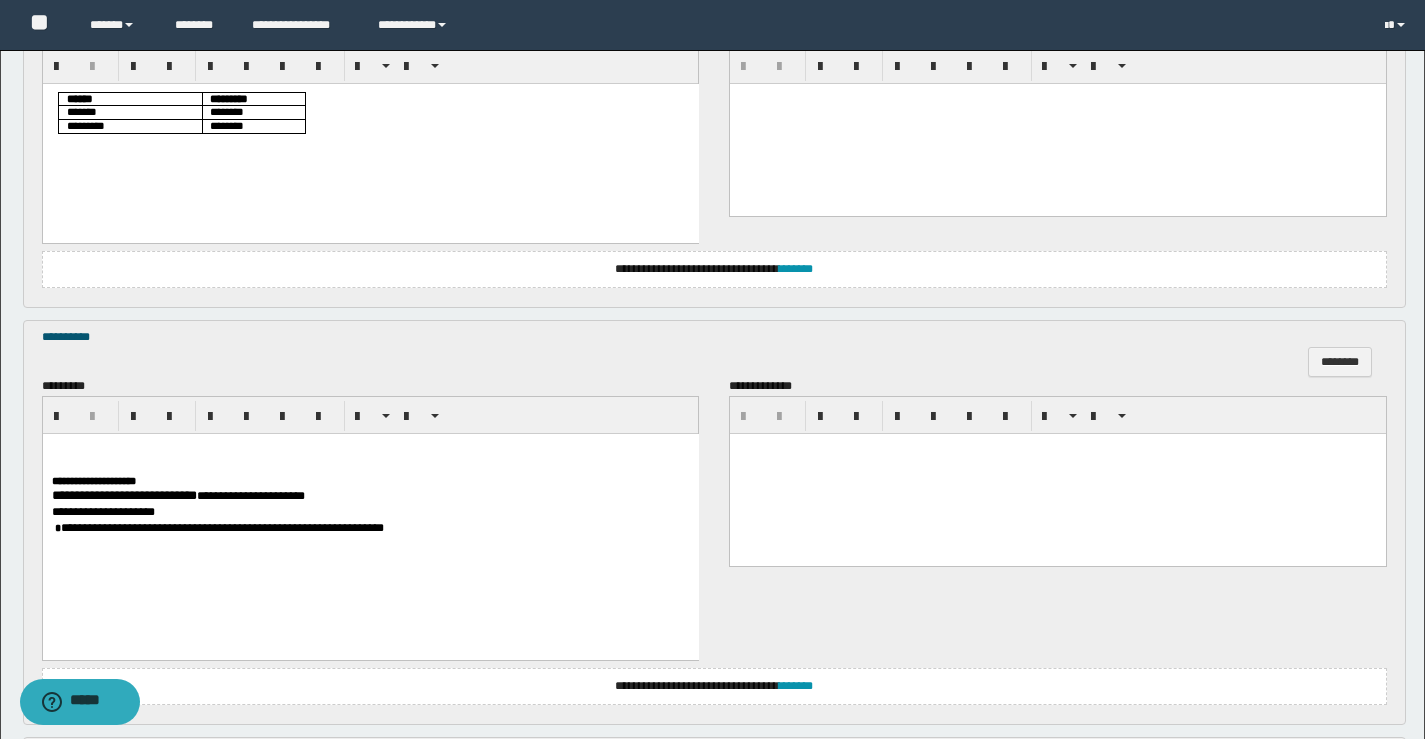 click on "**********" at bounding box center [93, 481] 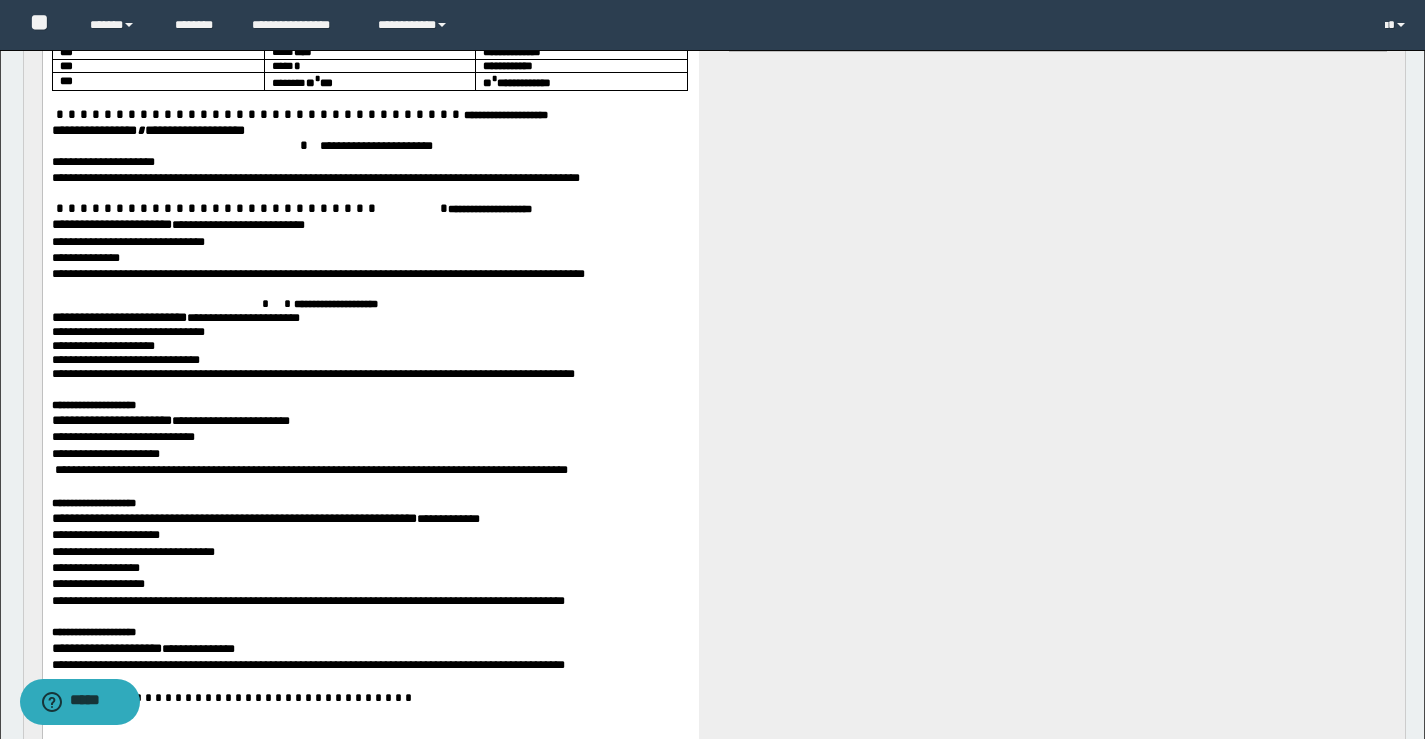 scroll, scrollTop: 1752, scrollLeft: 0, axis: vertical 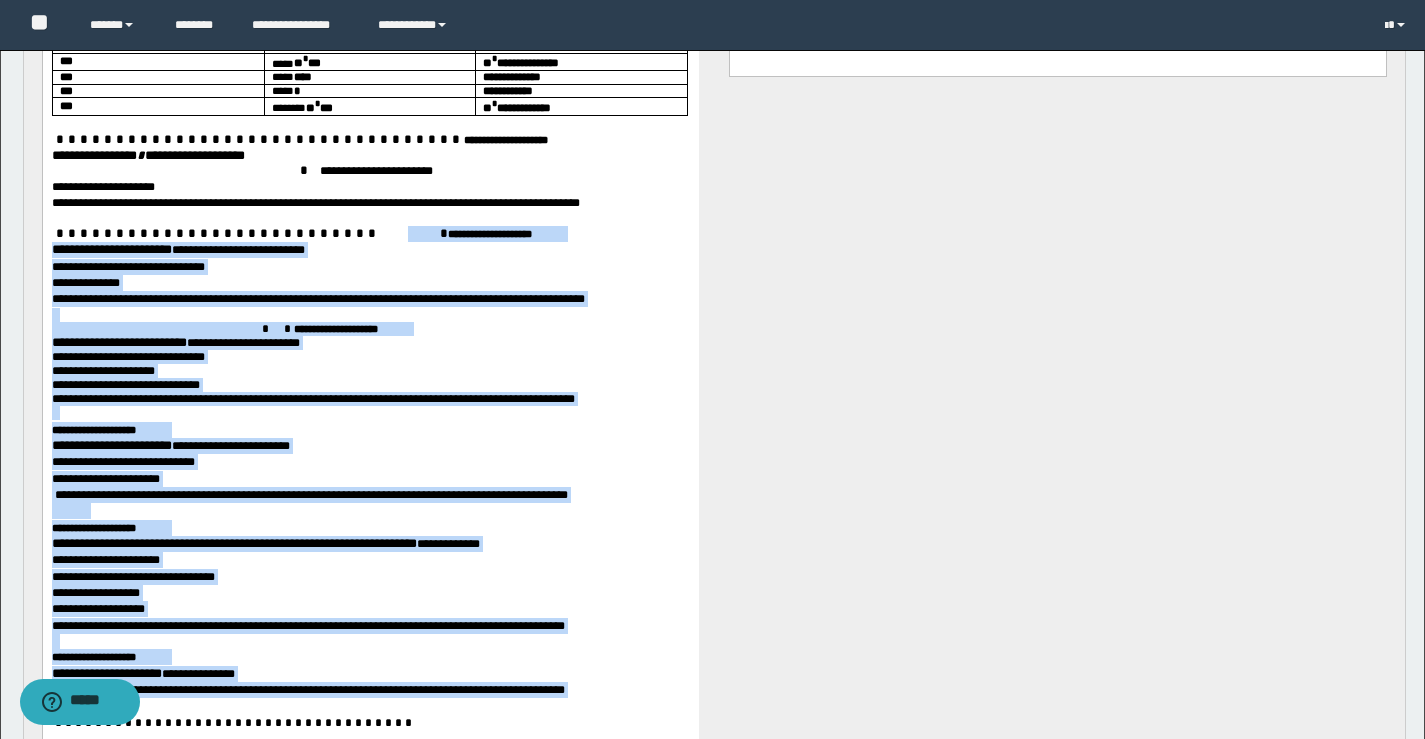 drag, startPoint x: 283, startPoint y: 227, endPoint x: 671, endPoint y: 717, distance: 625.0152 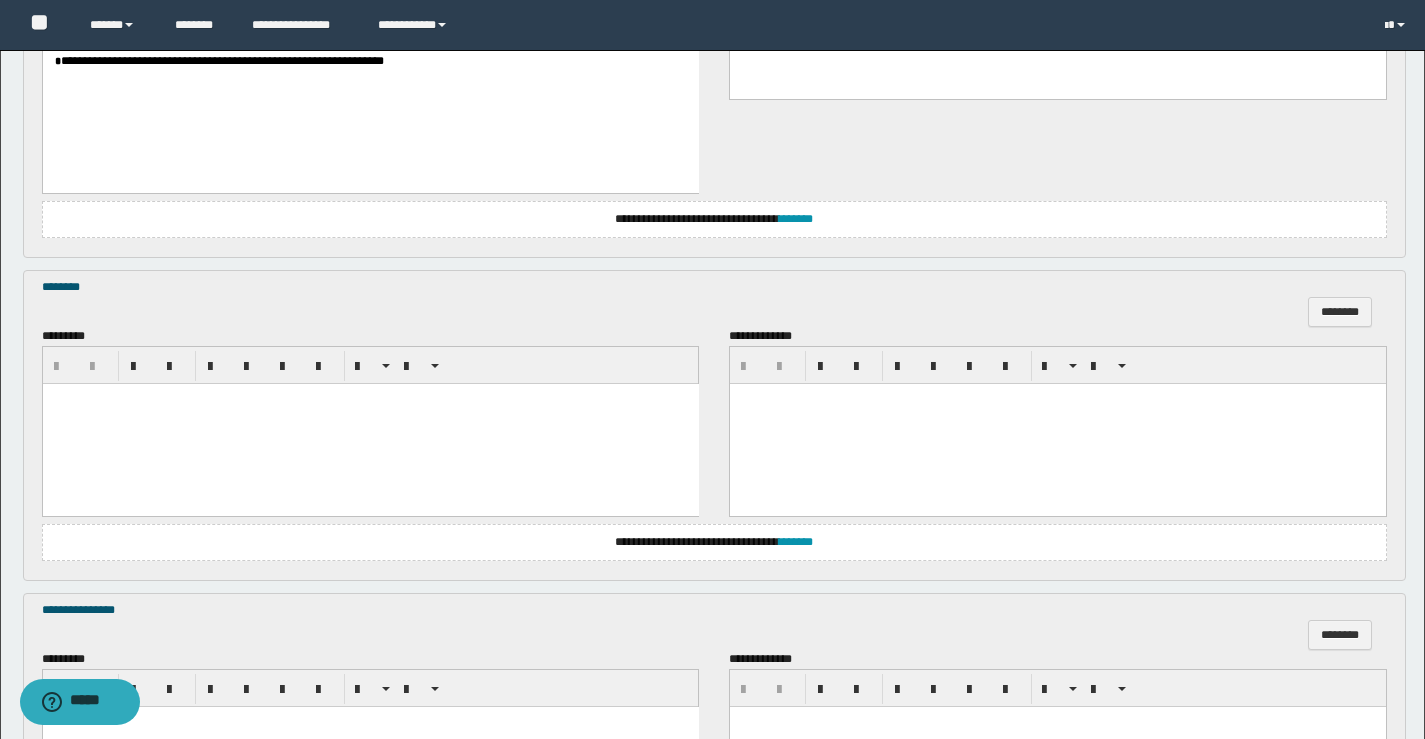 scroll, scrollTop: 3452, scrollLeft: 0, axis: vertical 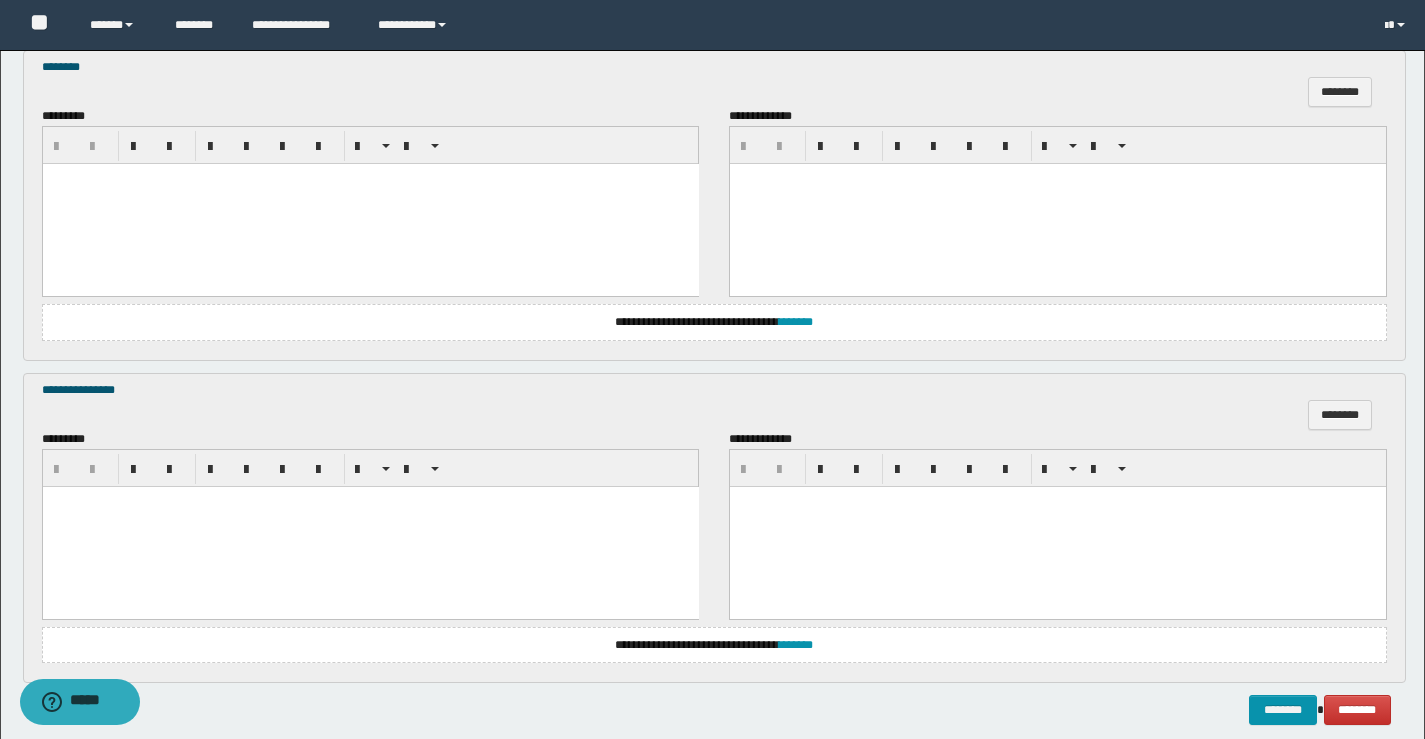 click at bounding box center (370, 203) 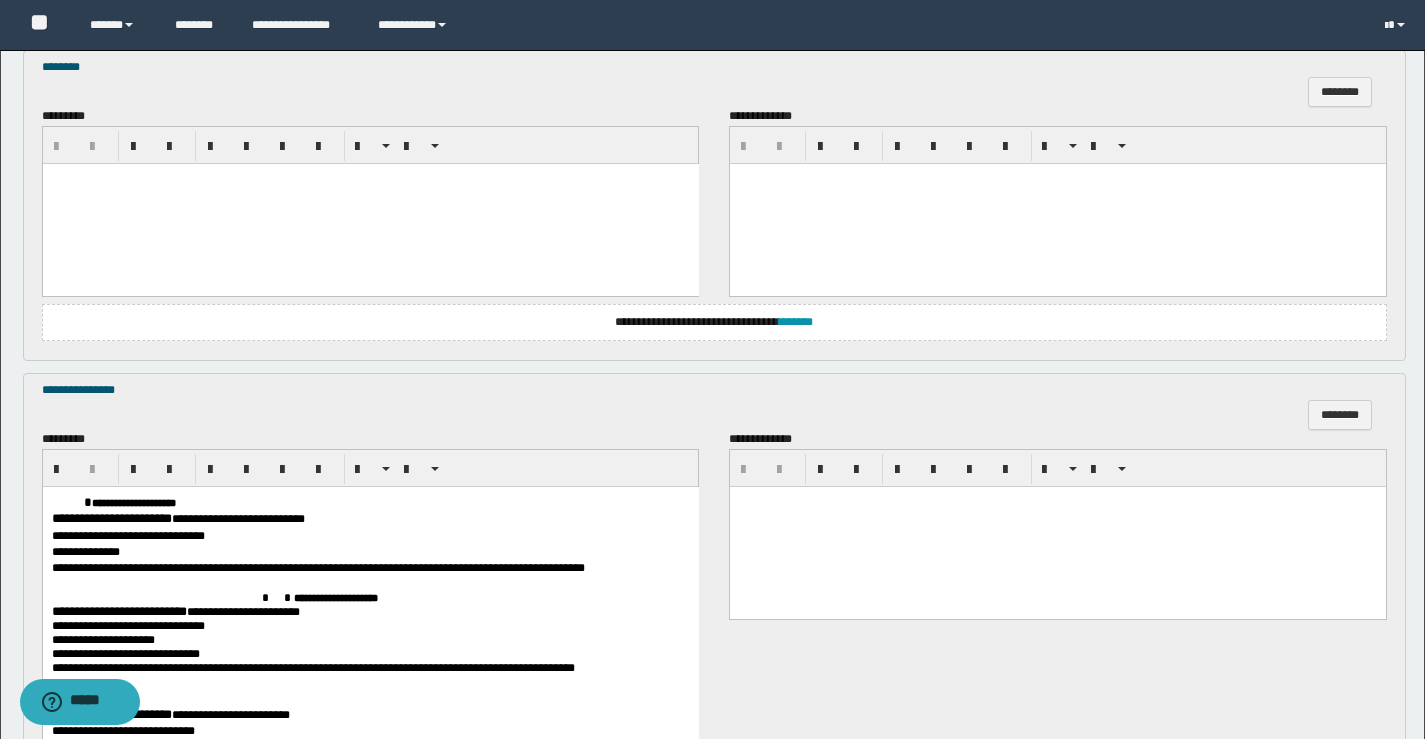 click on "**********" at bounding box center (133, 501) 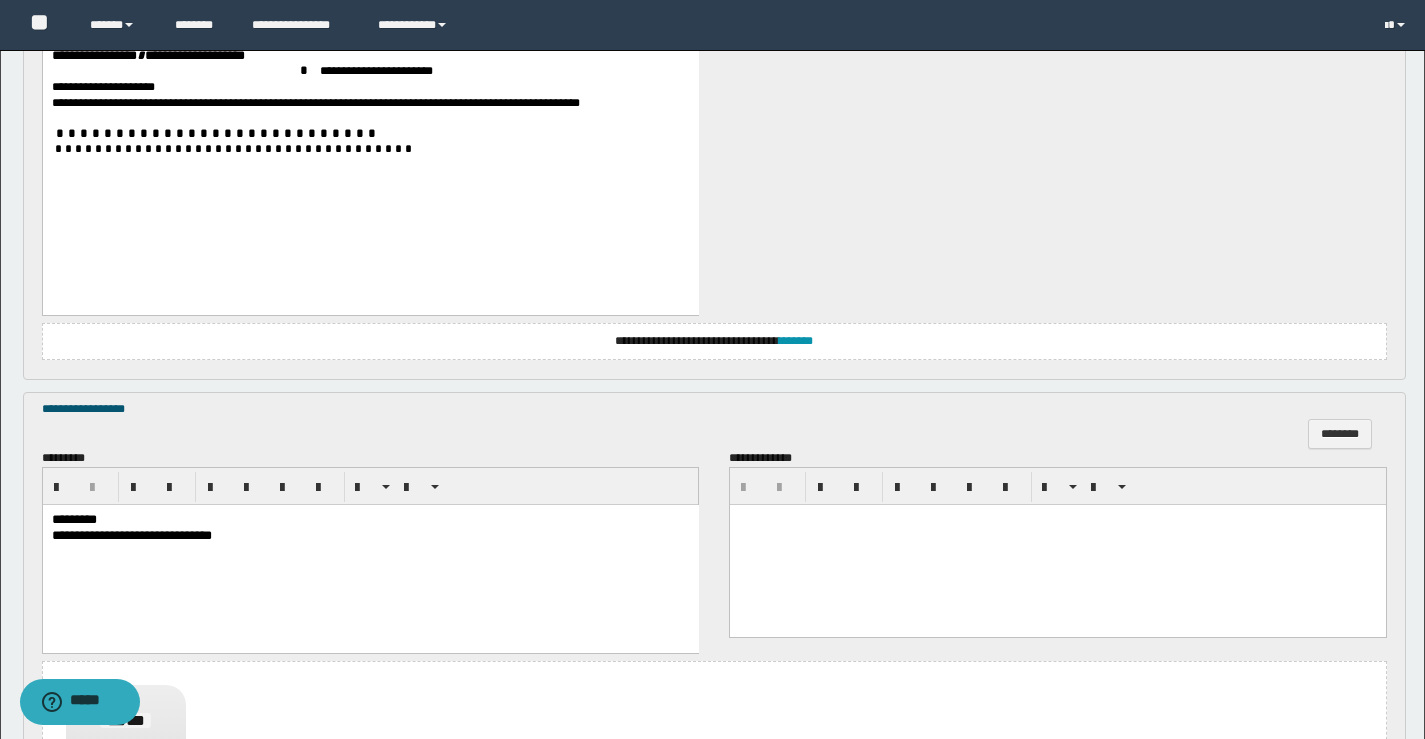 scroll, scrollTop: 1452, scrollLeft: 0, axis: vertical 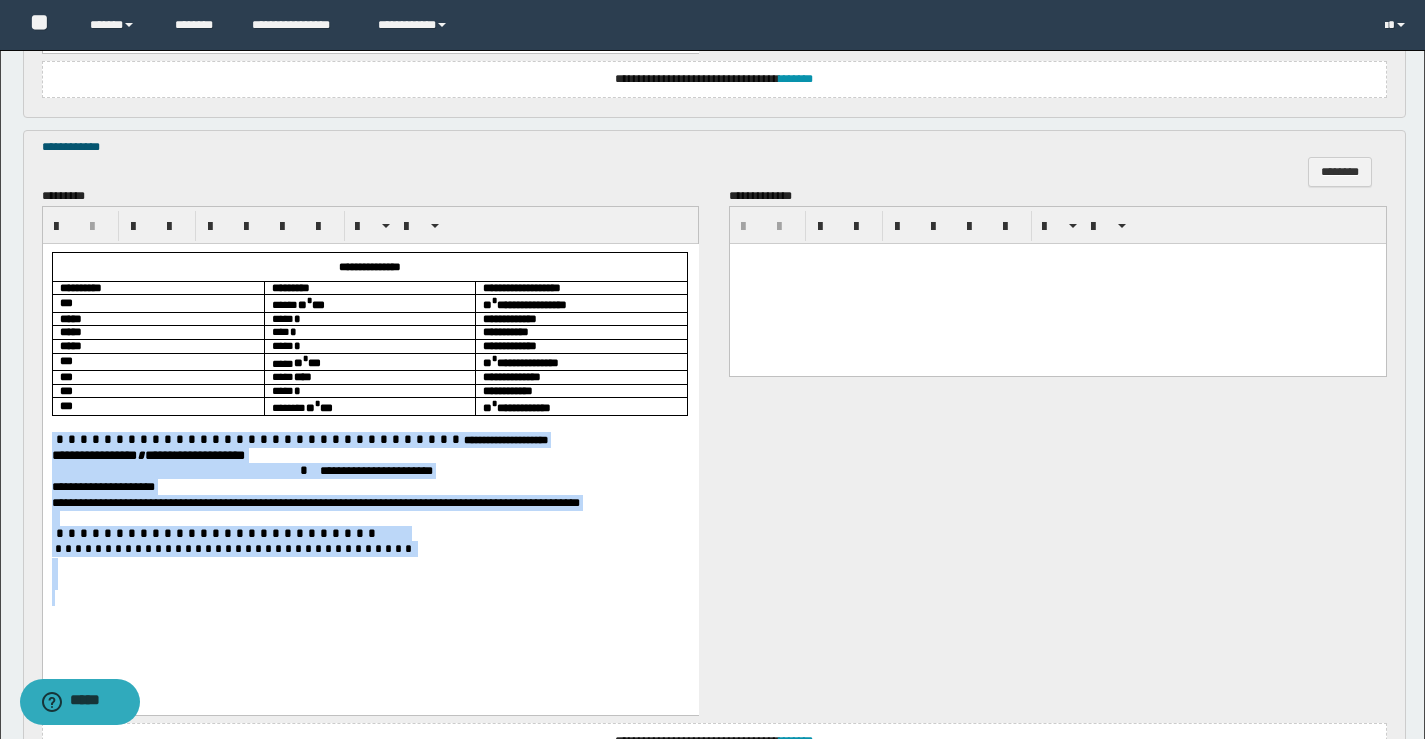 drag, startPoint x: 313, startPoint y: 440, endPoint x: 719, endPoint y: 621, distance: 444.51883 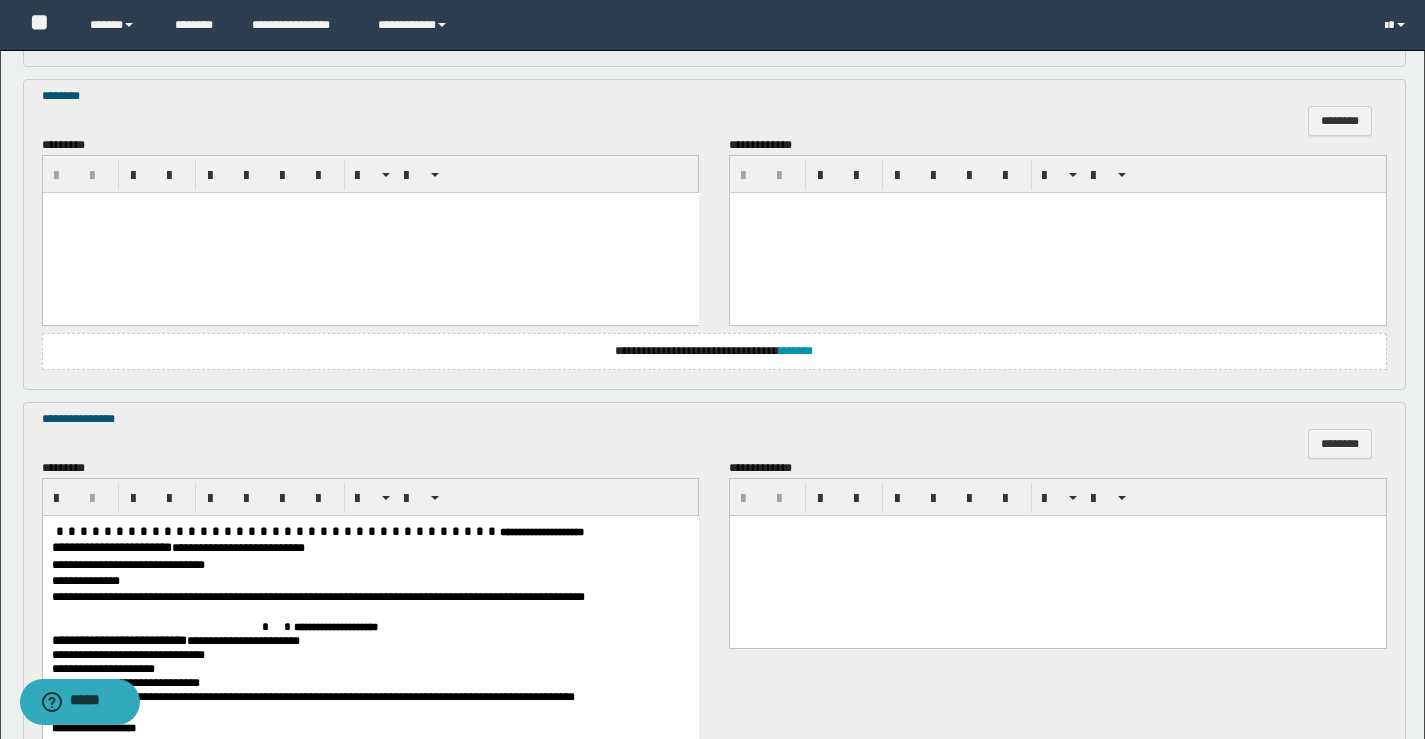 scroll, scrollTop: 3252, scrollLeft: 0, axis: vertical 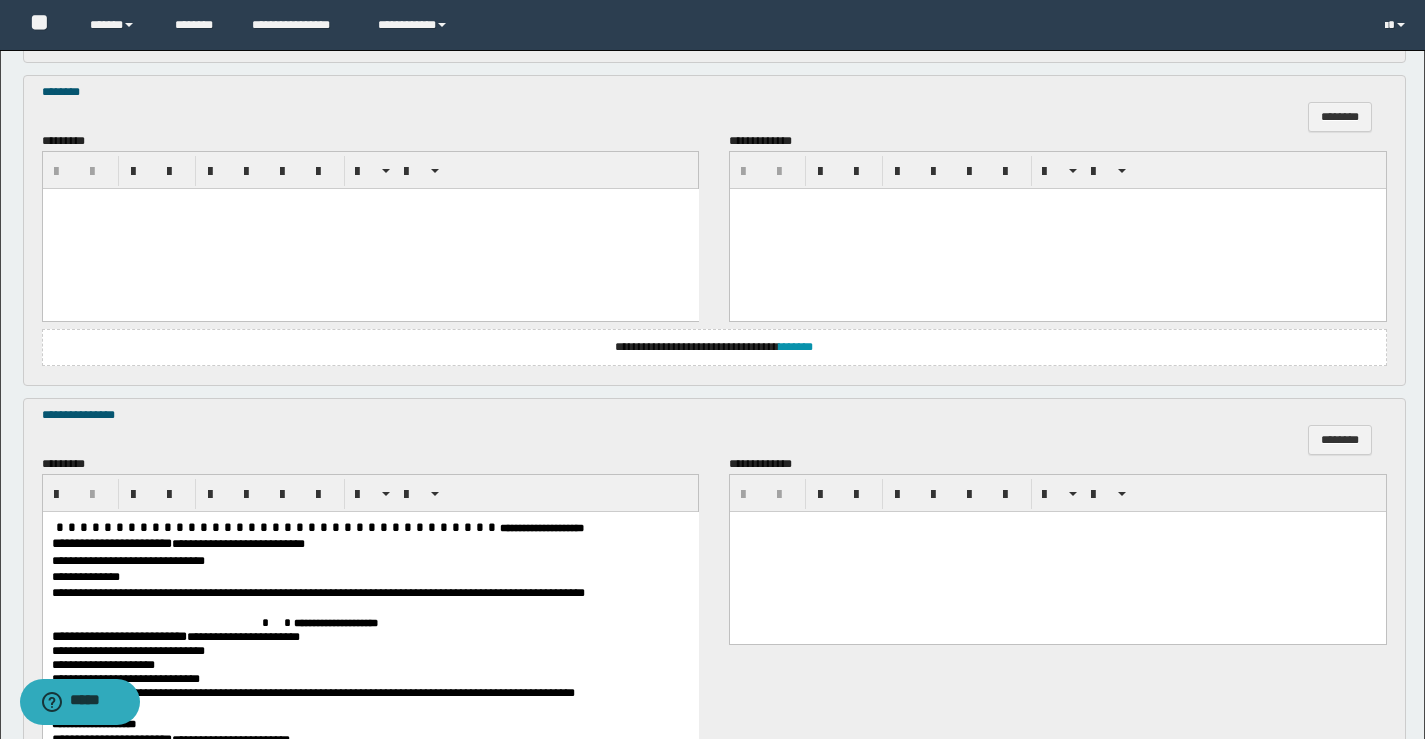 click at bounding box center (370, 228) 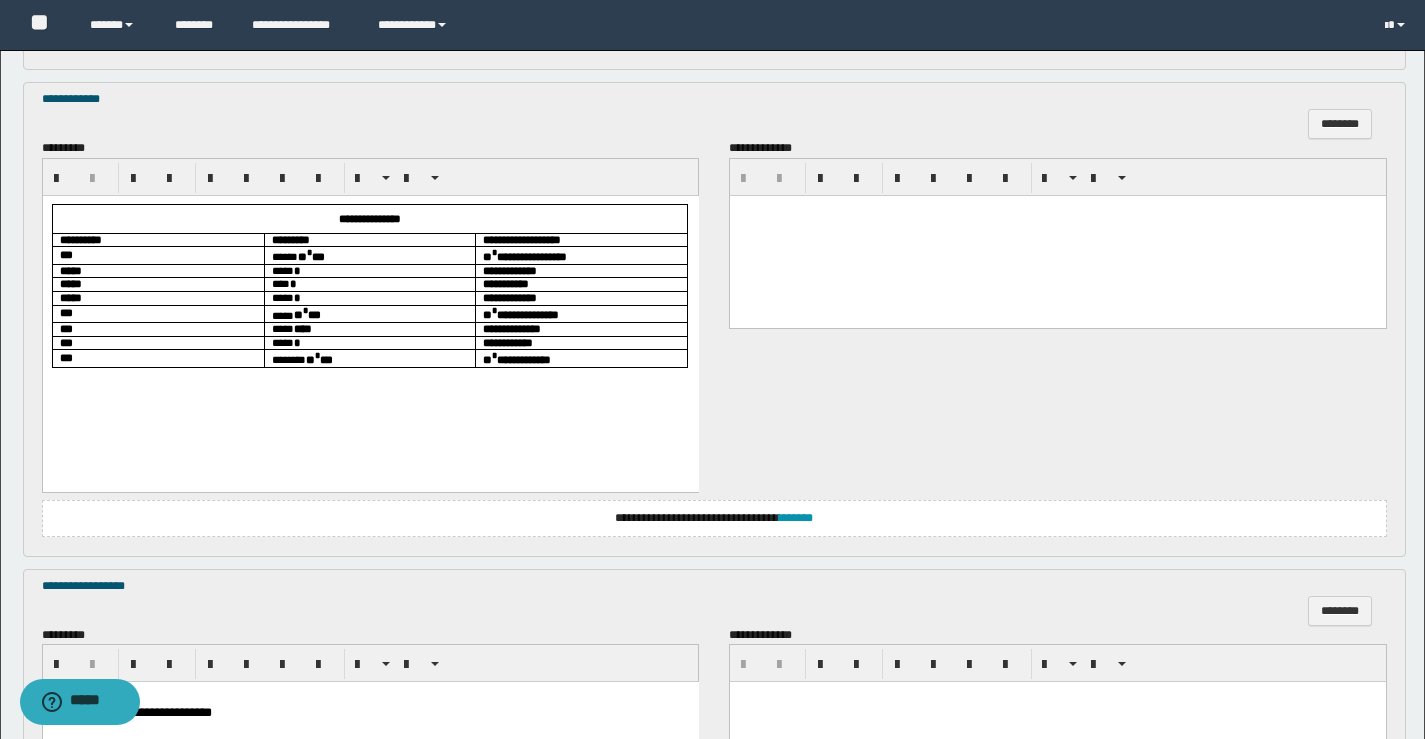 scroll, scrollTop: 1700, scrollLeft: 0, axis: vertical 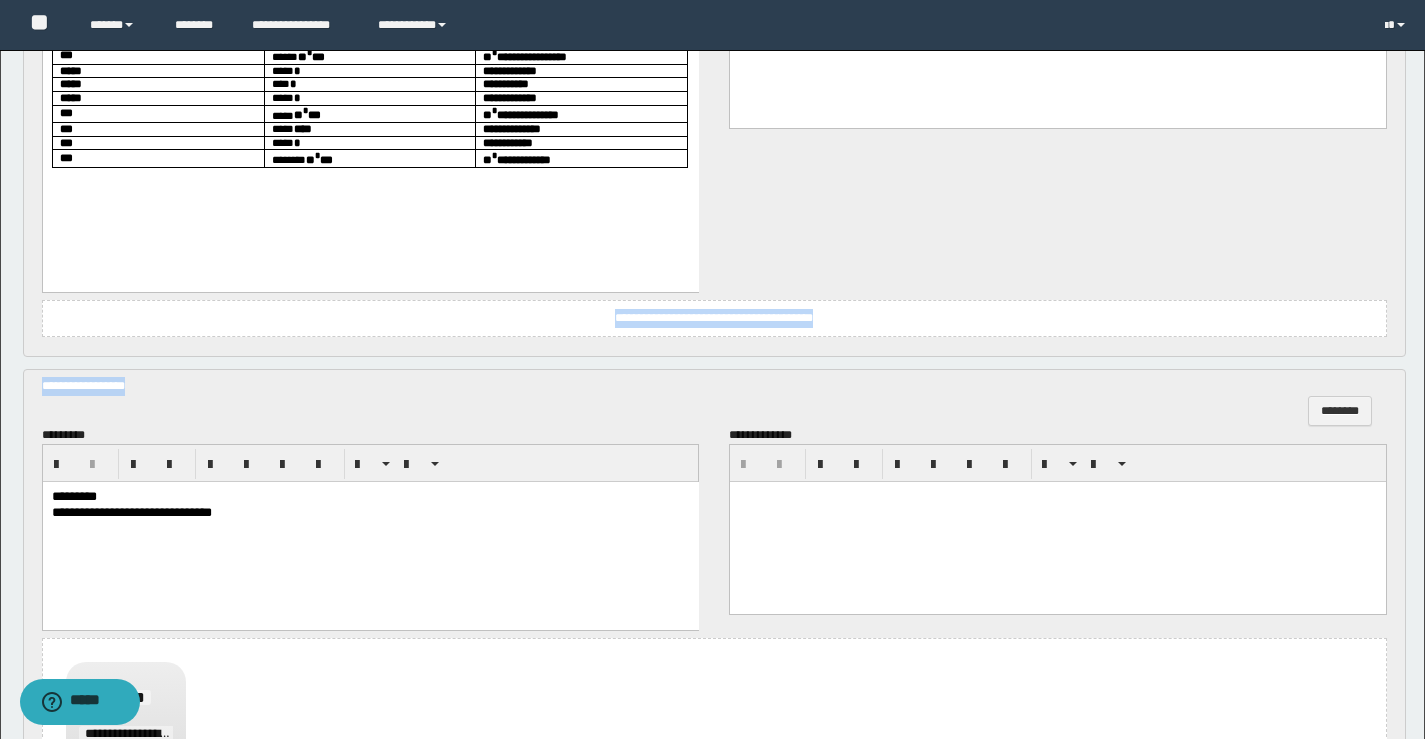 drag, startPoint x: 219, startPoint y: 390, endPoint x: 0, endPoint y: 353, distance: 222.10358 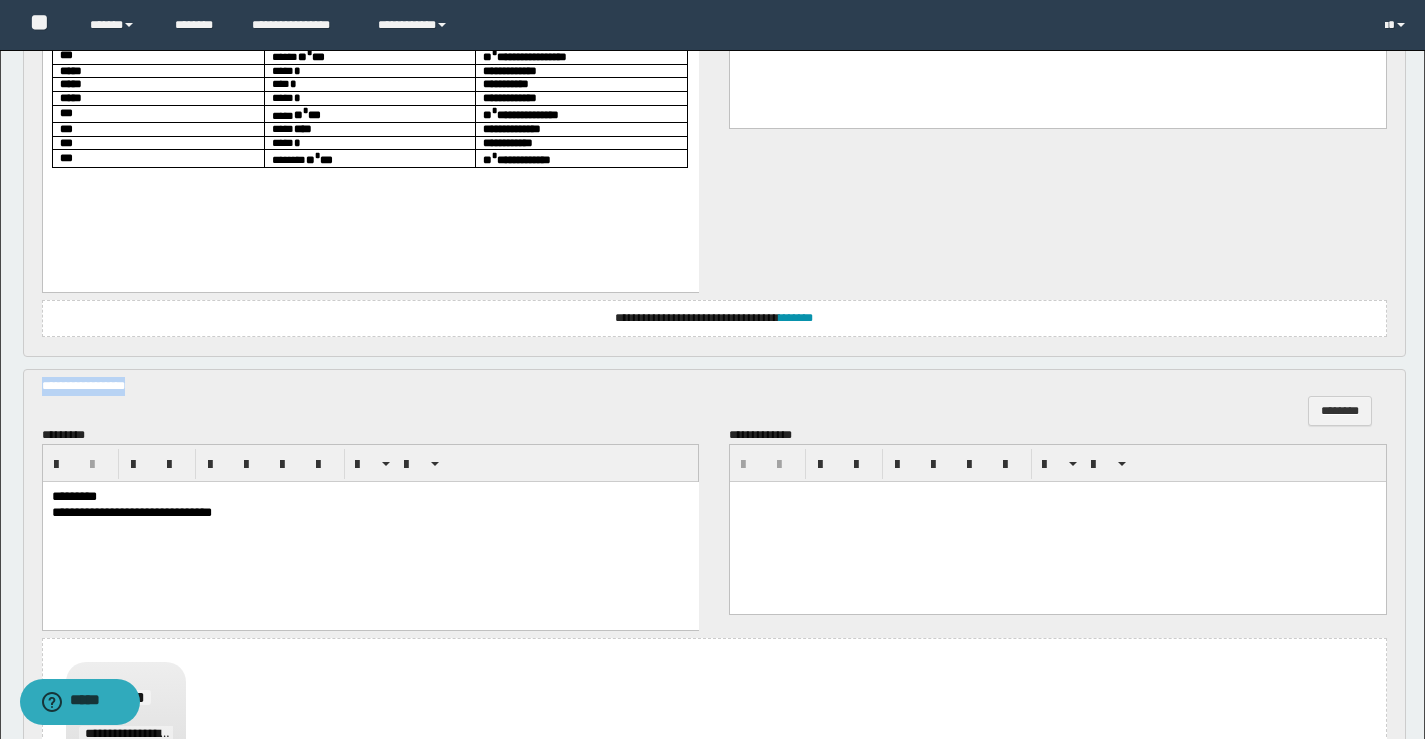 drag, startPoint x: 164, startPoint y: 393, endPoint x: 36, endPoint y: 383, distance: 128.39003 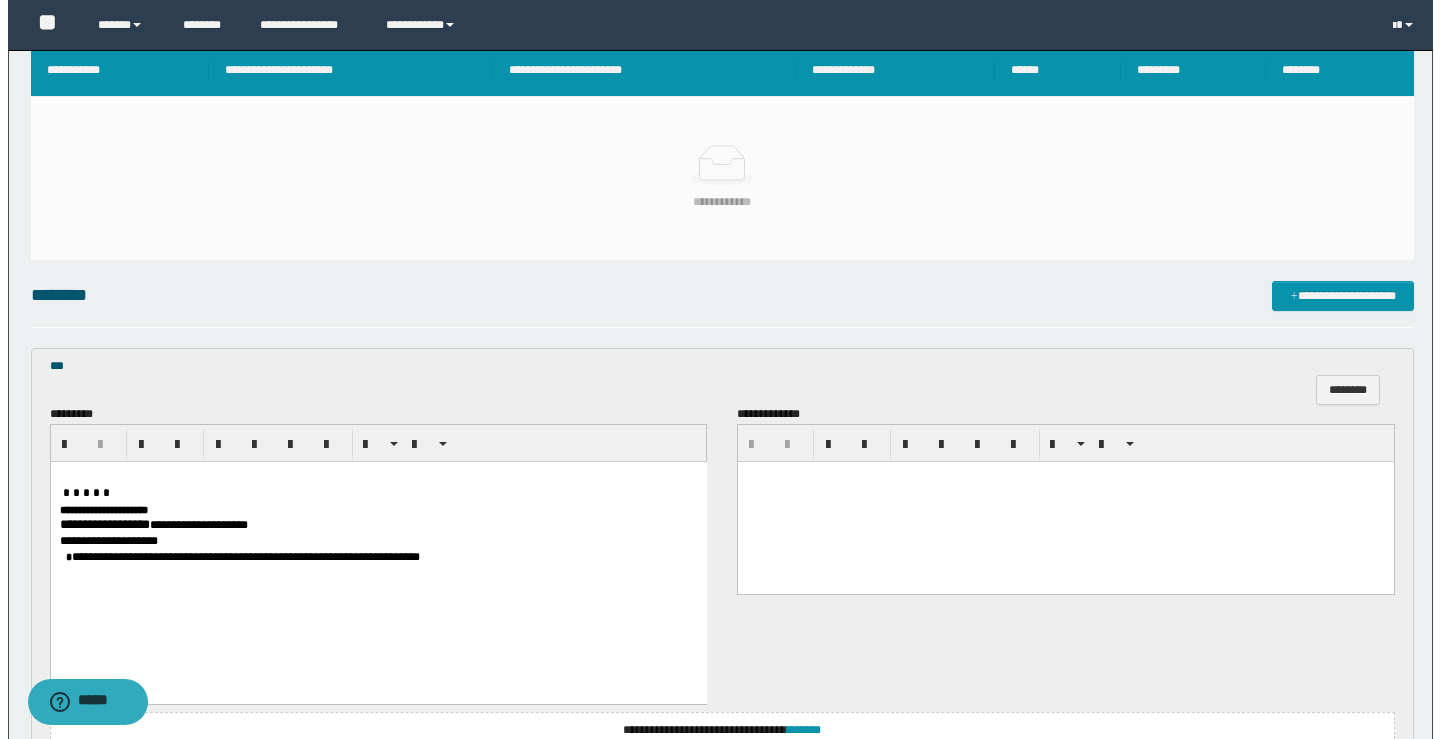 scroll, scrollTop: 100, scrollLeft: 0, axis: vertical 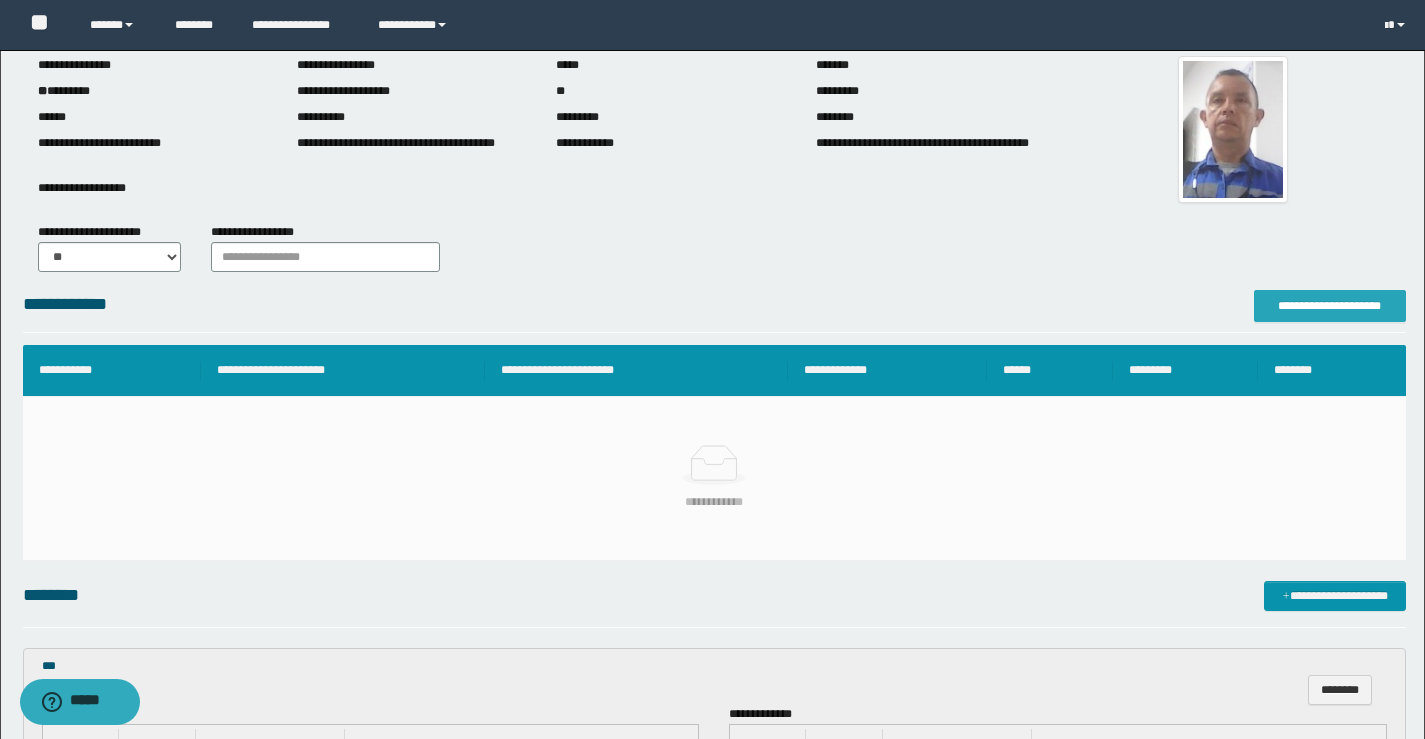 click on "**********" at bounding box center (1330, 306) 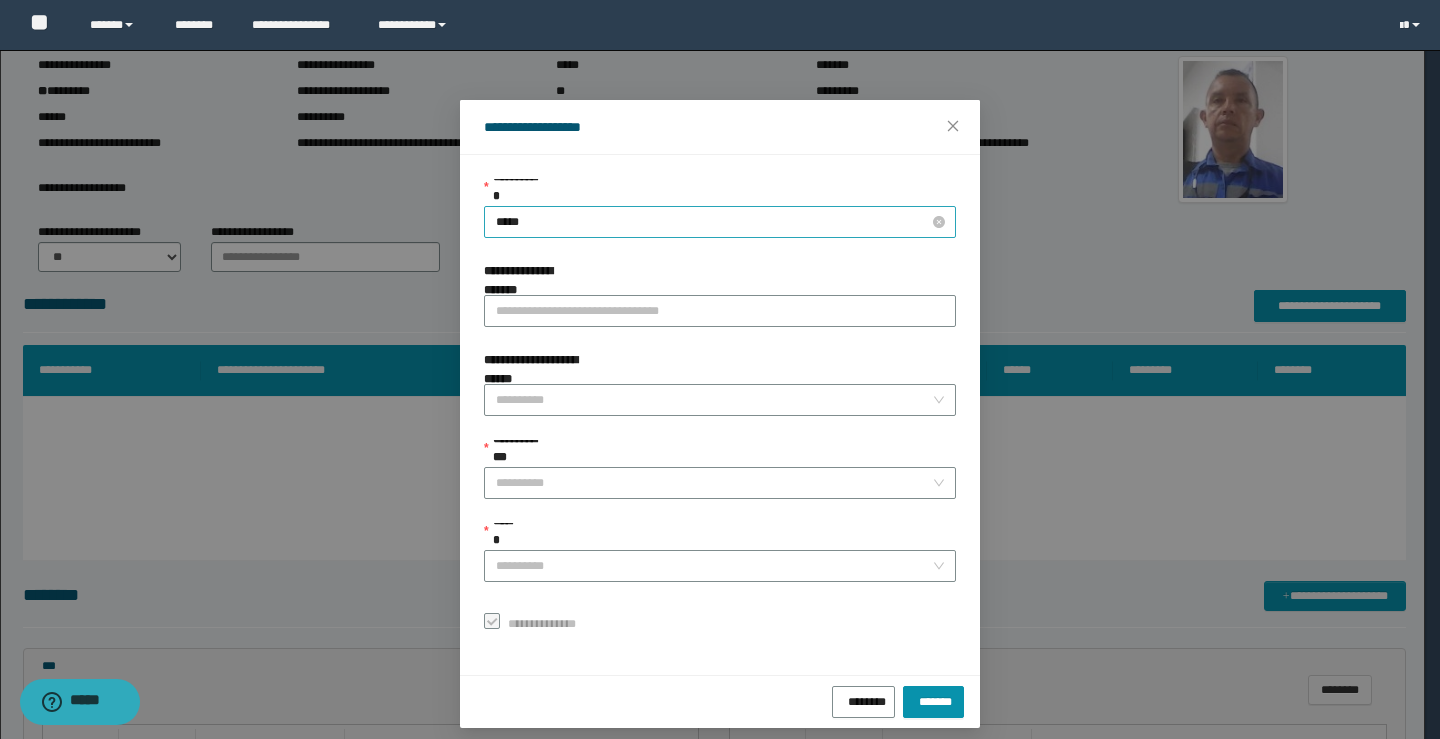 click on "*****" at bounding box center (720, 222) 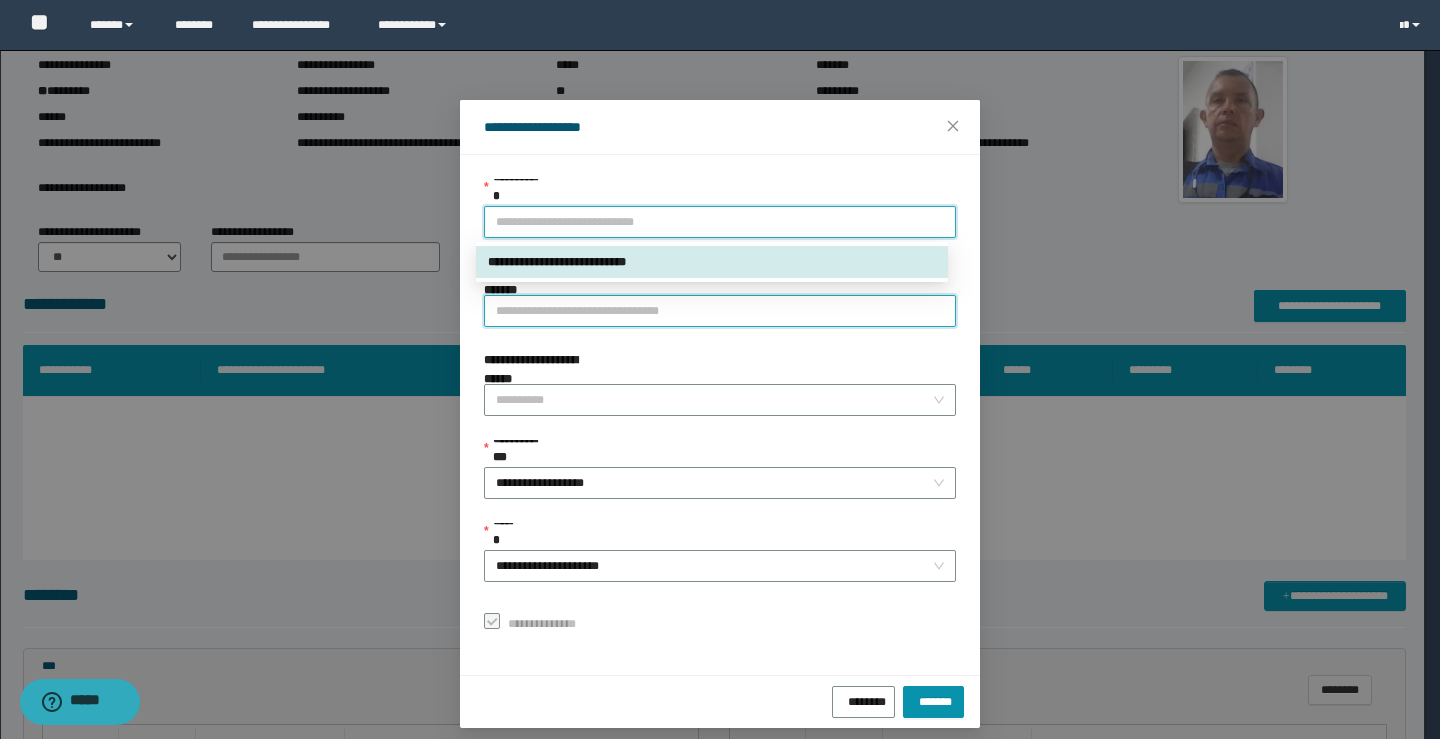 click on "**********" at bounding box center (720, 311) 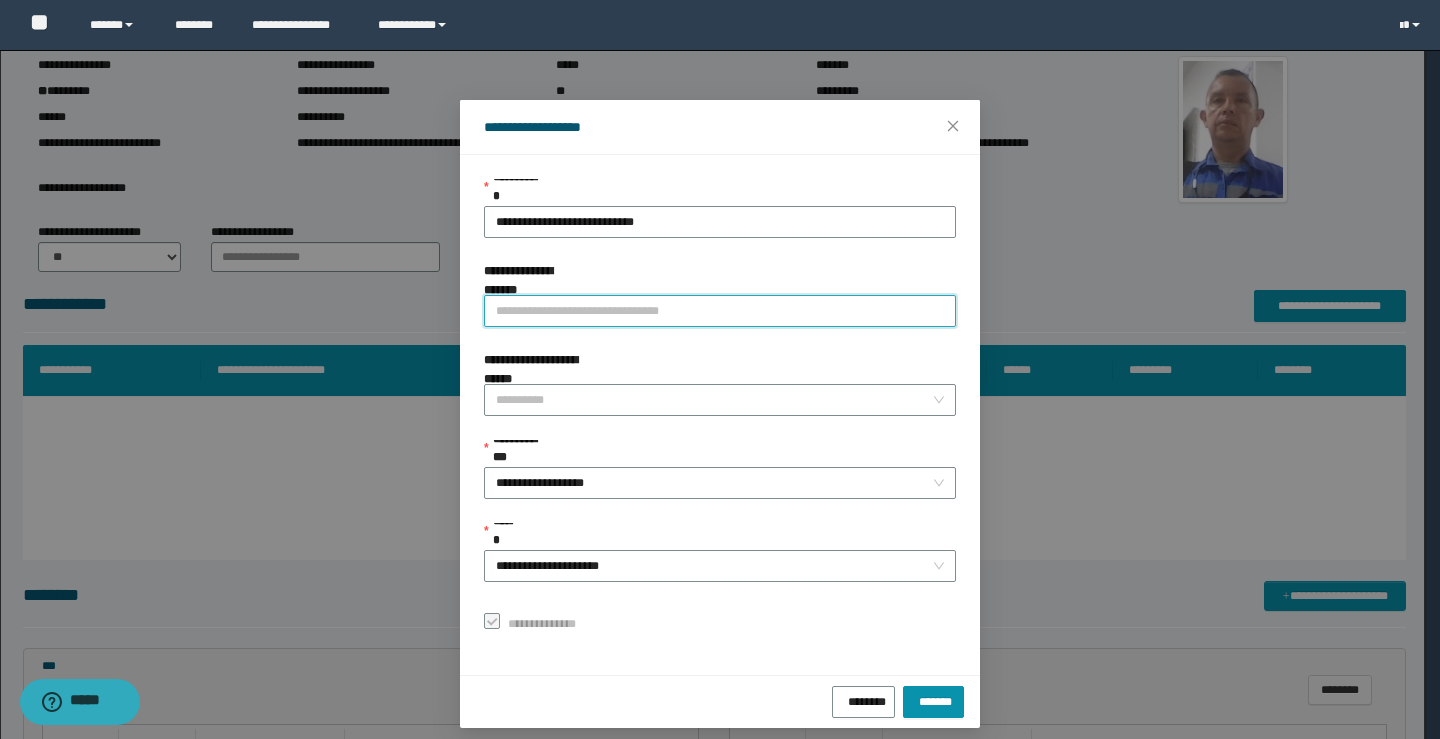 paste on "**********" 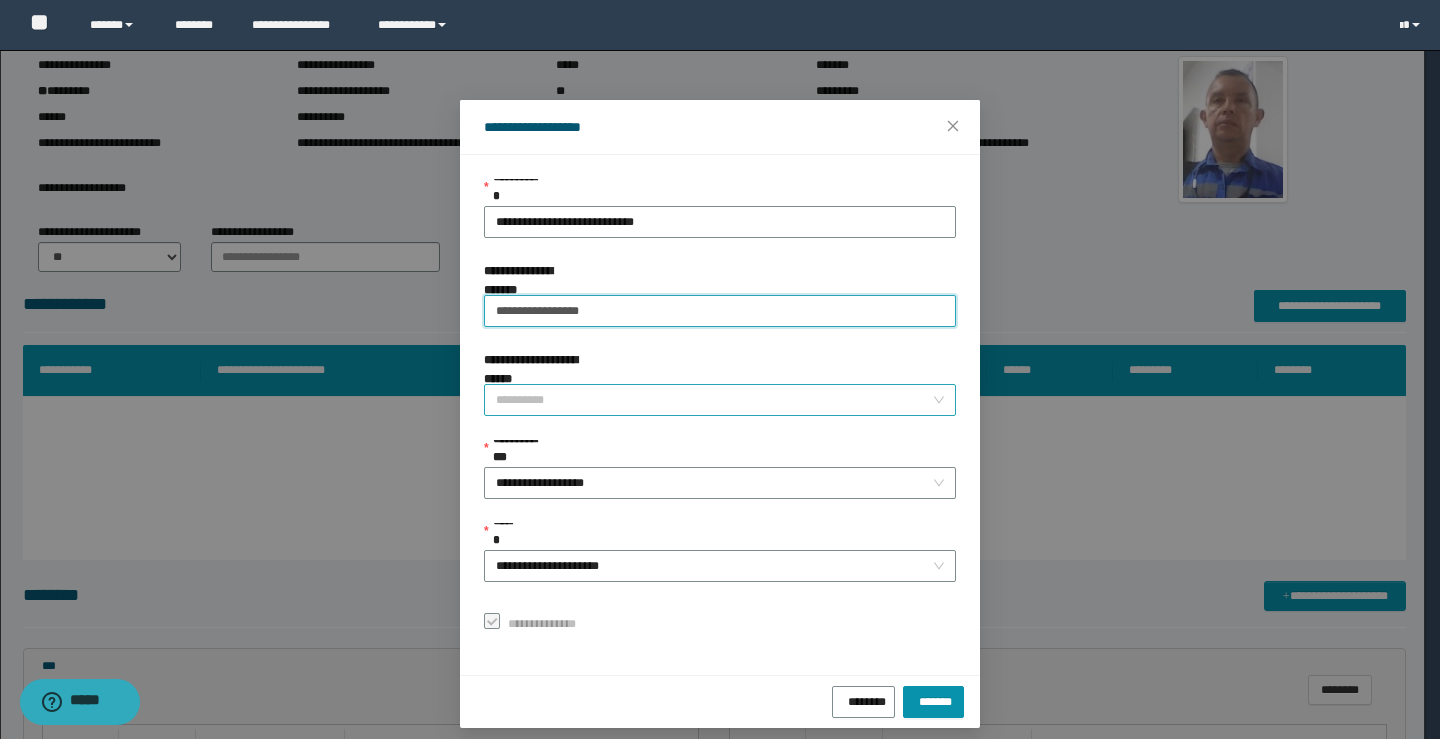type on "**********" 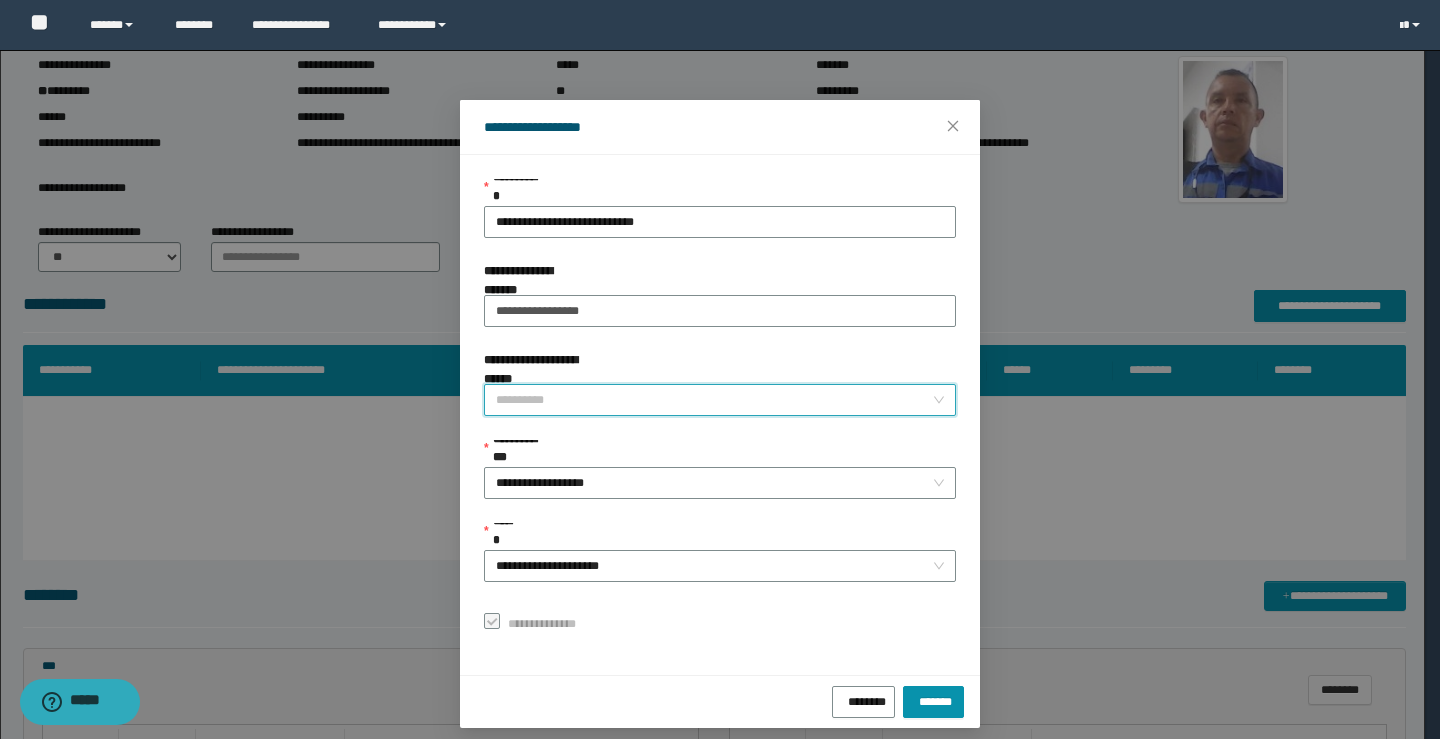 click on "**********" at bounding box center [714, 400] 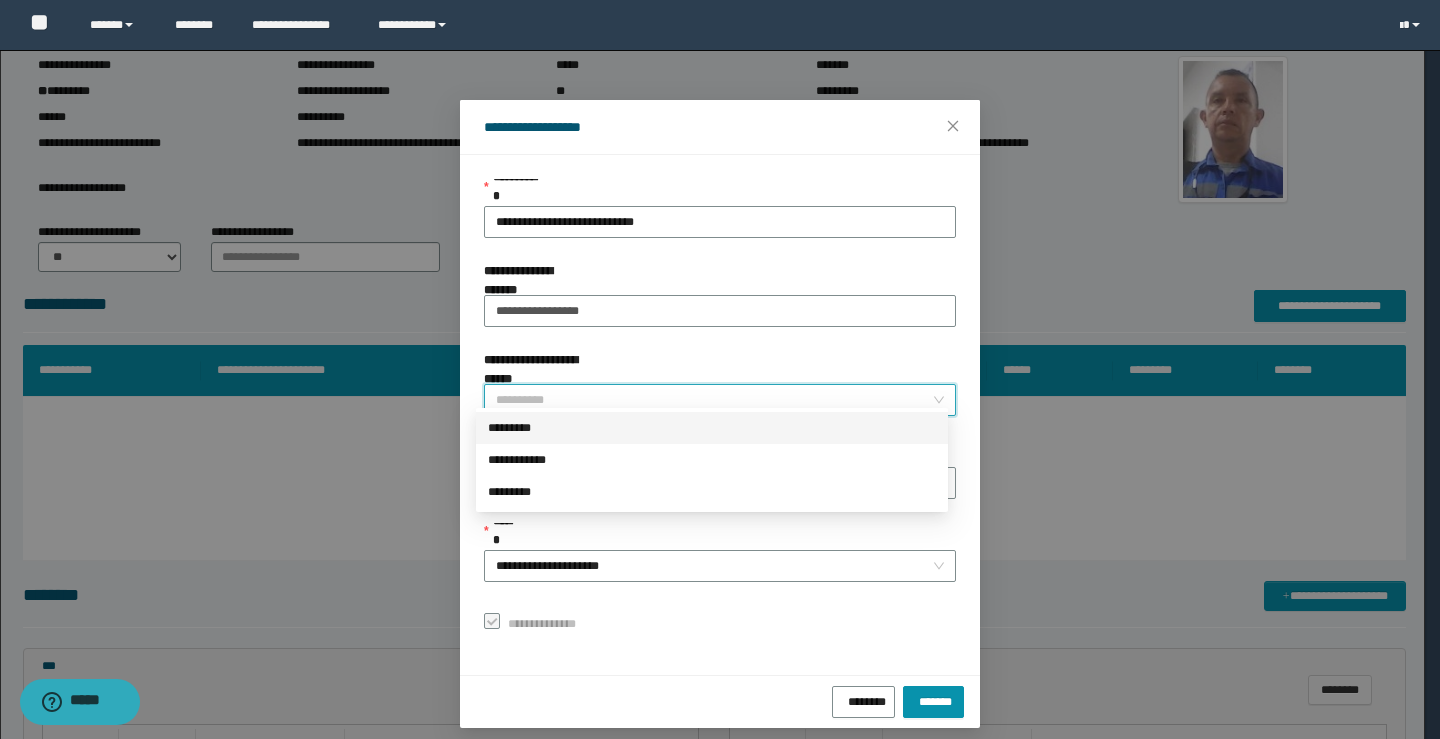 click on "*********" at bounding box center (712, 428) 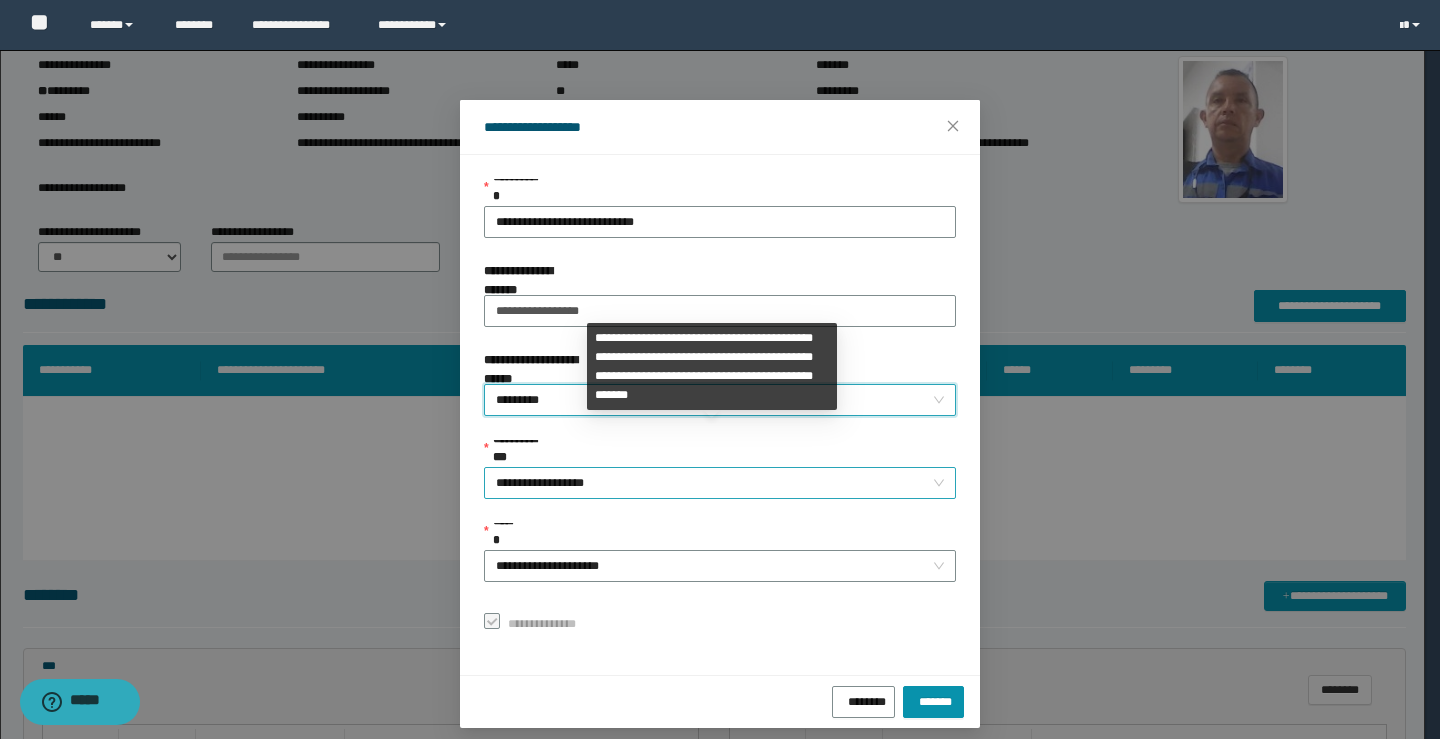 click on "**********" at bounding box center [720, 483] 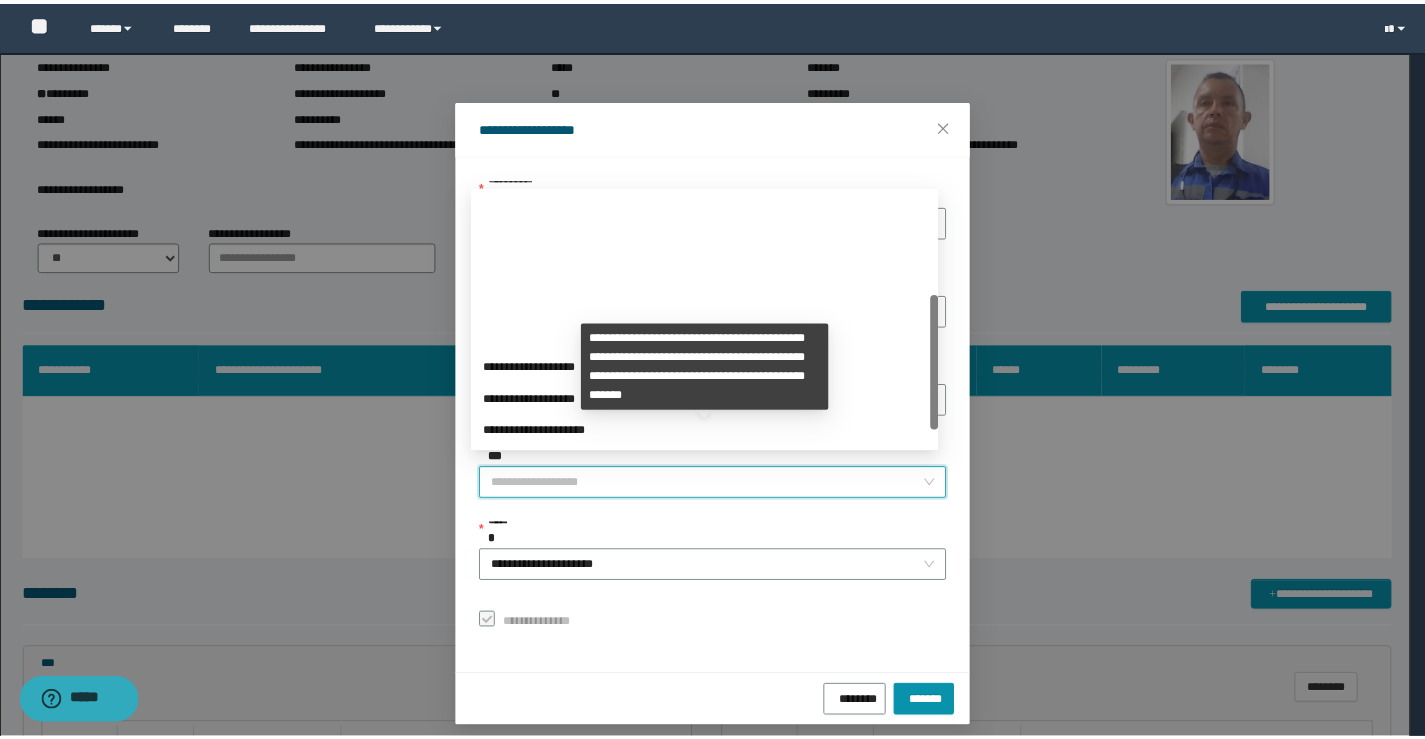 scroll, scrollTop: 192, scrollLeft: 0, axis: vertical 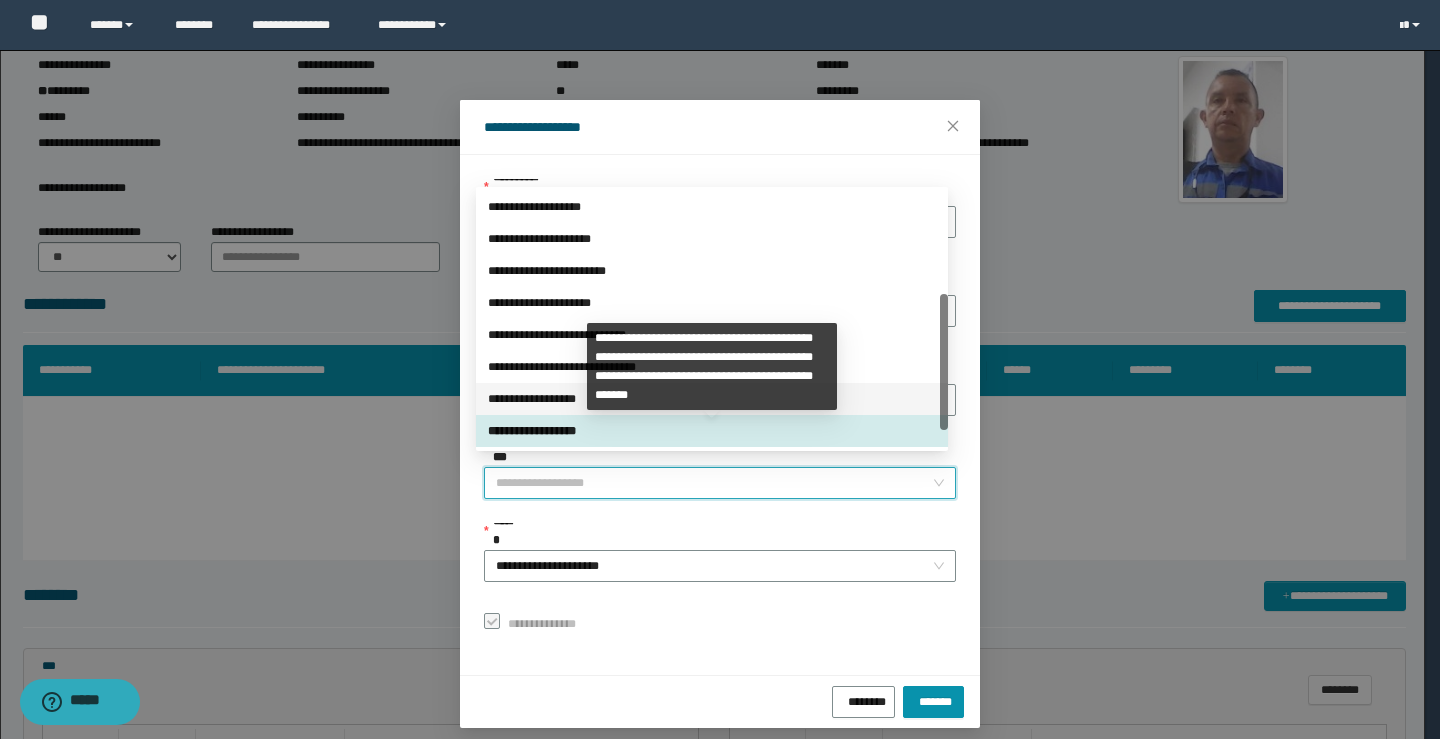 click on "**********" at bounding box center (712, 399) 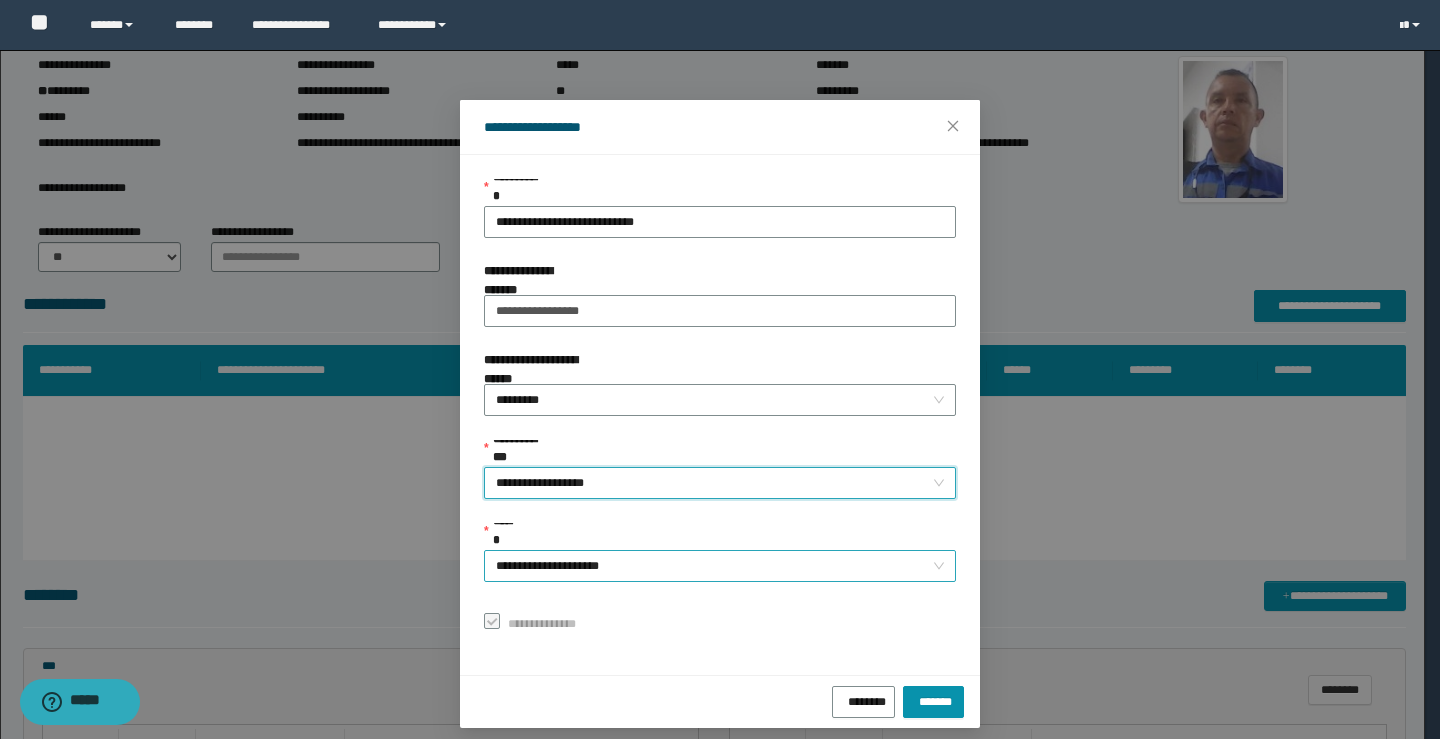 click on "**********" at bounding box center (720, 566) 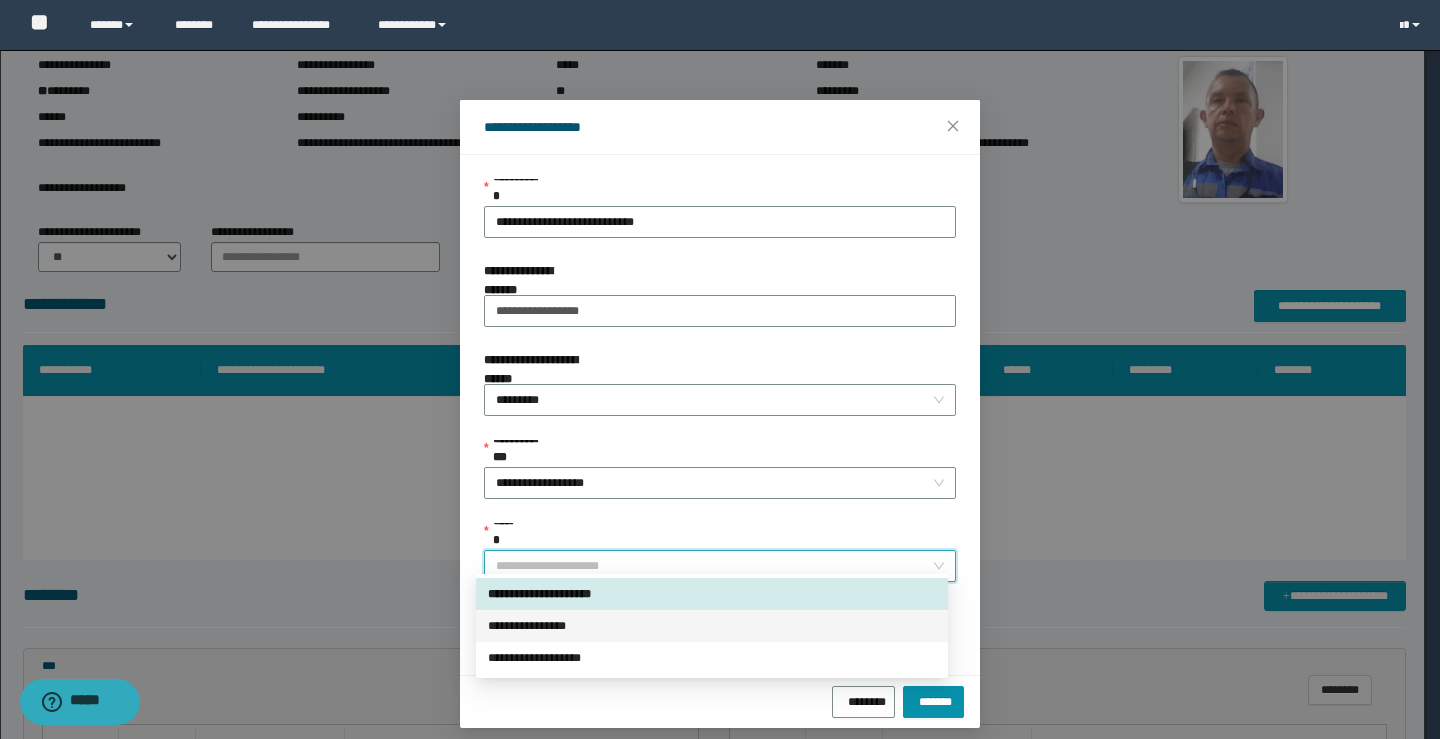 click on "**********" at bounding box center (712, 626) 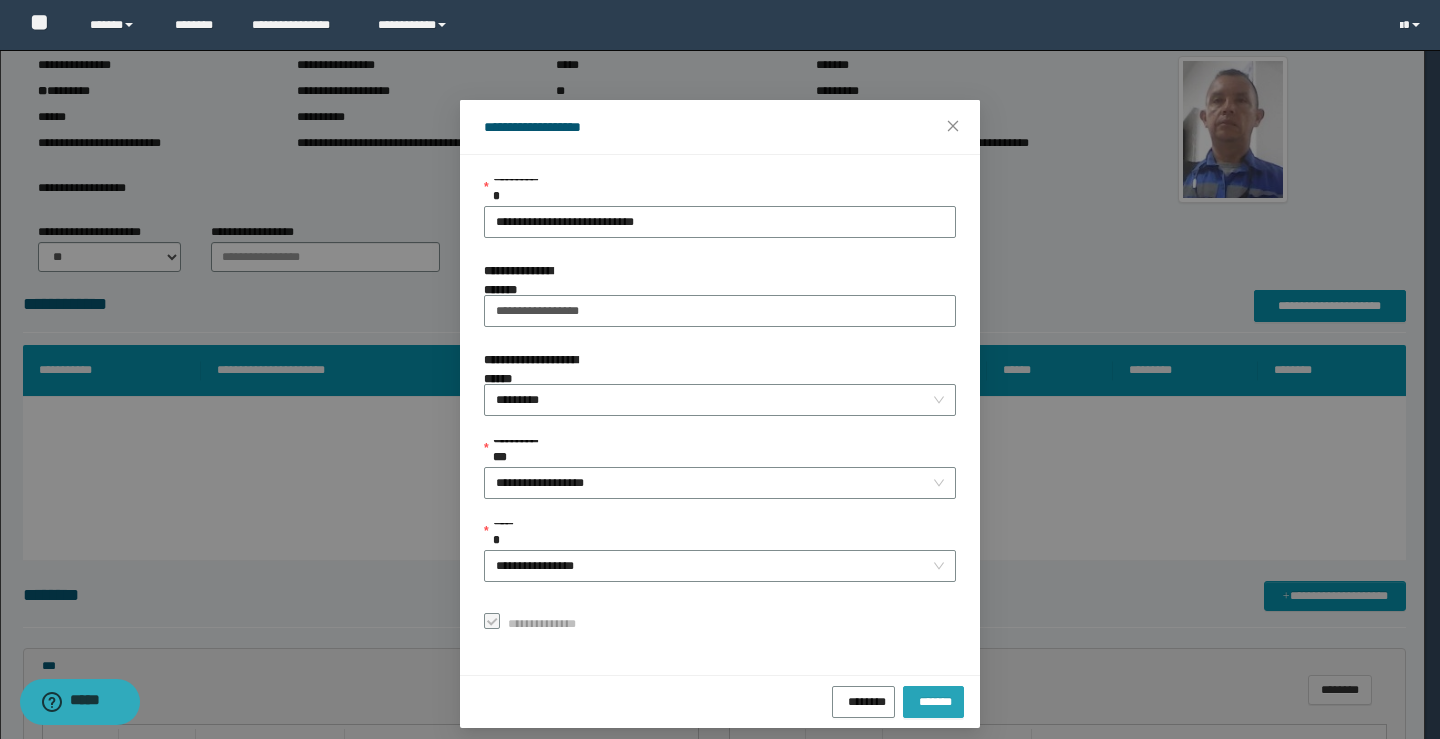 click on "*******" at bounding box center [933, 699] 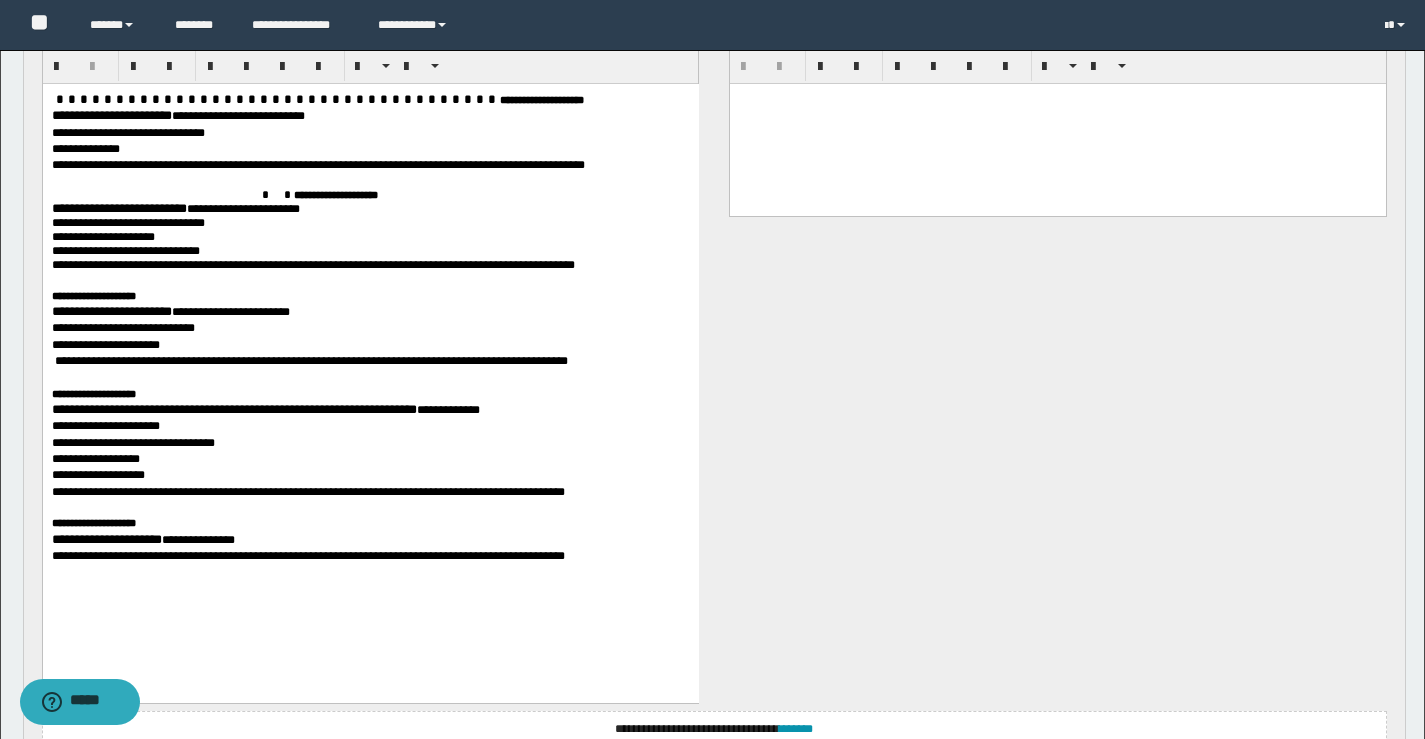 scroll, scrollTop: 3999, scrollLeft: 0, axis: vertical 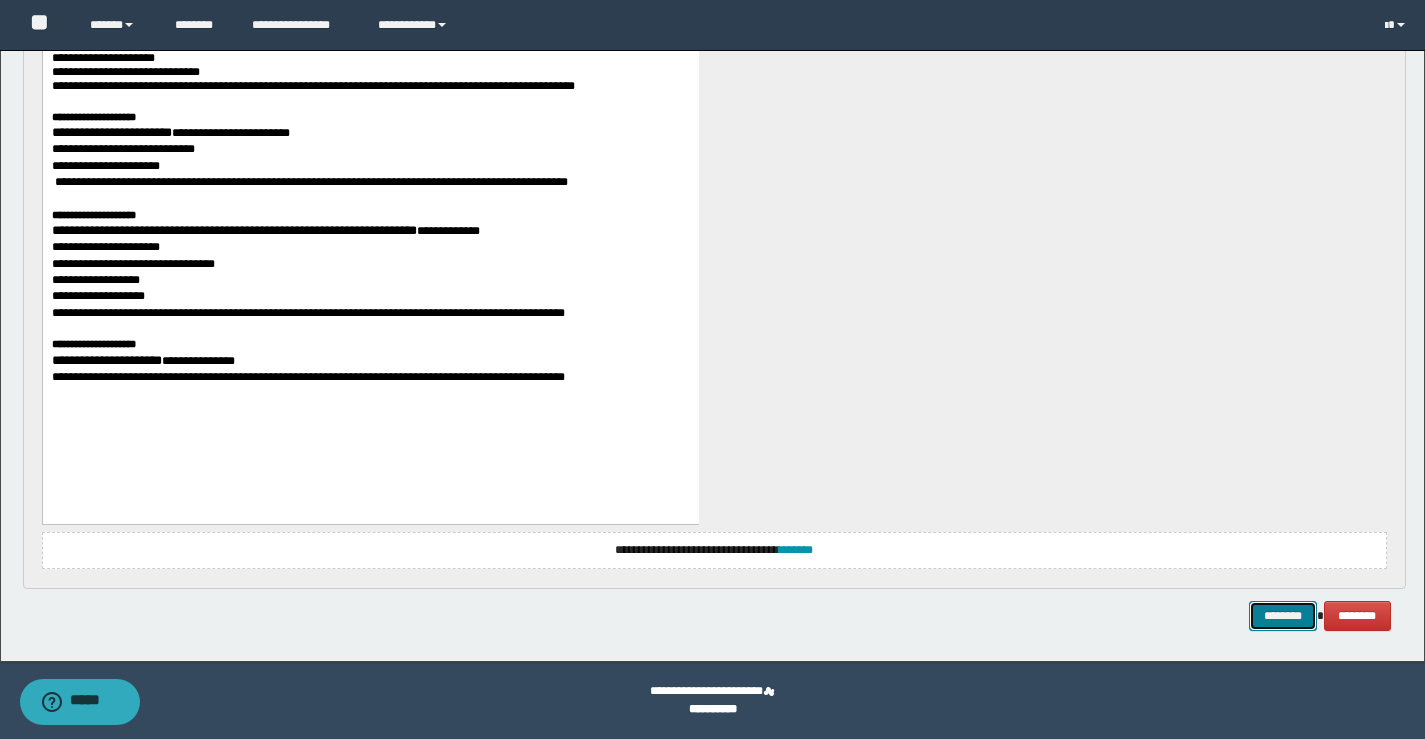 click on "********" at bounding box center (1283, 616) 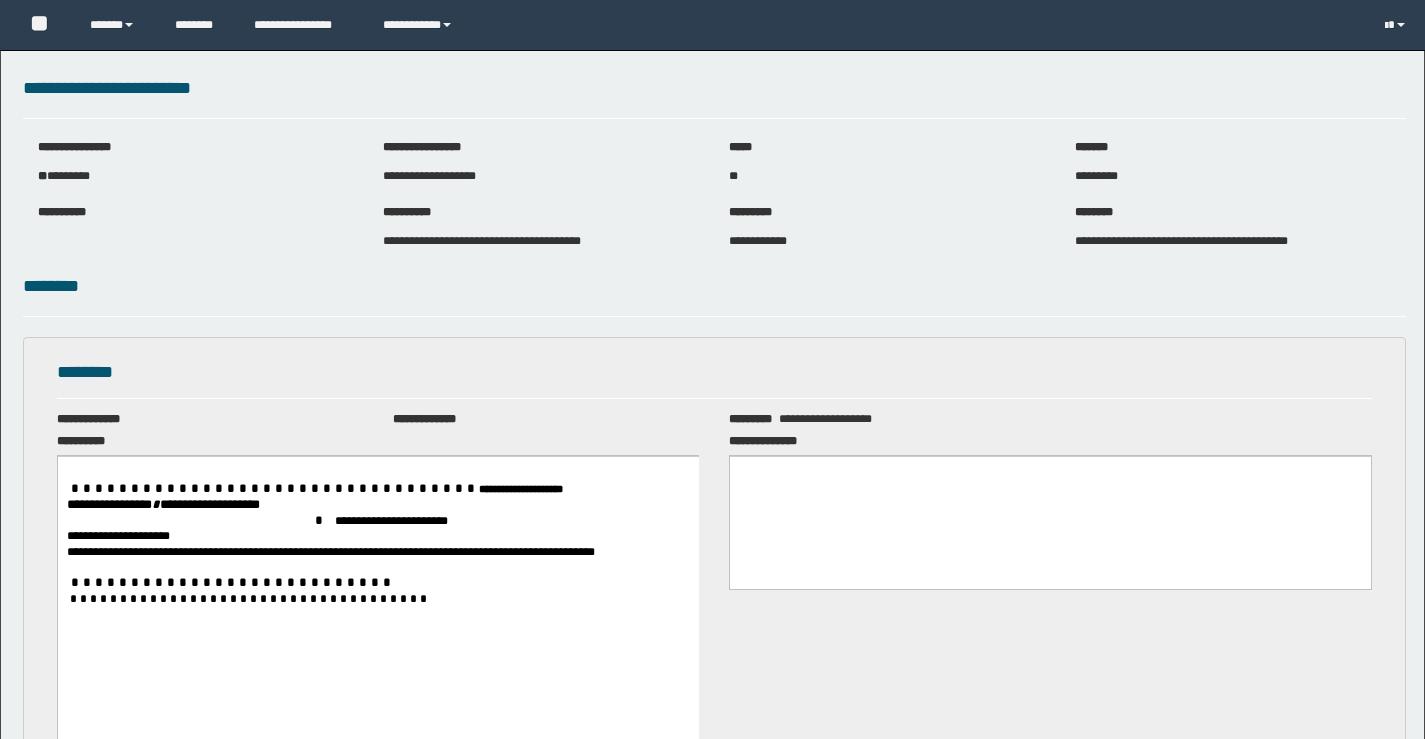 scroll, scrollTop: 0, scrollLeft: 0, axis: both 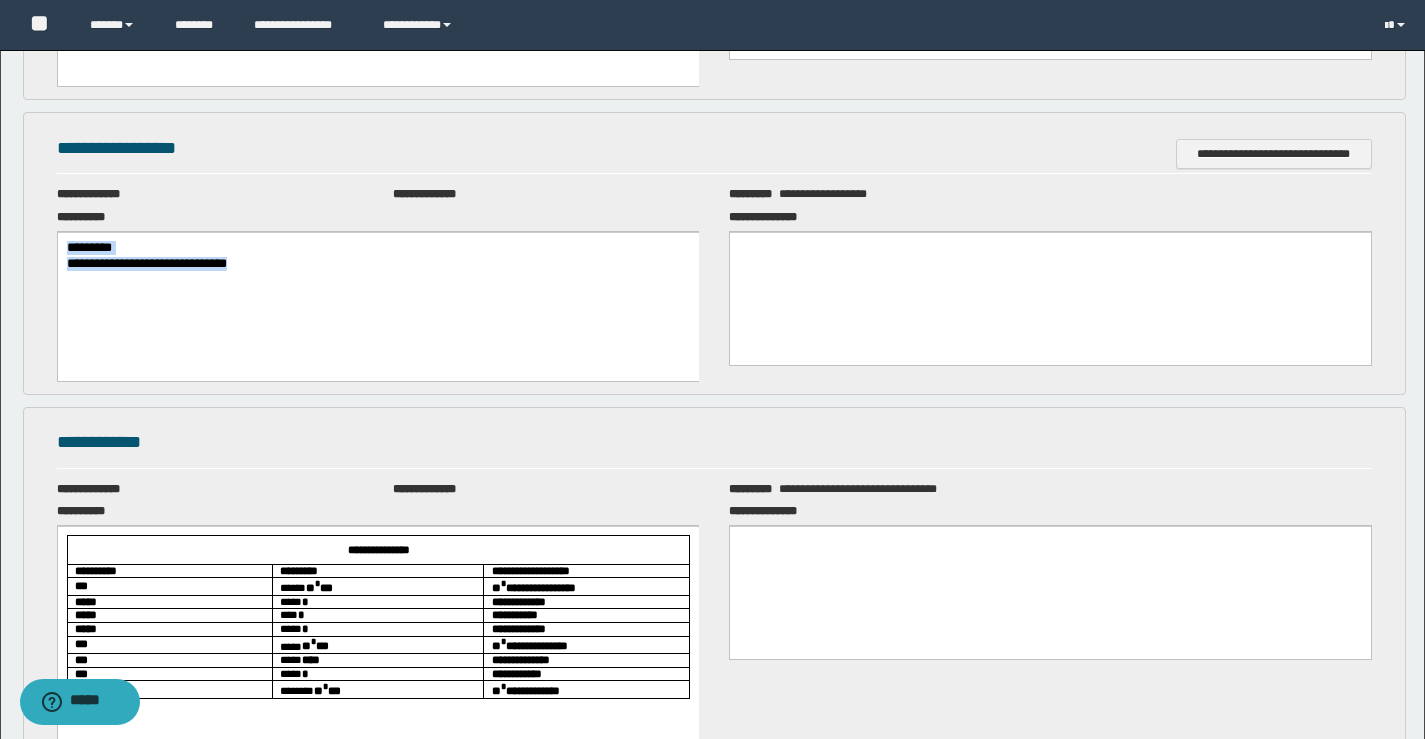 drag, startPoint x: 371, startPoint y: 260, endPoint x: 54, endPoint y: 236, distance: 317.90723 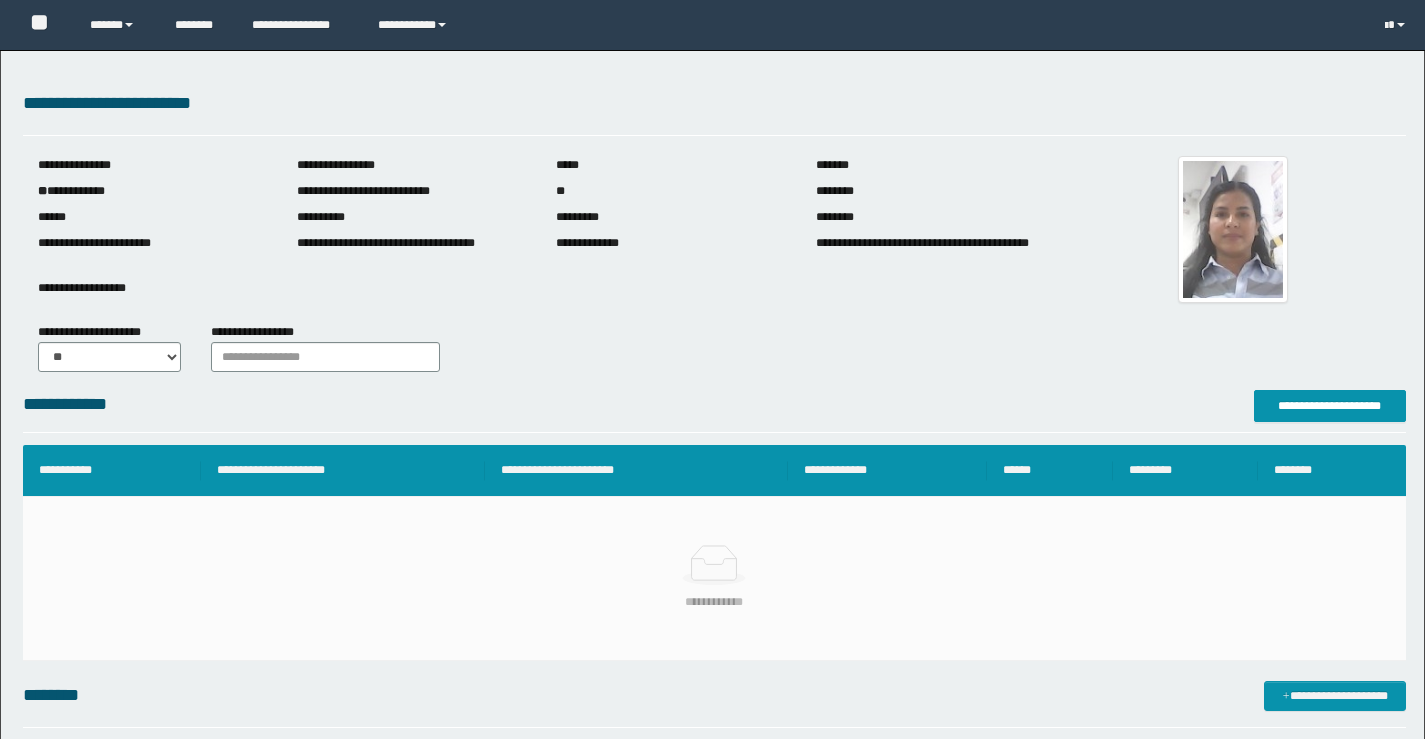 scroll, scrollTop: 0, scrollLeft: 0, axis: both 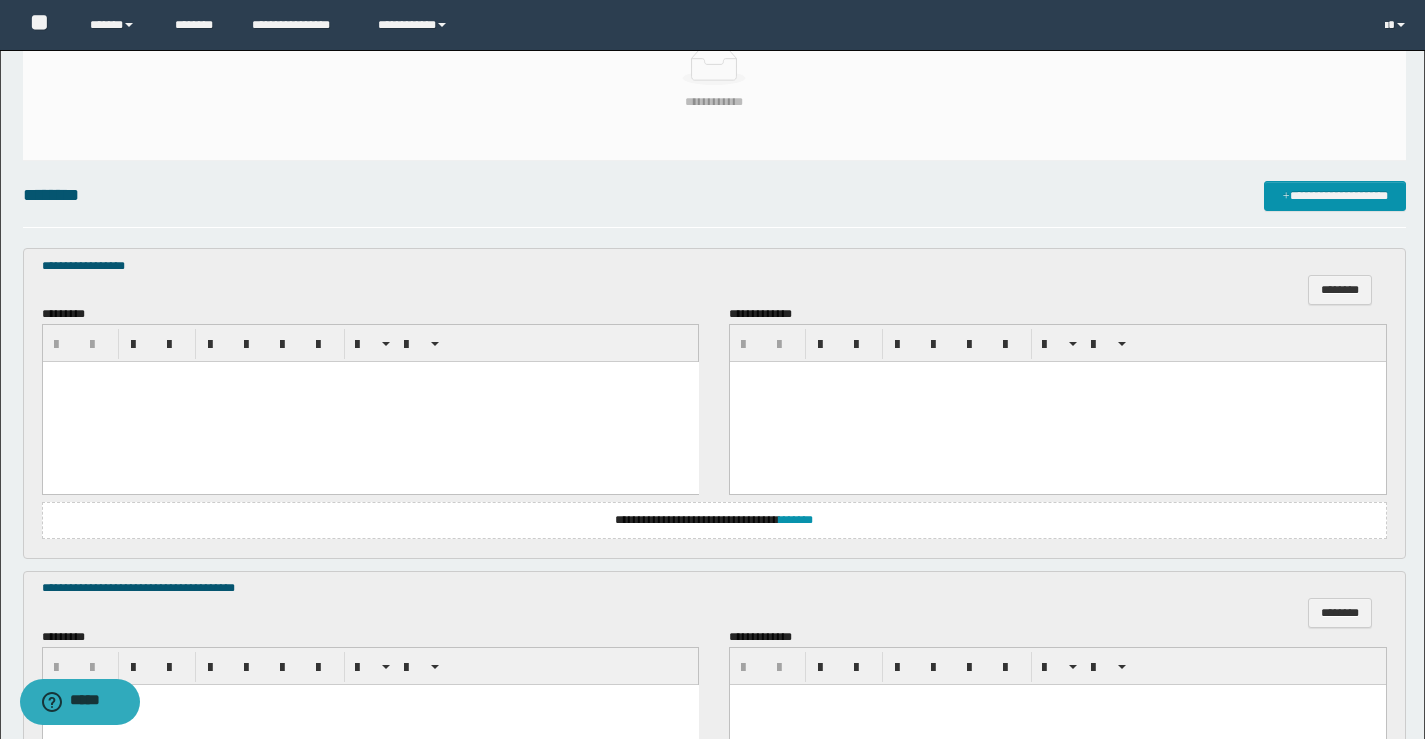 click at bounding box center (370, 402) 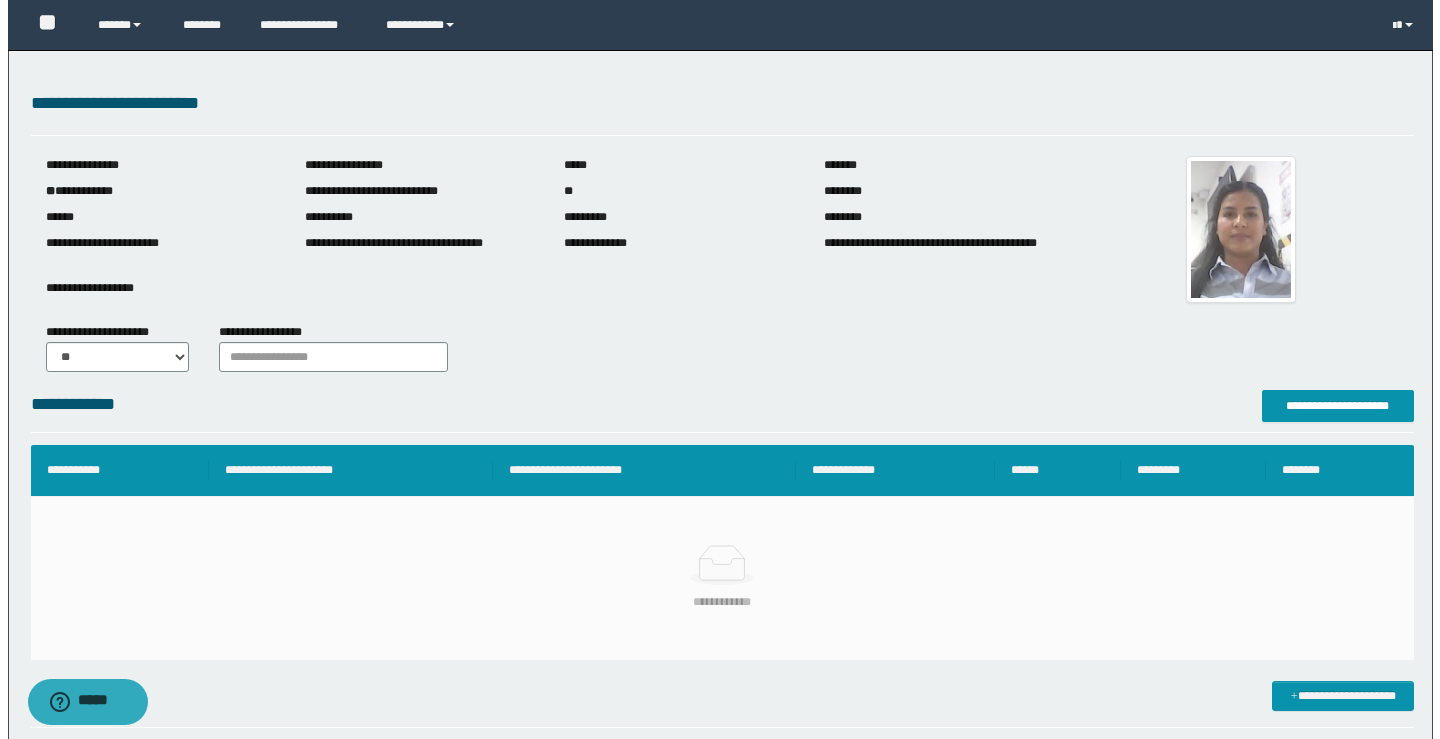 scroll, scrollTop: 300, scrollLeft: 0, axis: vertical 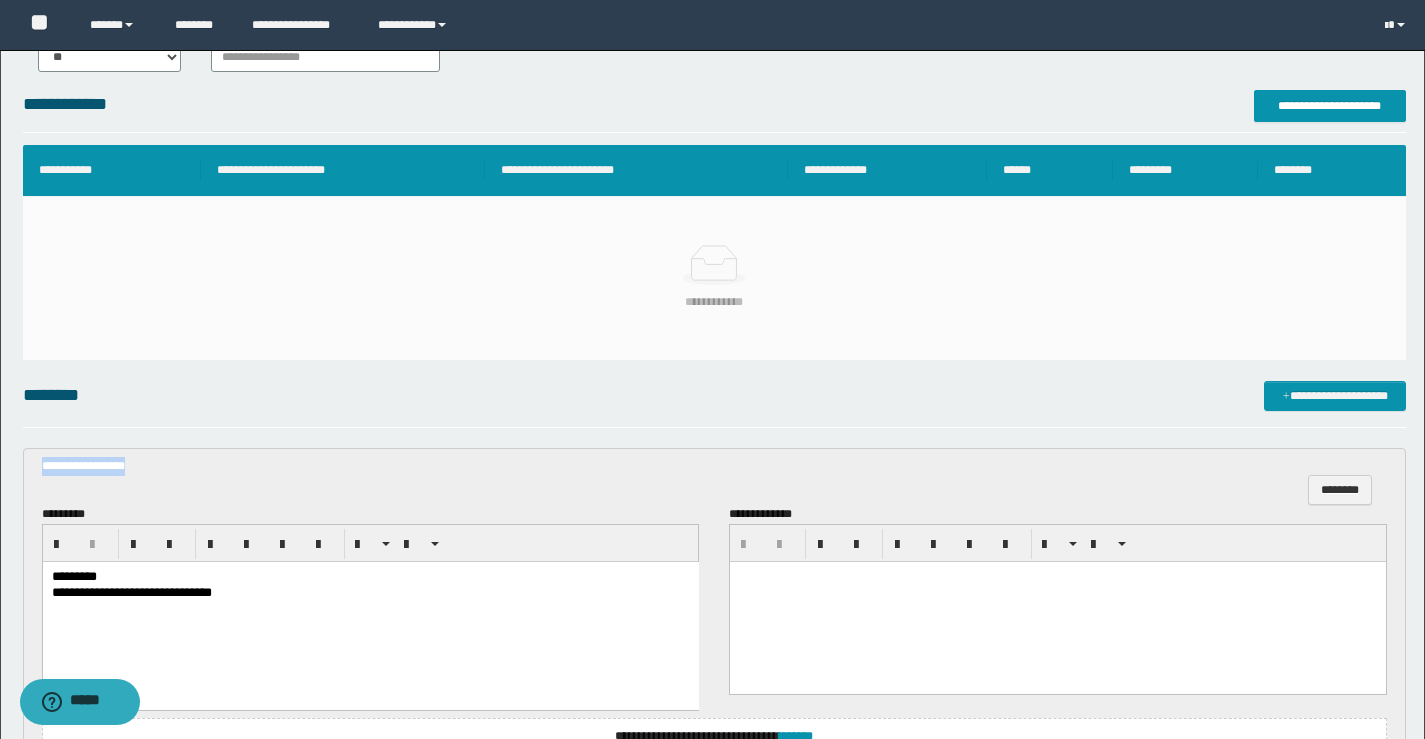 drag, startPoint x: 178, startPoint y: 480, endPoint x: 0, endPoint y: 454, distance: 179.88885 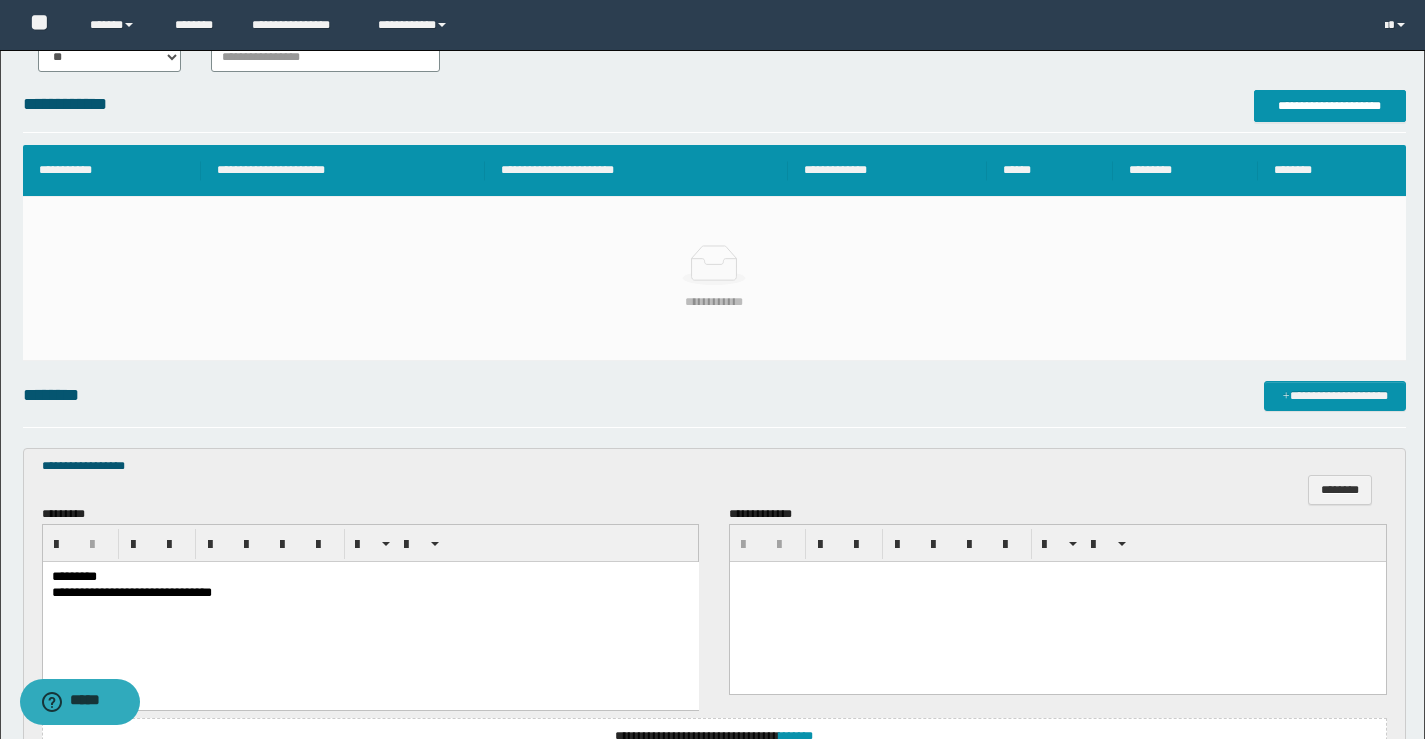 click on "**********" at bounding box center (712, 944) 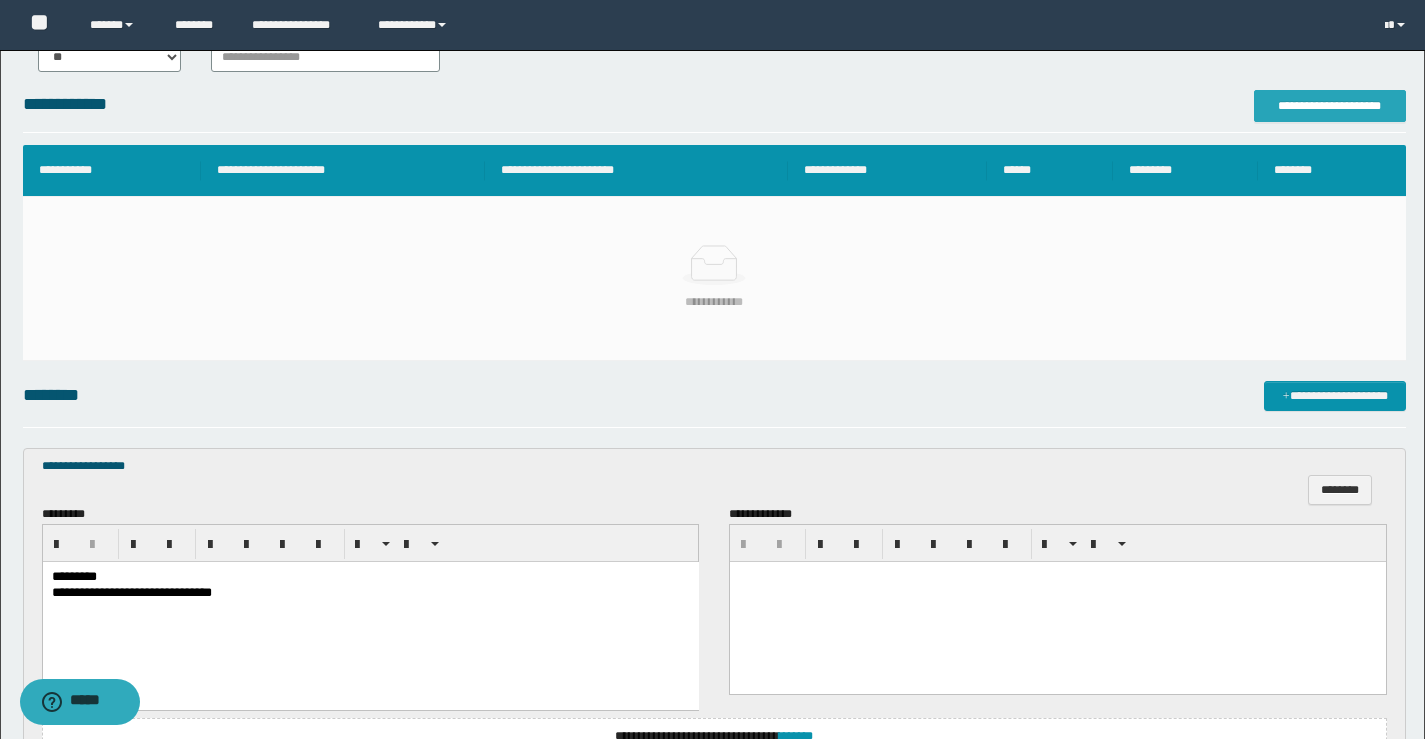 click on "**********" at bounding box center [1330, 106] 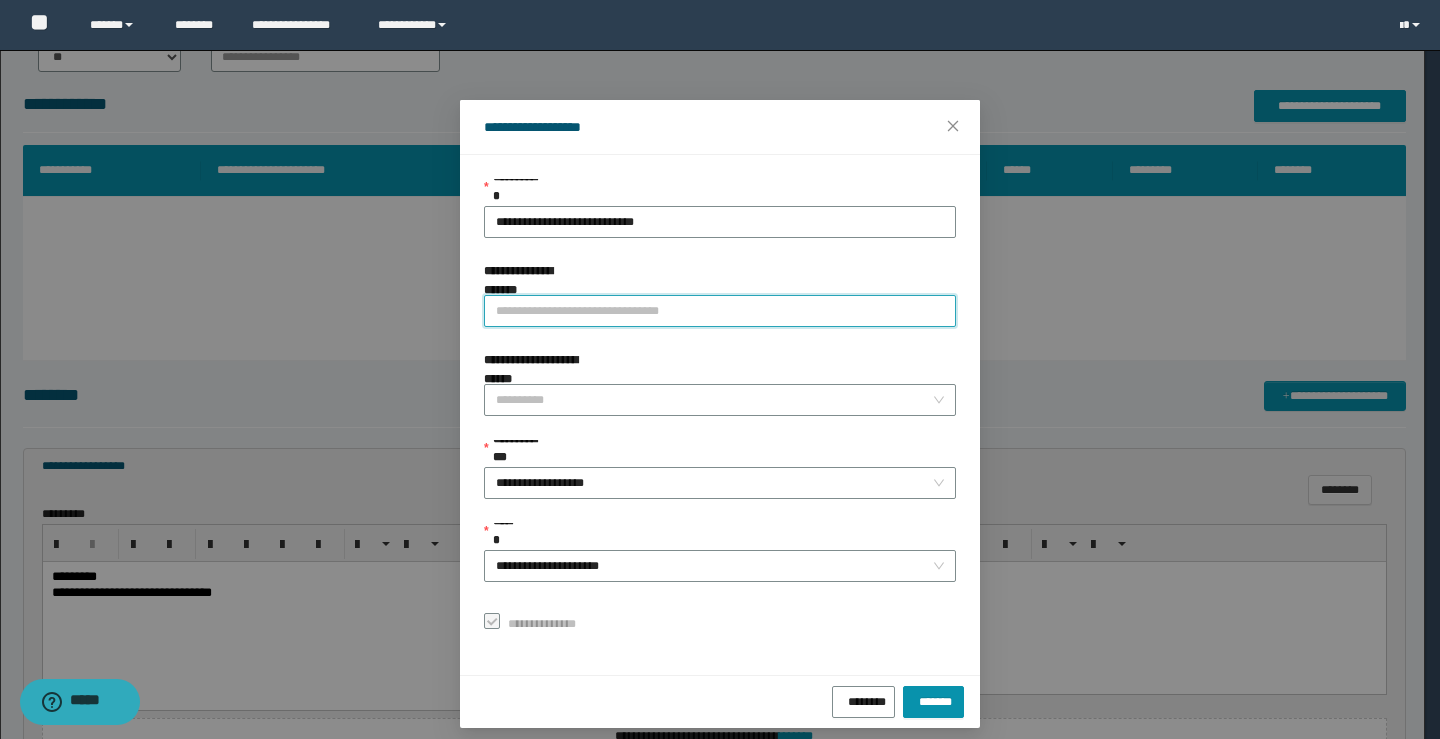 click on "**********" at bounding box center [720, 311] 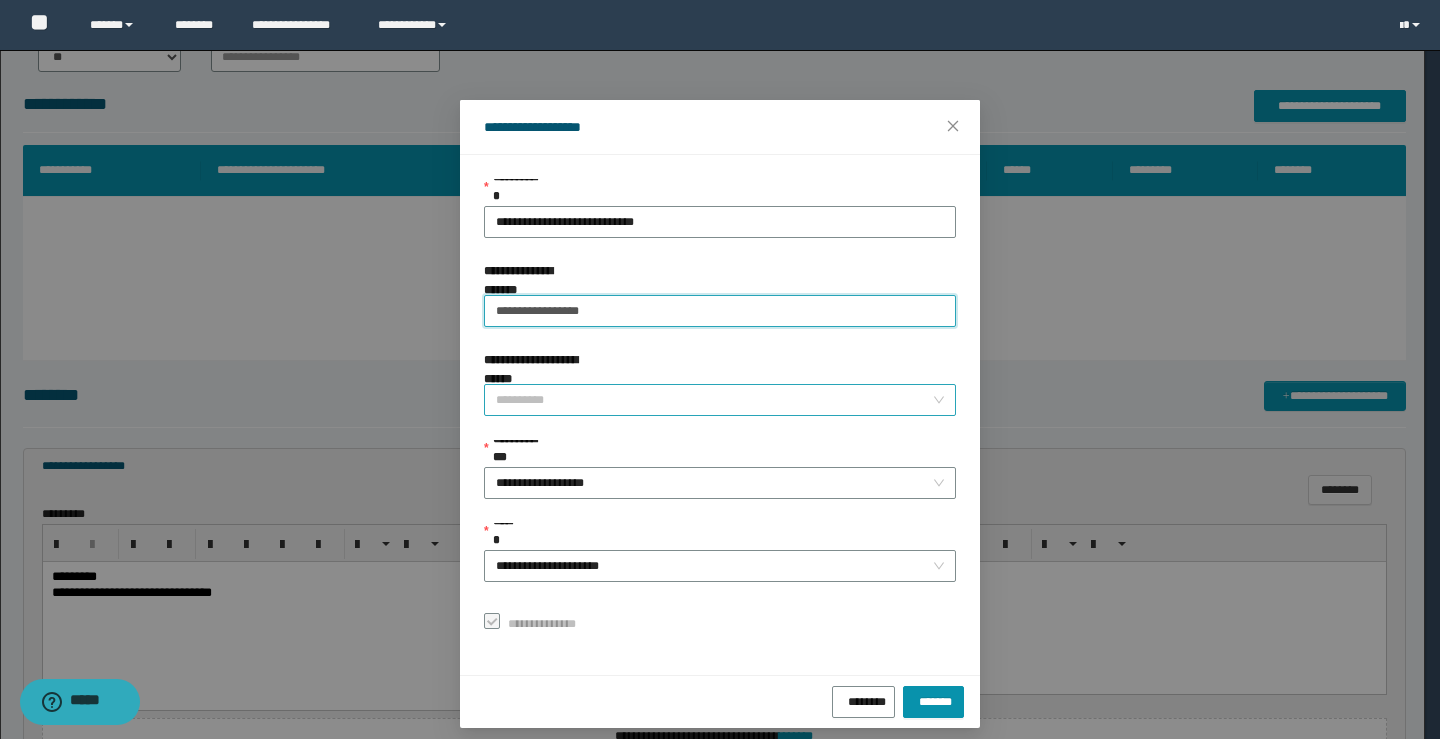 type on "**********" 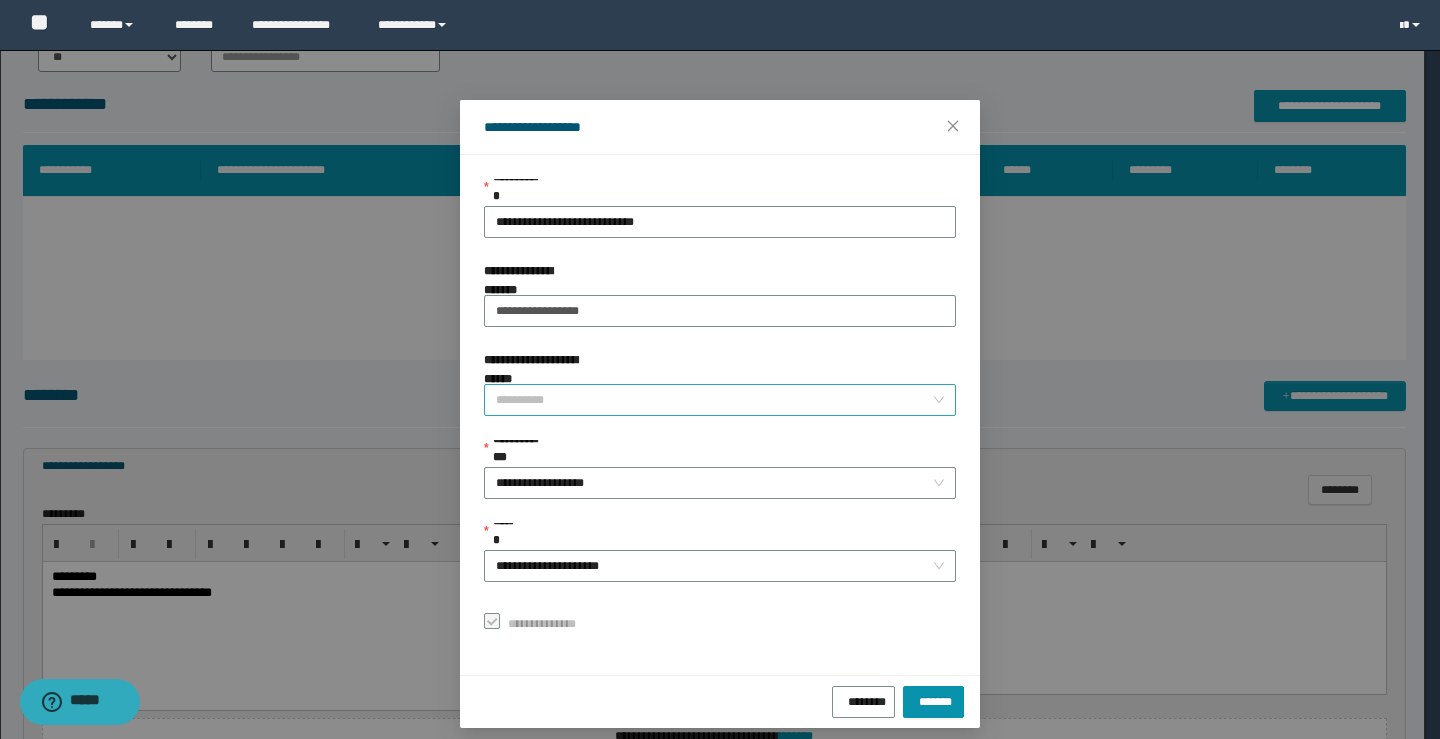 click on "**********" at bounding box center (714, 400) 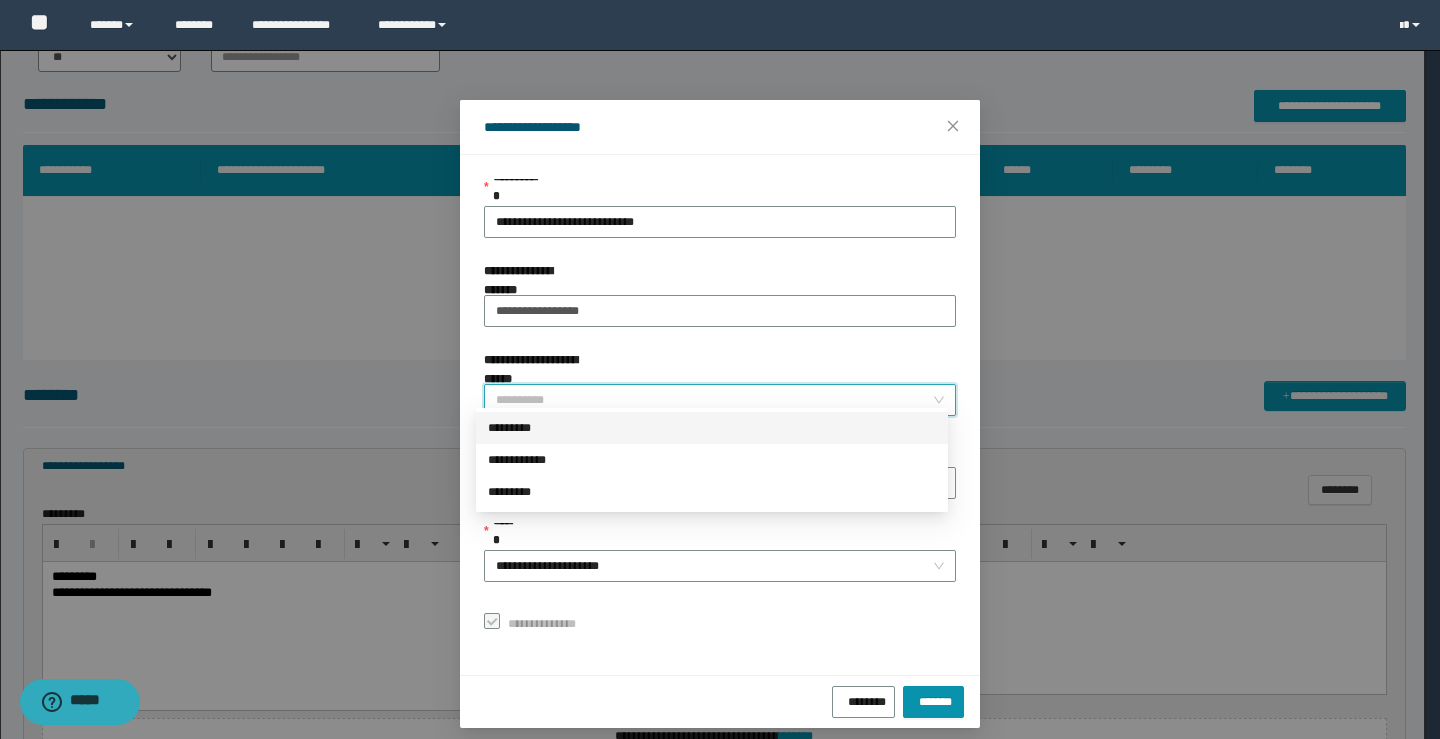 click on "*********" at bounding box center [712, 428] 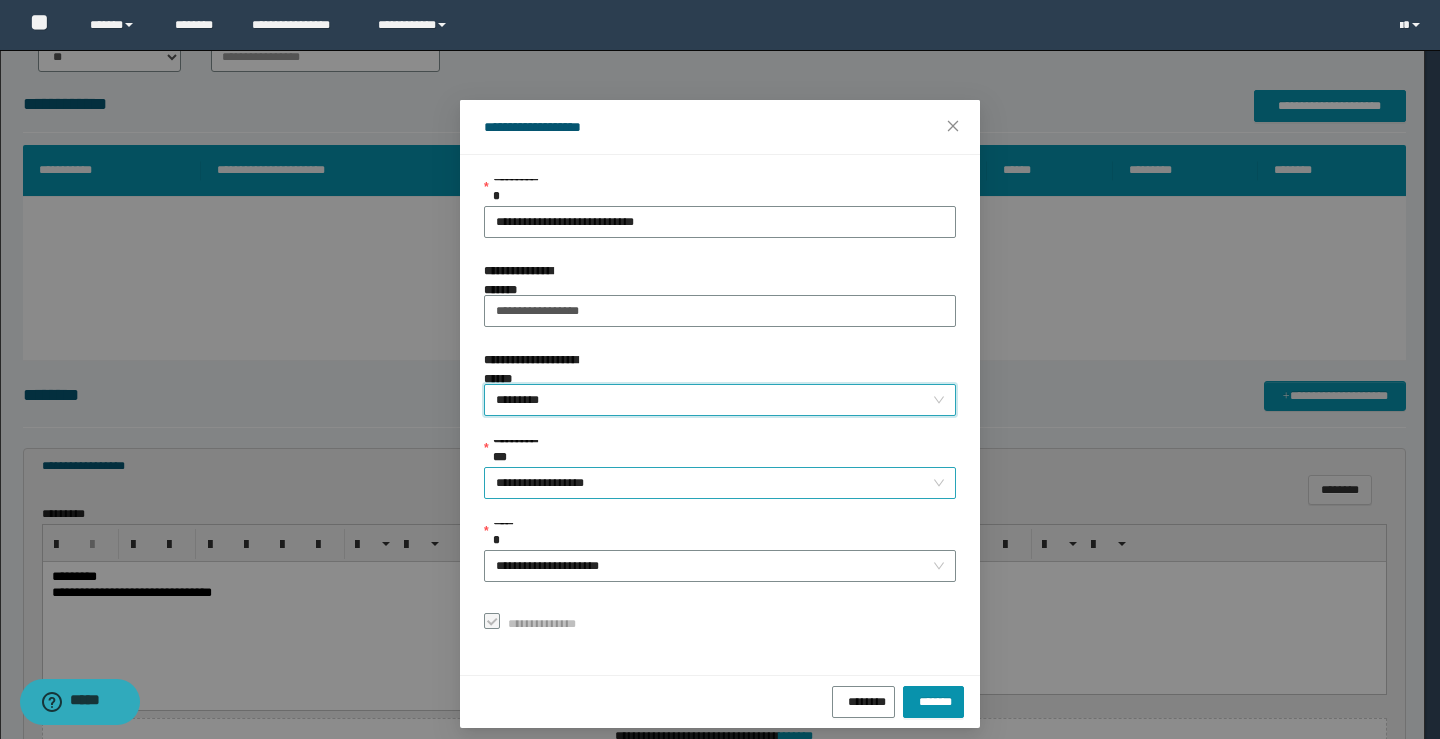click on "**********" at bounding box center [720, 483] 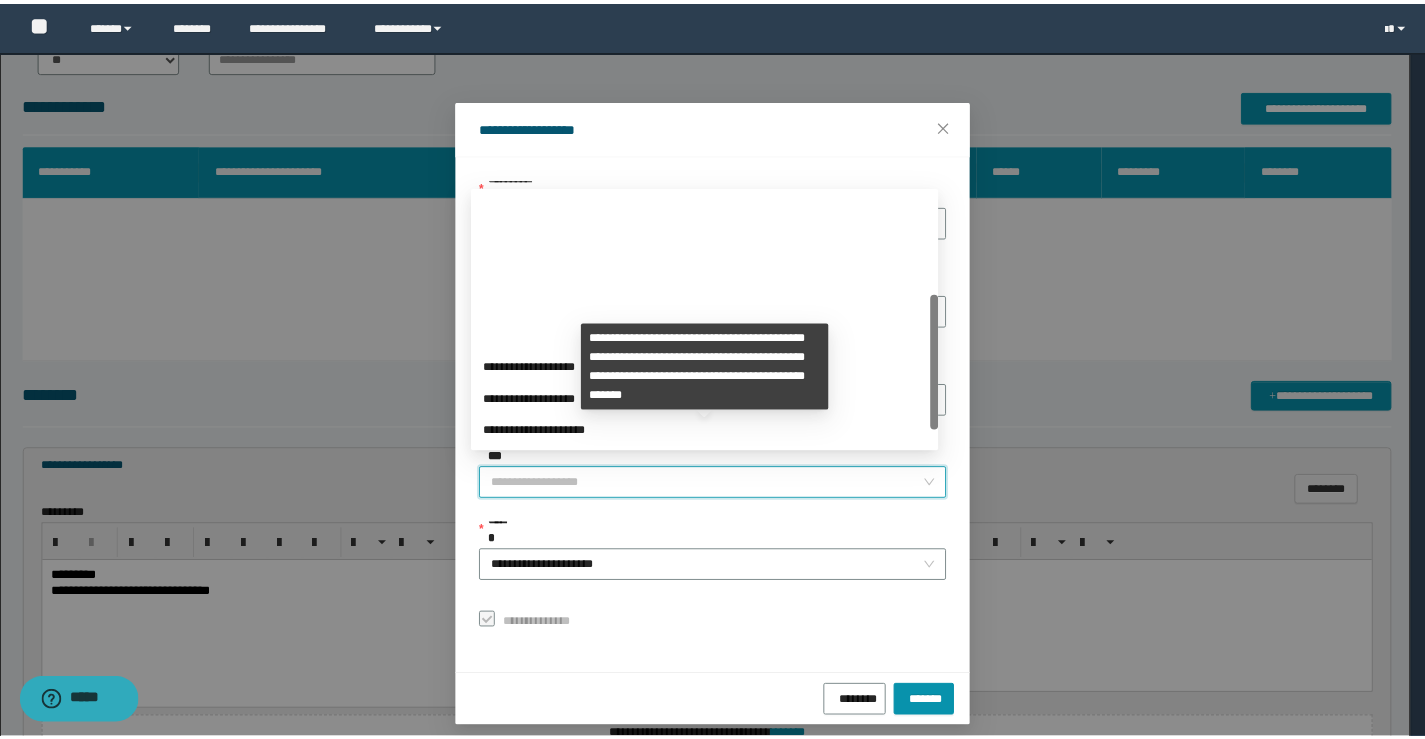 scroll, scrollTop: 192, scrollLeft: 0, axis: vertical 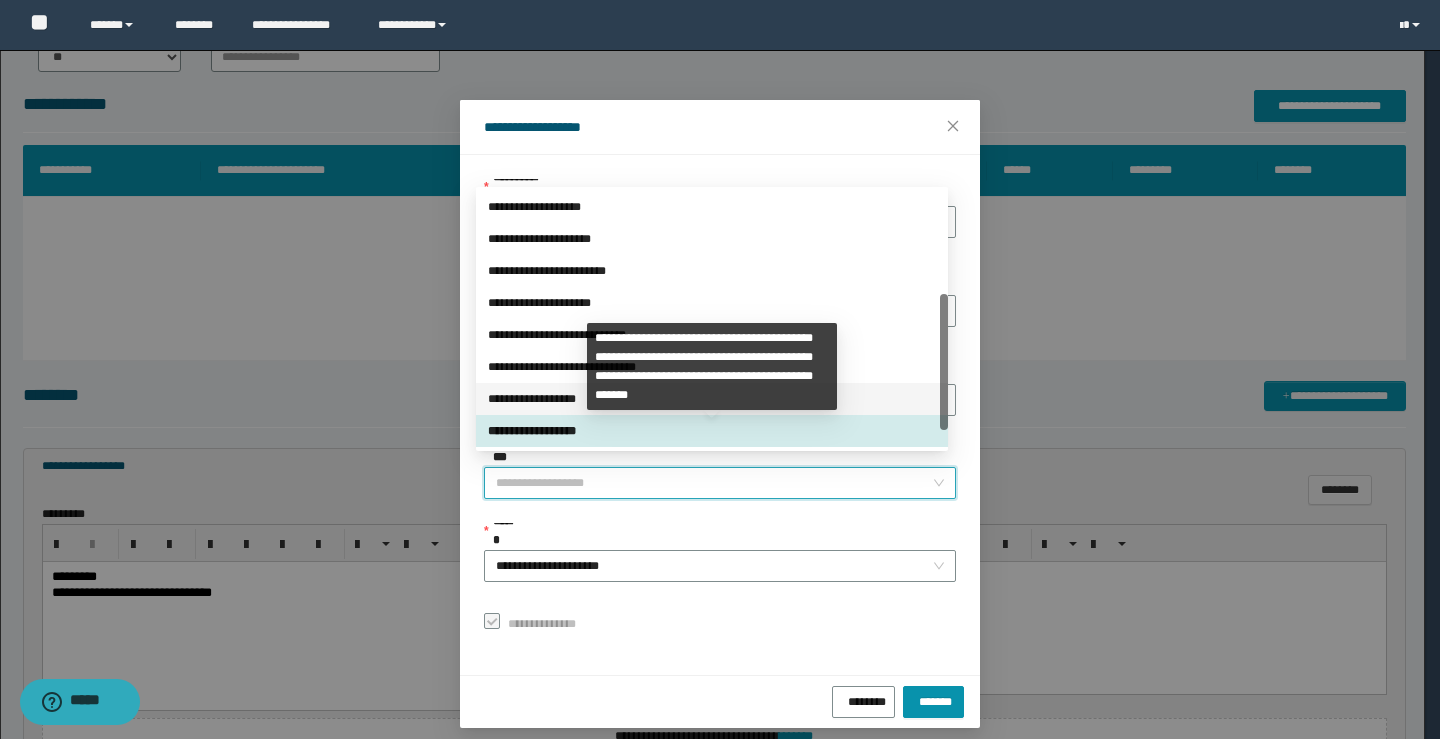 click on "**********" at bounding box center [712, 399] 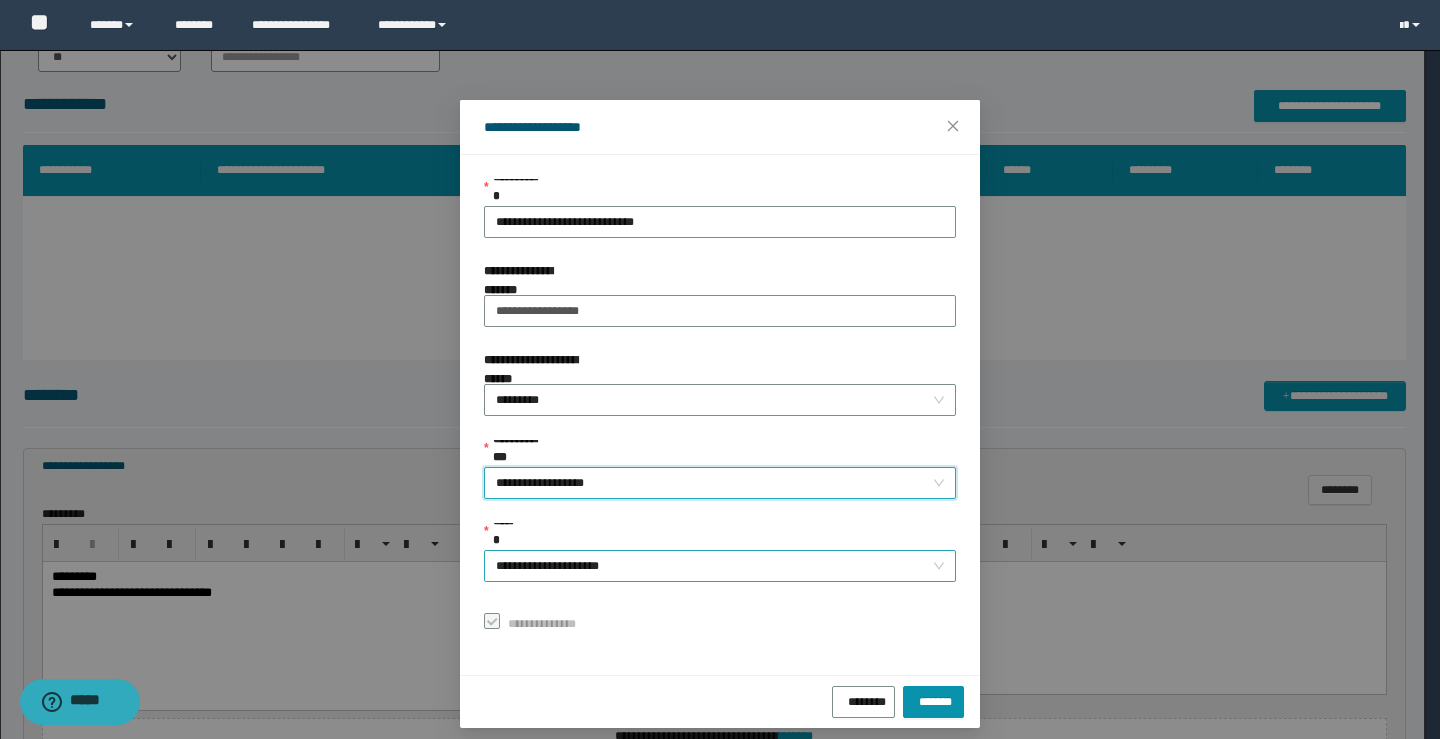 click on "**********" at bounding box center [720, 566] 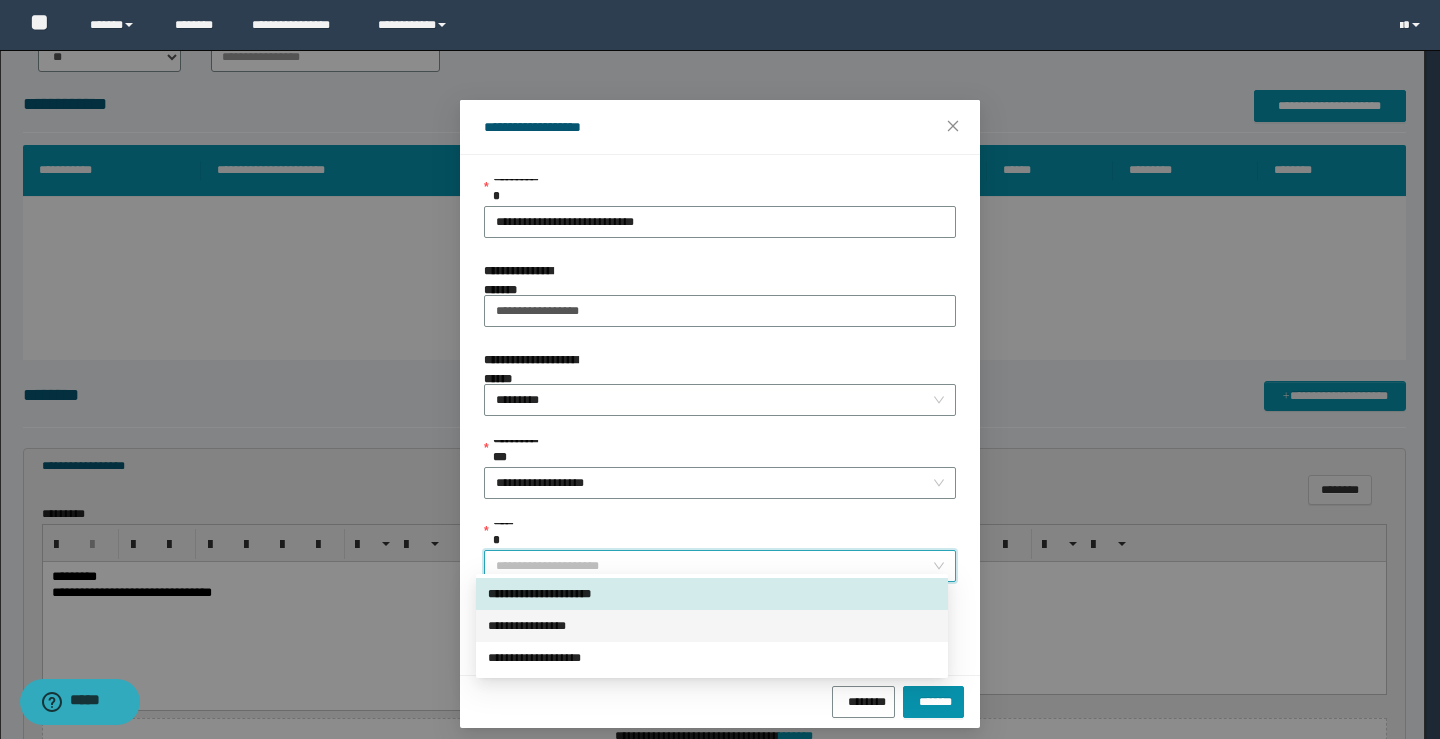 click on "**********" at bounding box center (712, 626) 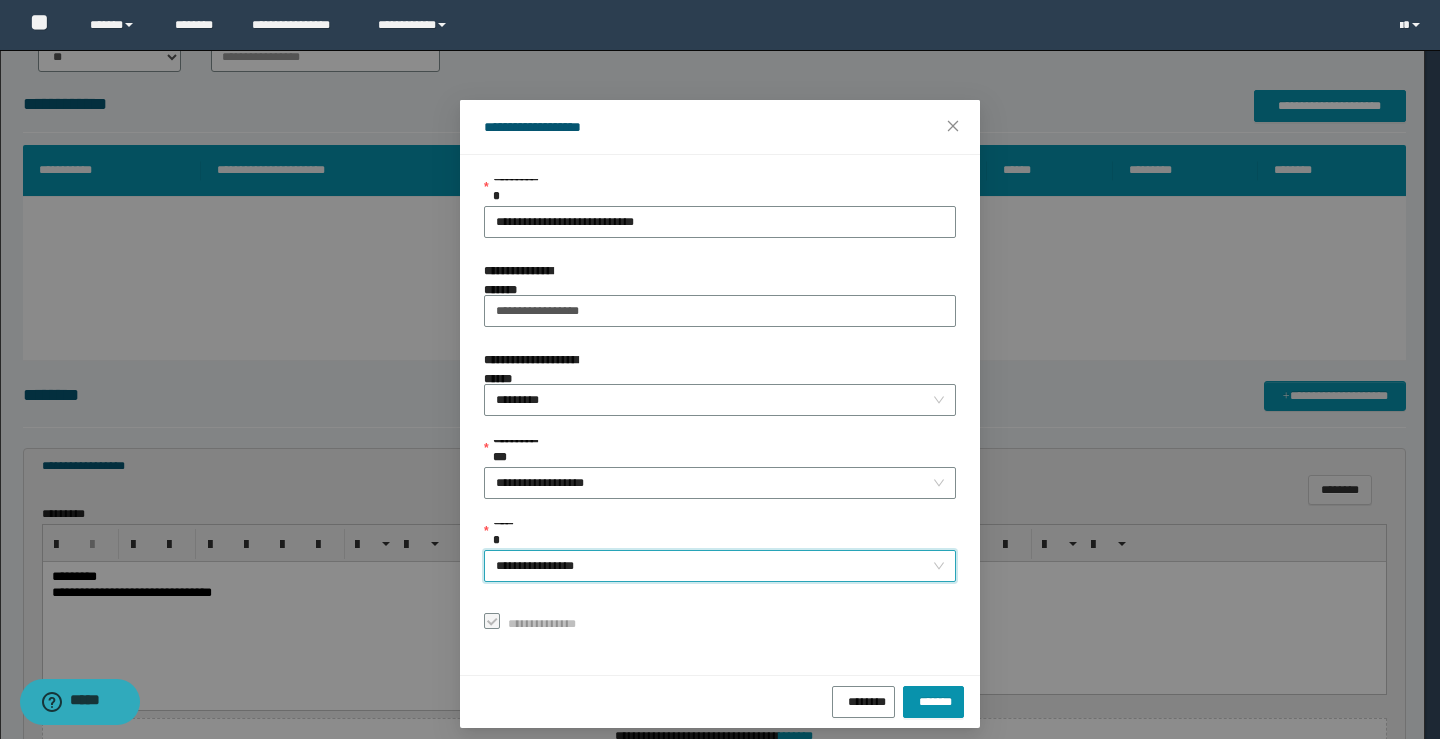 click on "******** *******" at bounding box center [720, 701] 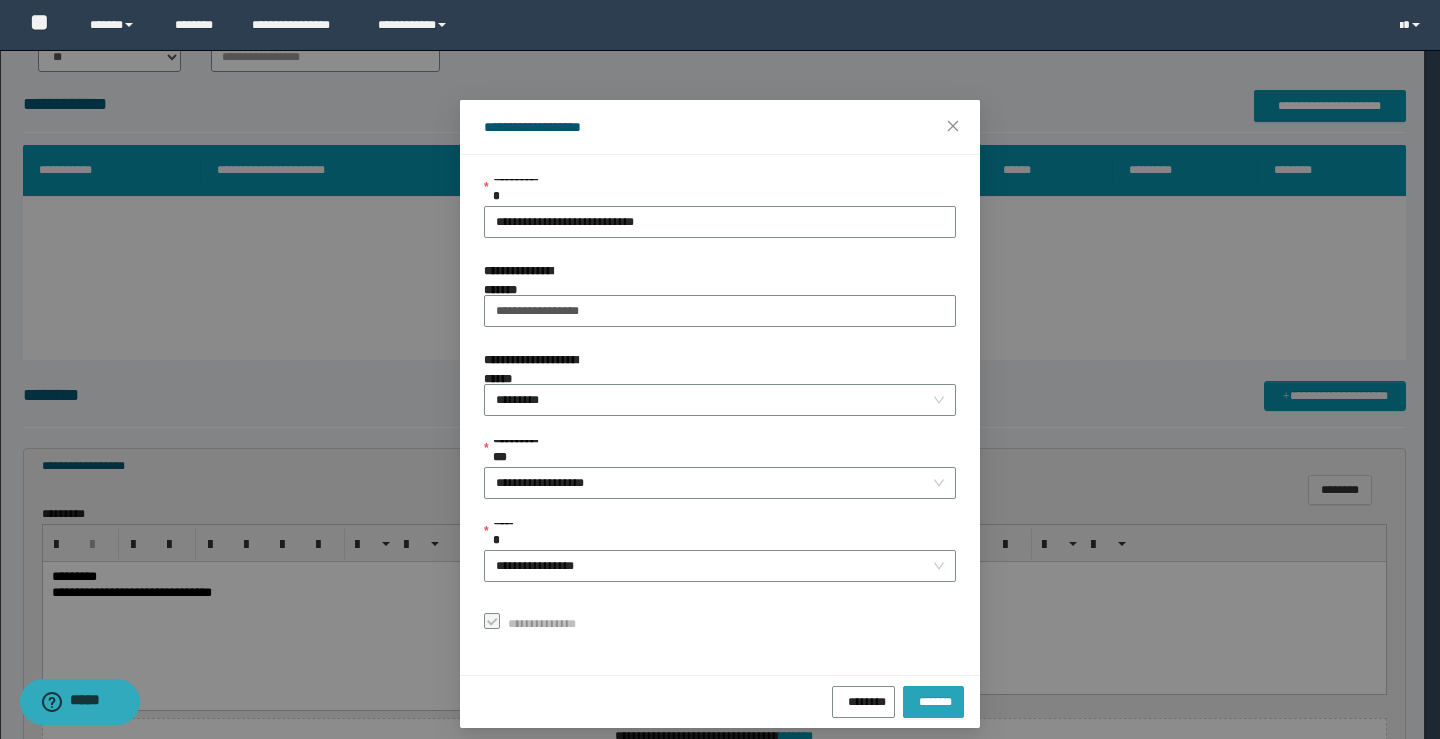 click on "*******" at bounding box center [933, 699] 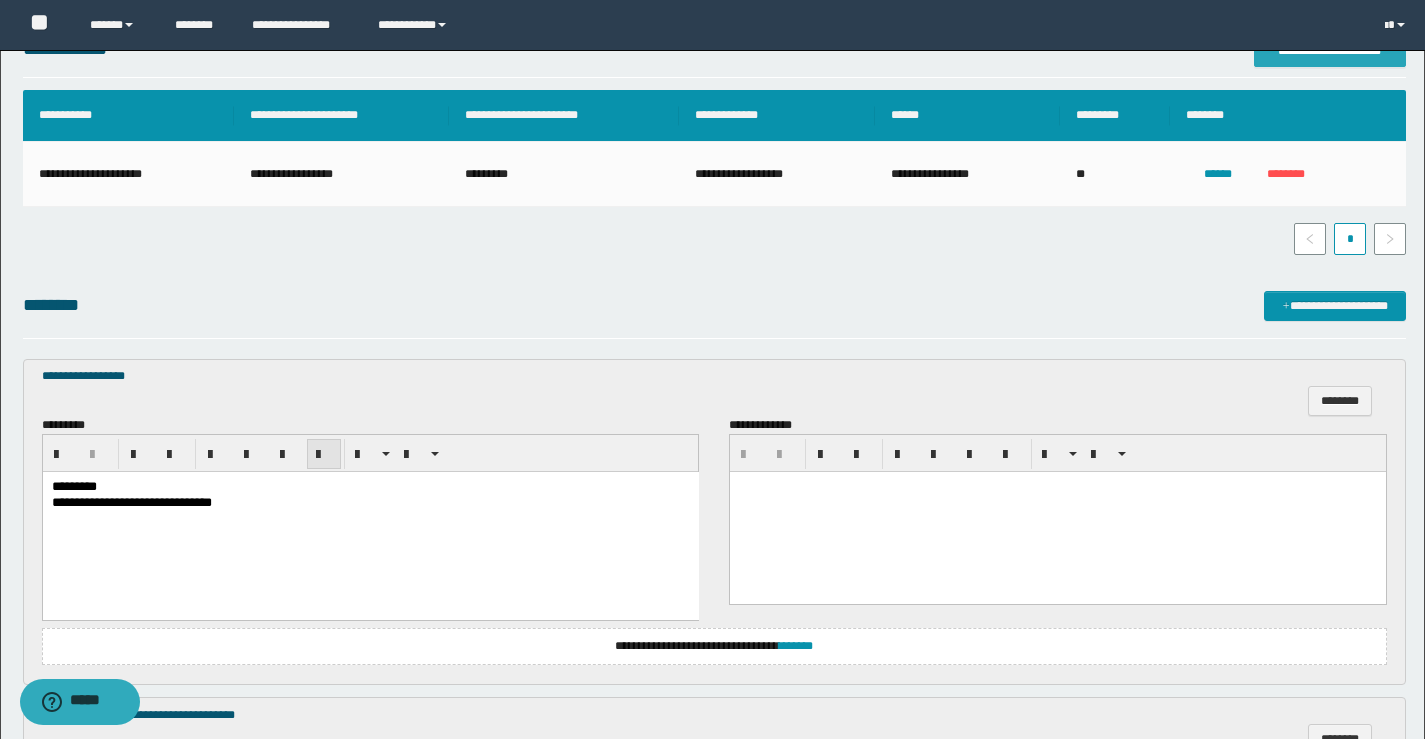 scroll, scrollTop: 500, scrollLeft: 0, axis: vertical 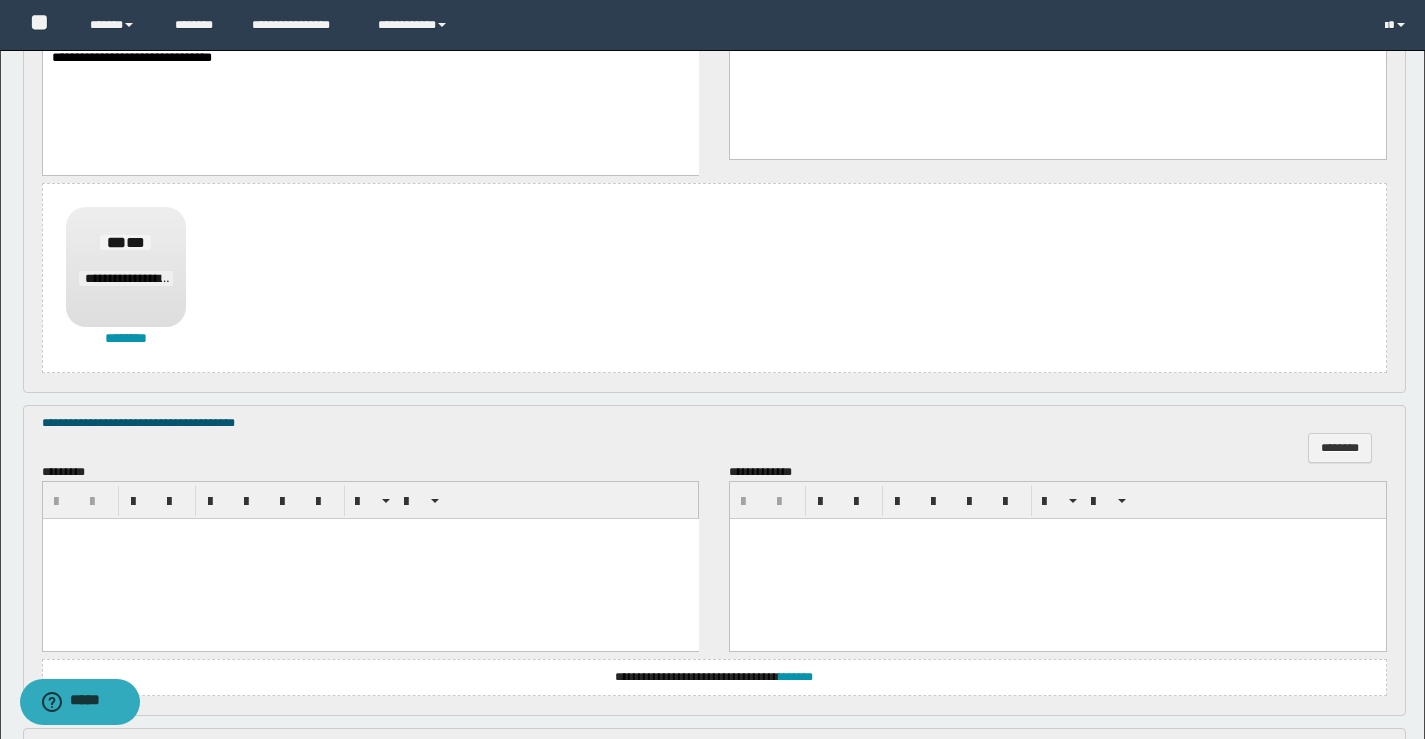click at bounding box center (370, 534) 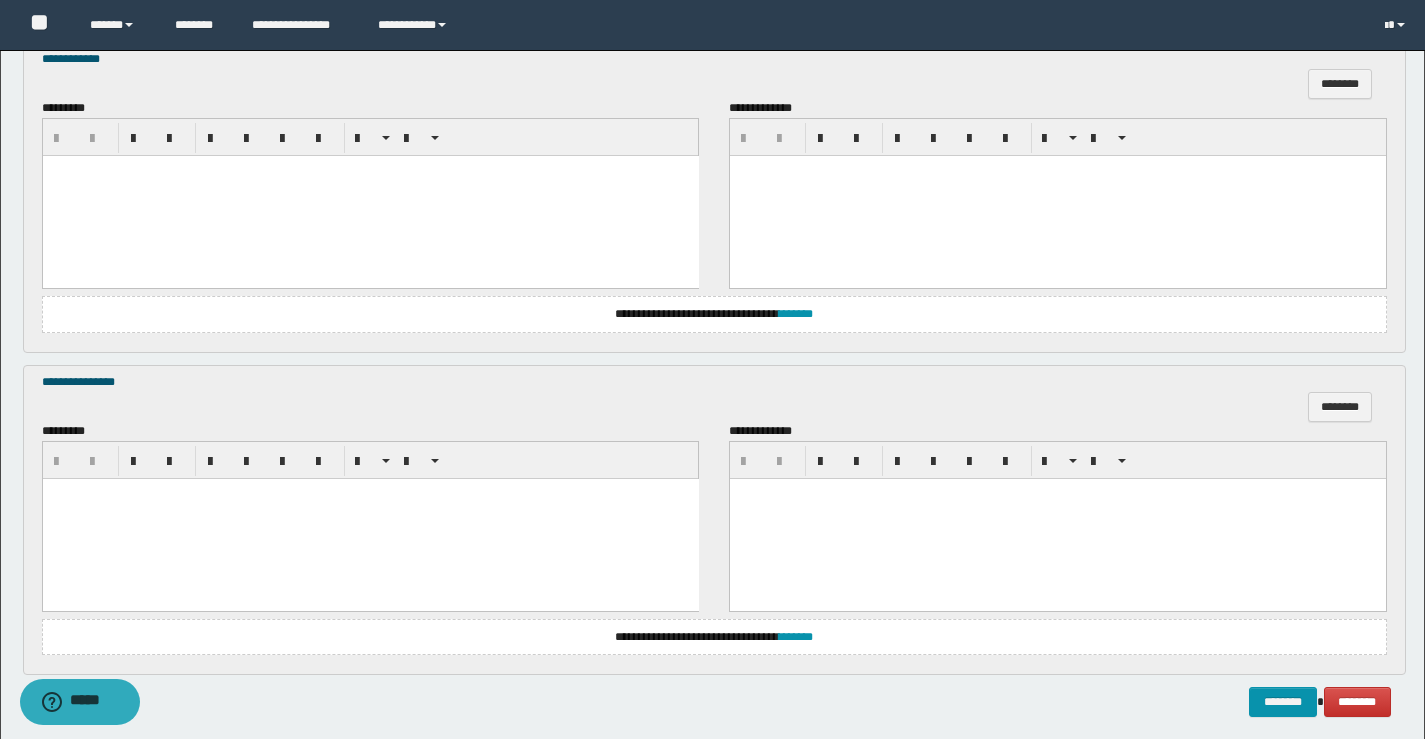 scroll, scrollTop: 1923, scrollLeft: 0, axis: vertical 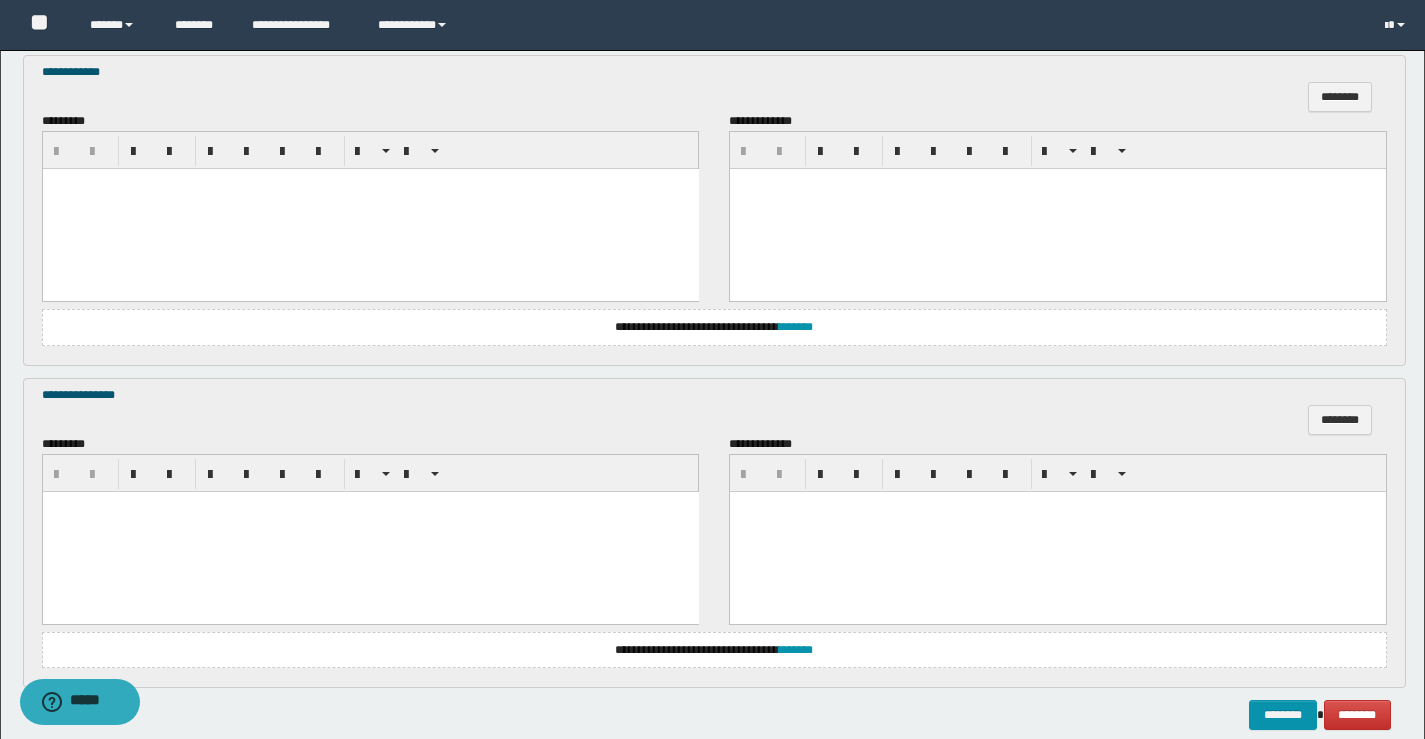click at bounding box center (370, 208) 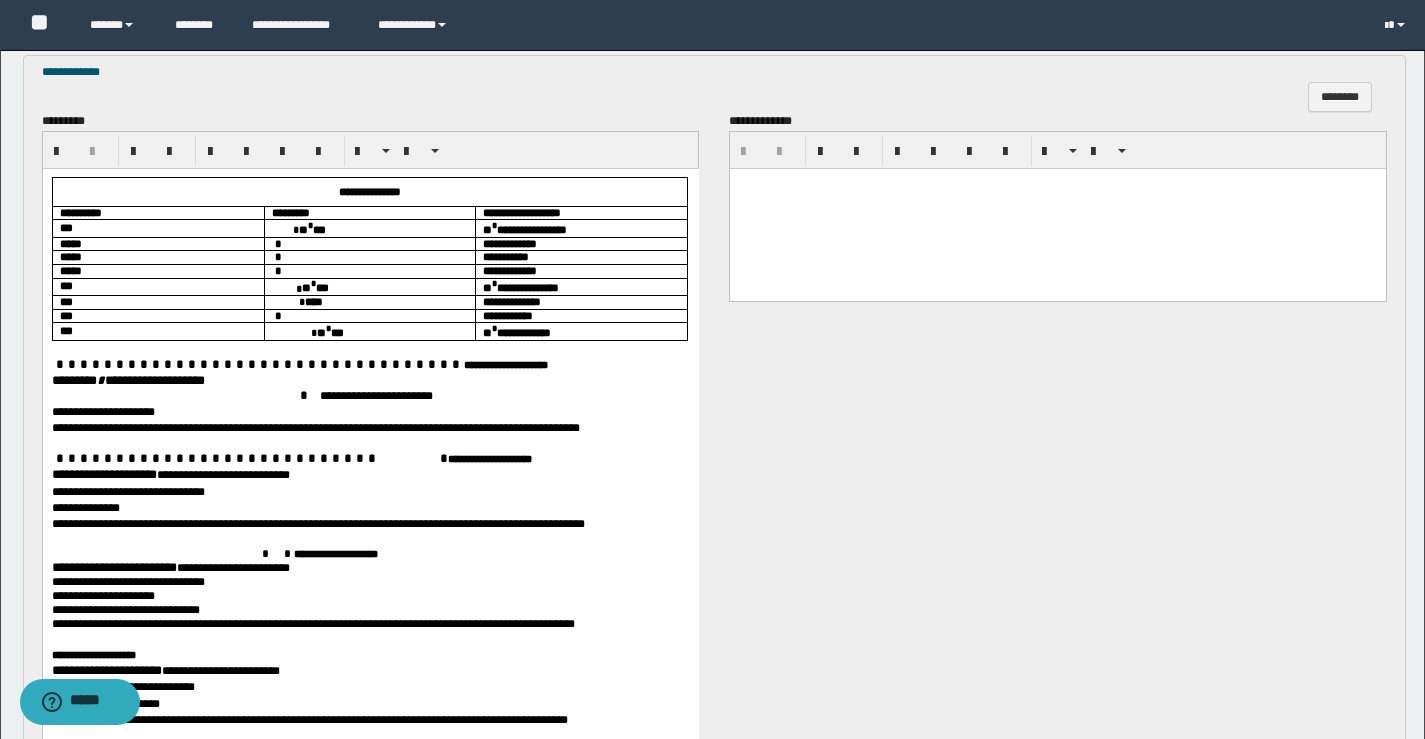 click on "** * ***" at bounding box center [369, 227] 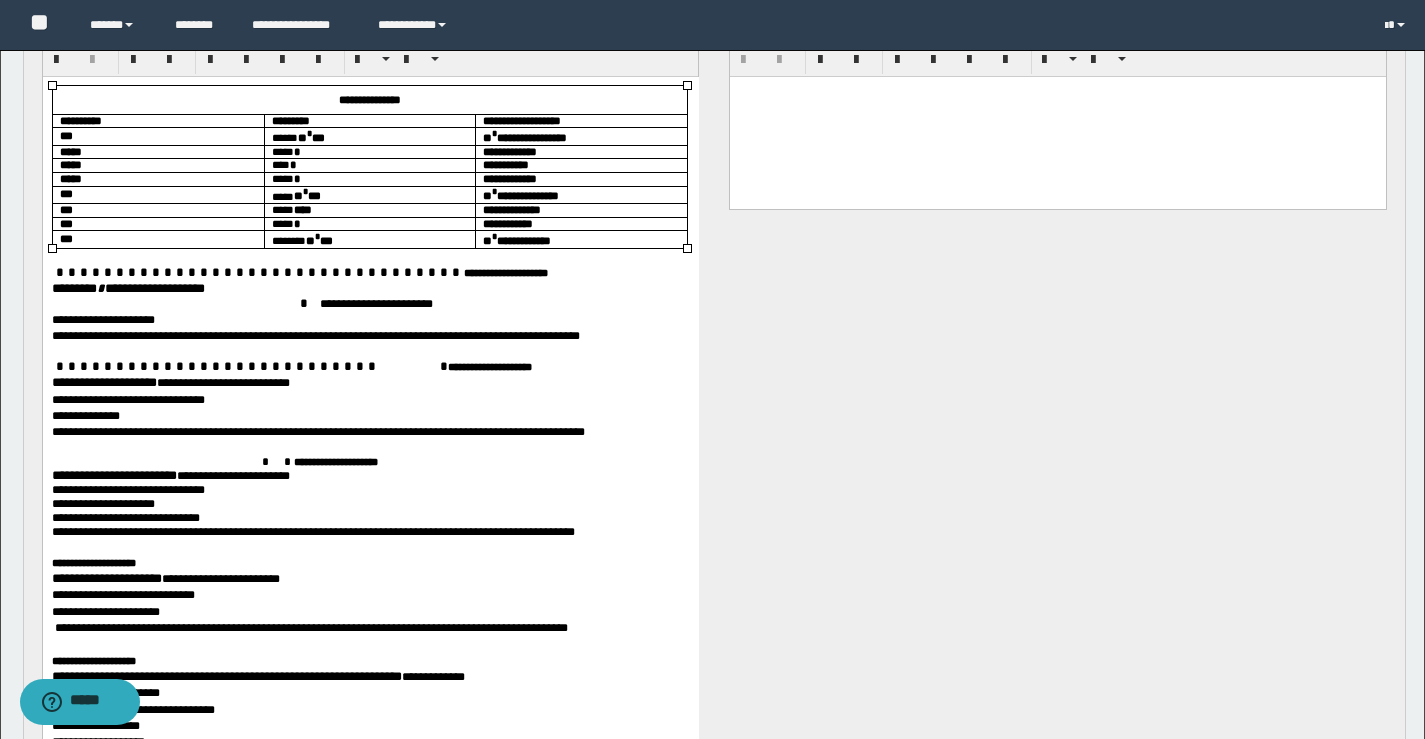 scroll, scrollTop: 2023, scrollLeft: 0, axis: vertical 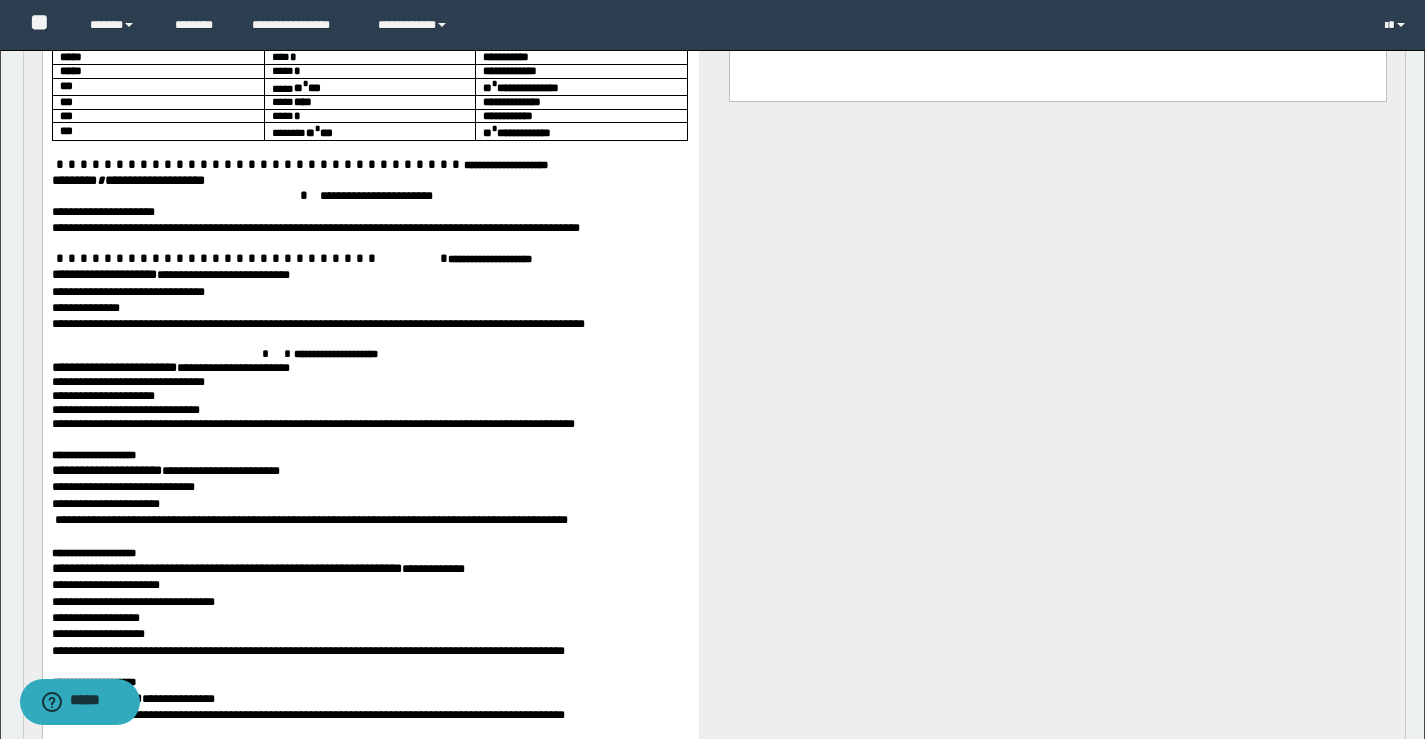 click on "******** * *****" at bounding box center (92, 180) 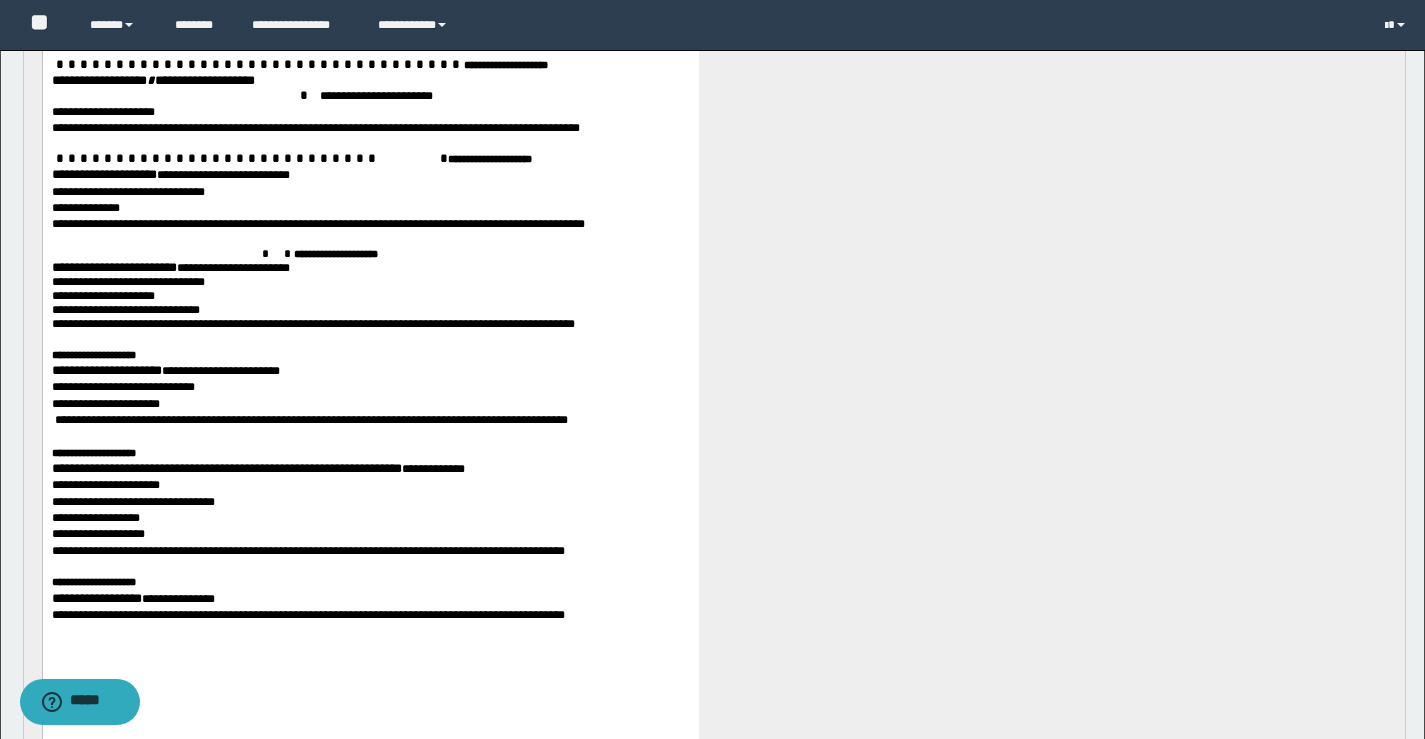 click on "**********" at bounding box center [103, 174] 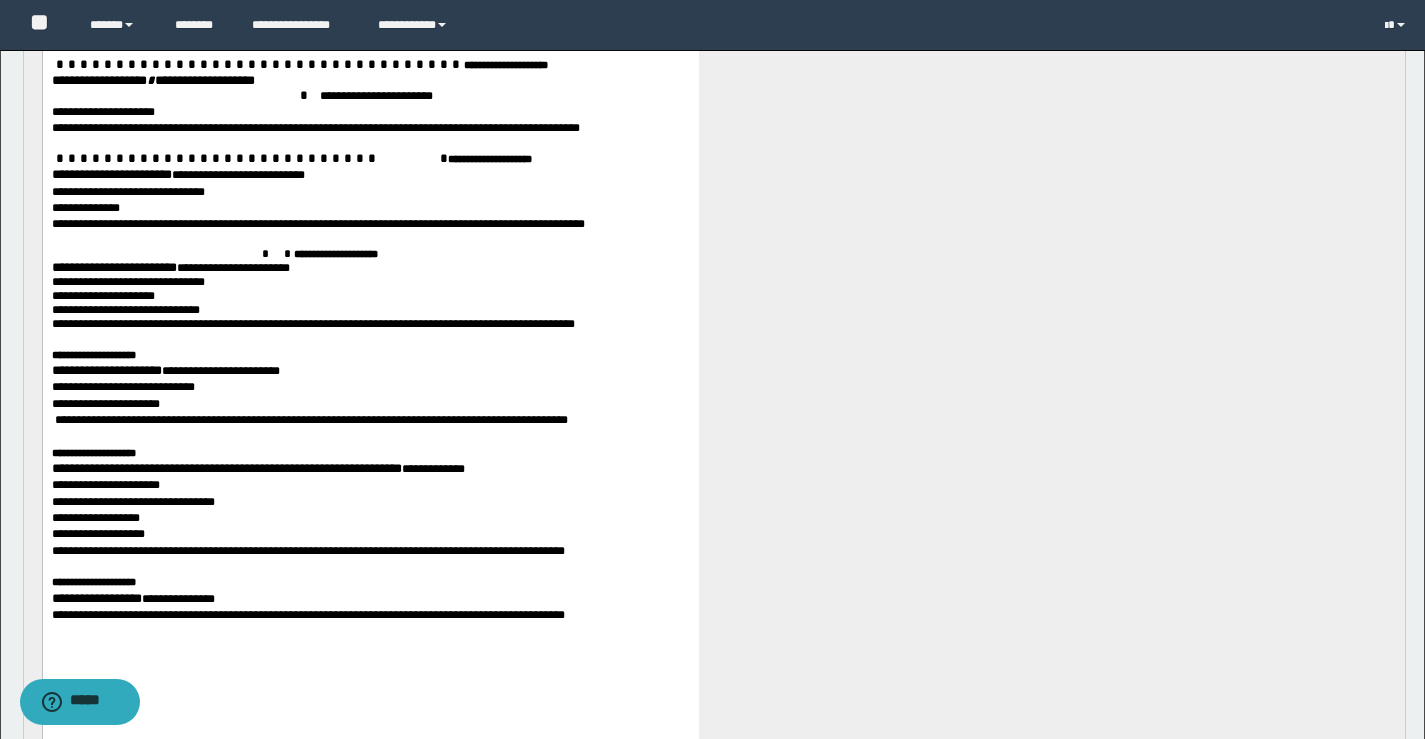 click on "**********" at bounding box center (113, 267) 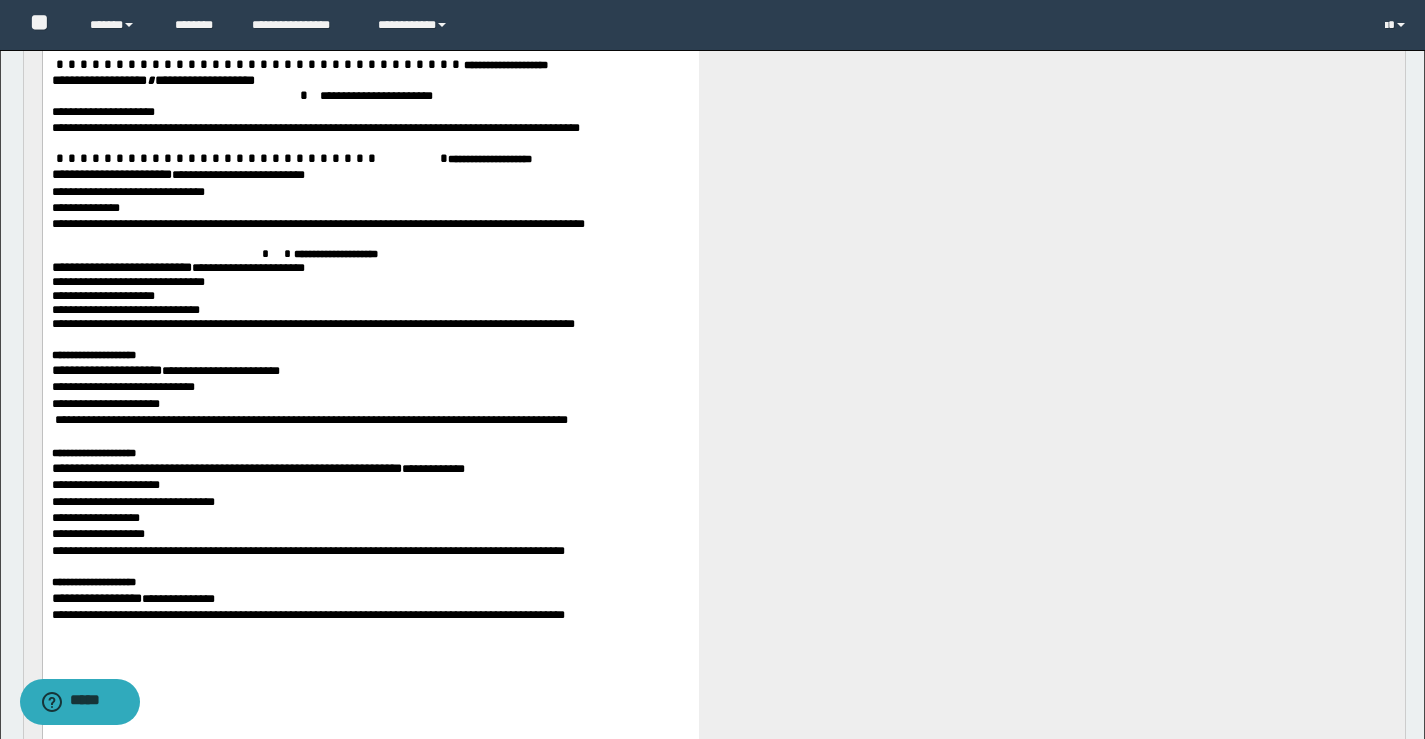 click on "**********" at bounding box center [106, 370] 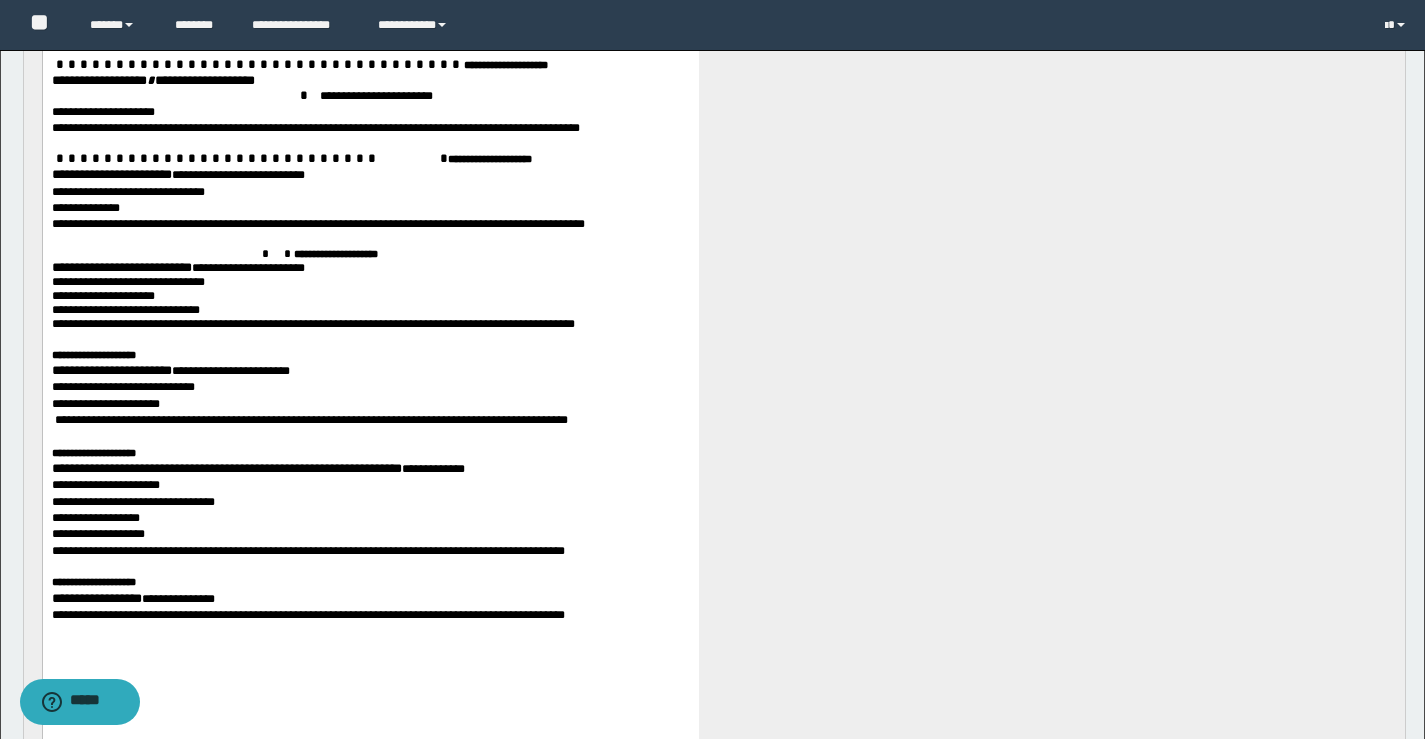 click on "**********" at bounding box center [226, 468] 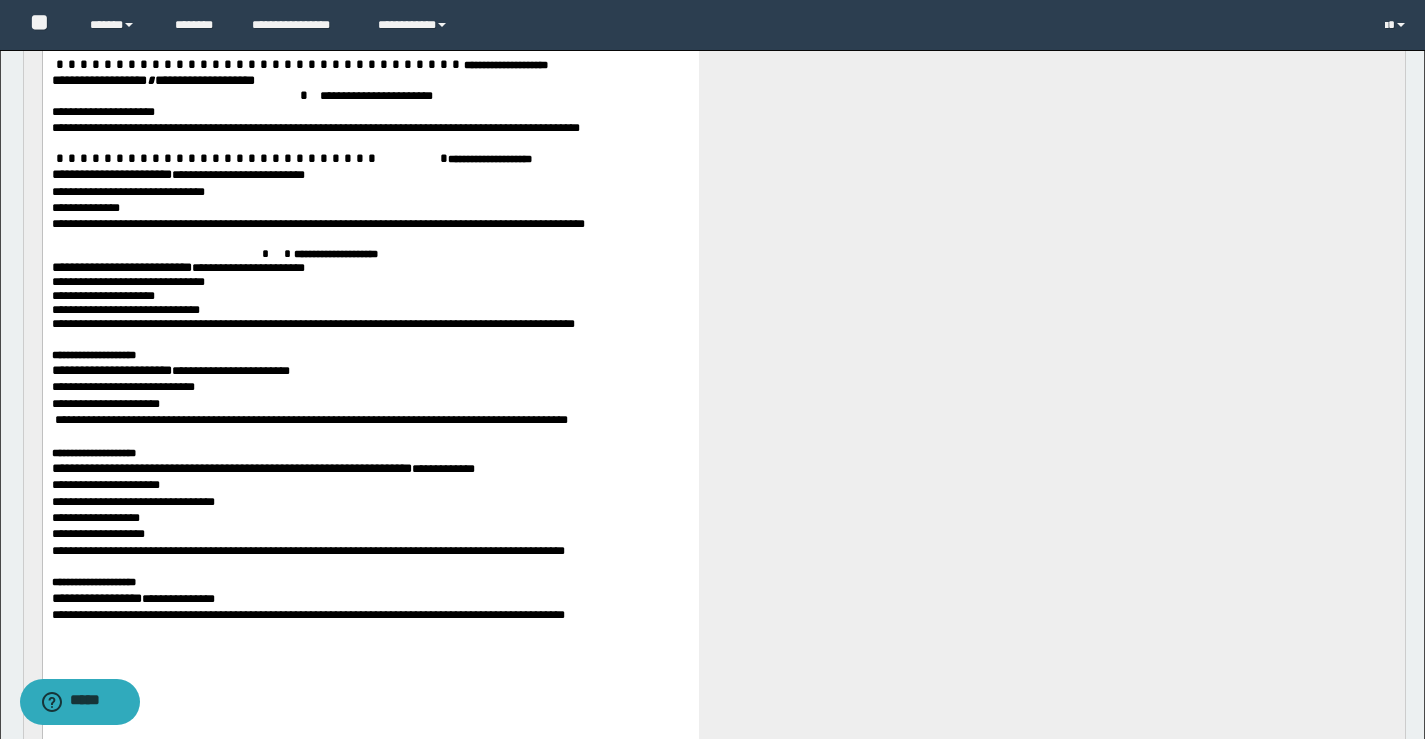 click on "**********" at bounding box center [96, 598] 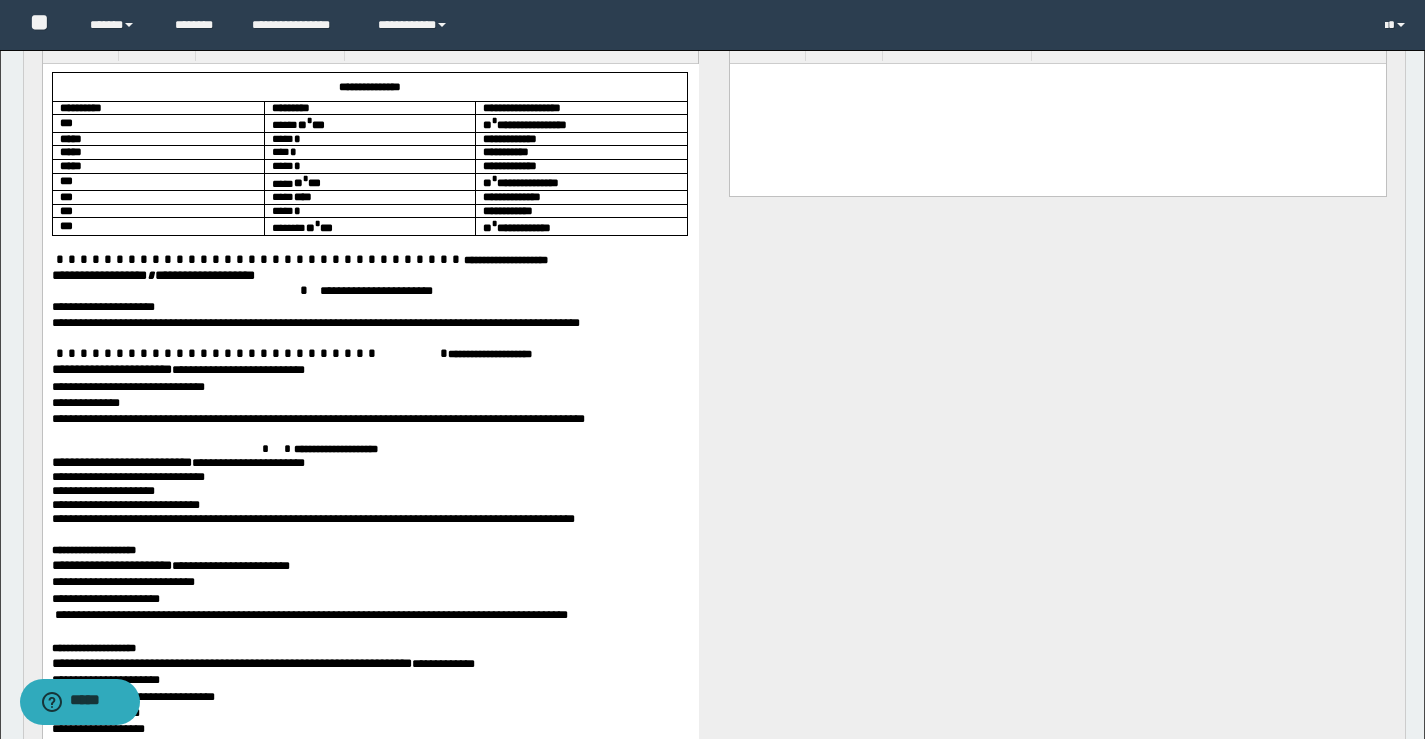 scroll, scrollTop: 1923, scrollLeft: 0, axis: vertical 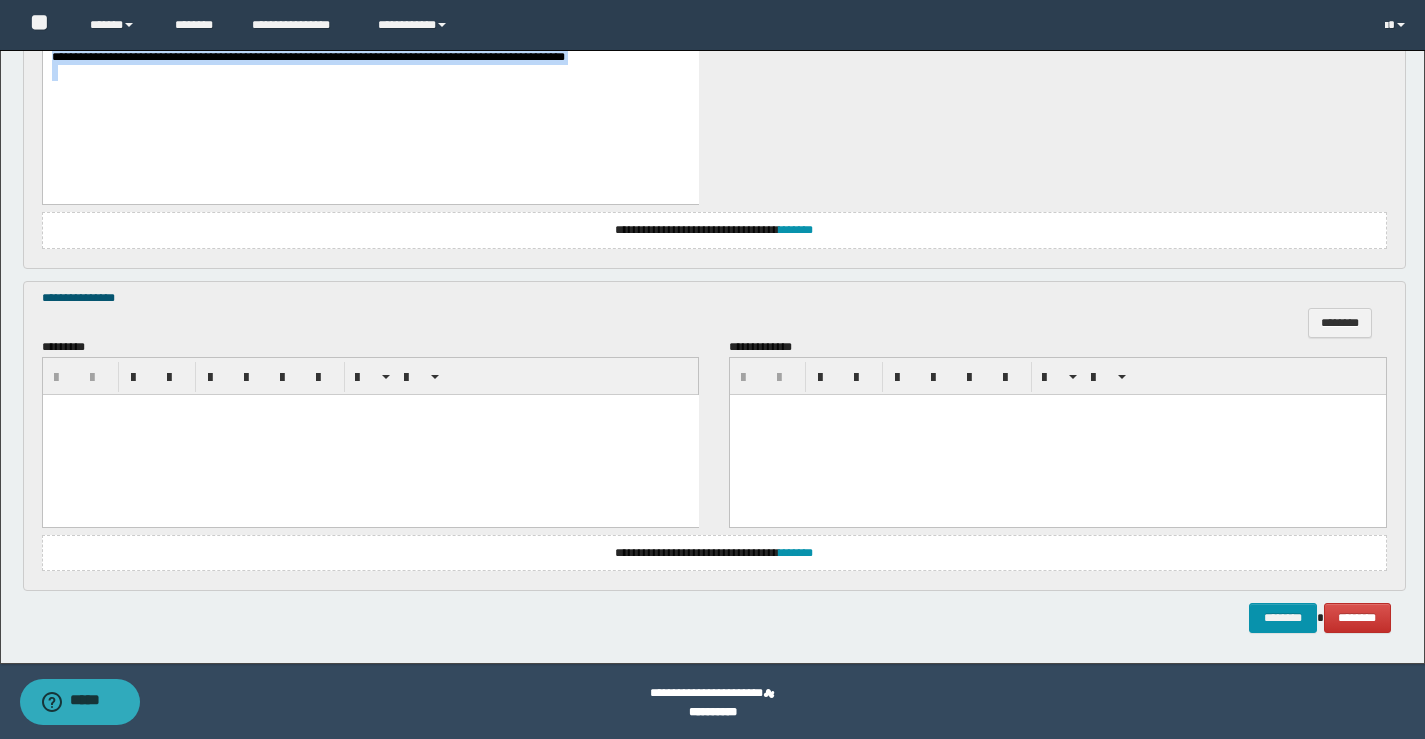 drag, startPoint x: 277, startPoint y: -403, endPoint x: 695, endPoint y: 529, distance: 1021.4441 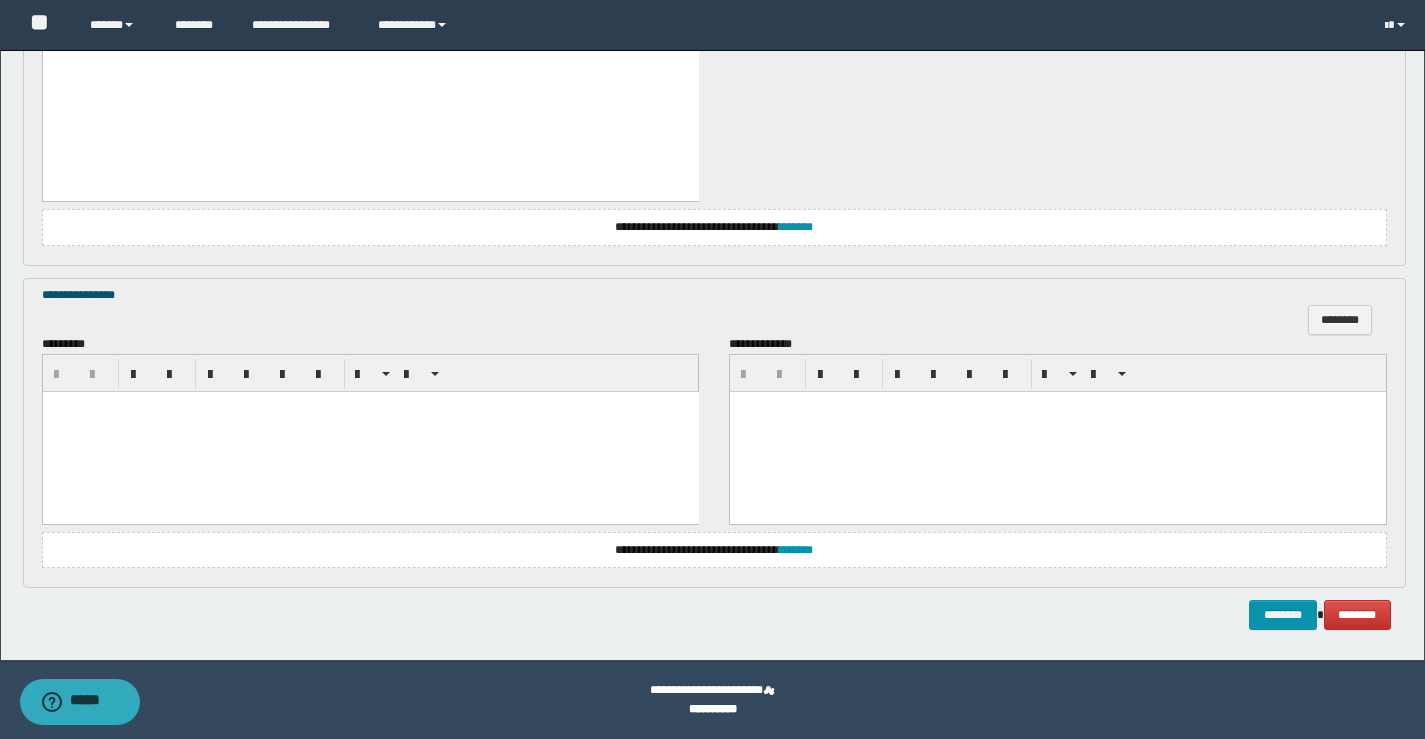 scroll, scrollTop: 2196, scrollLeft: 0, axis: vertical 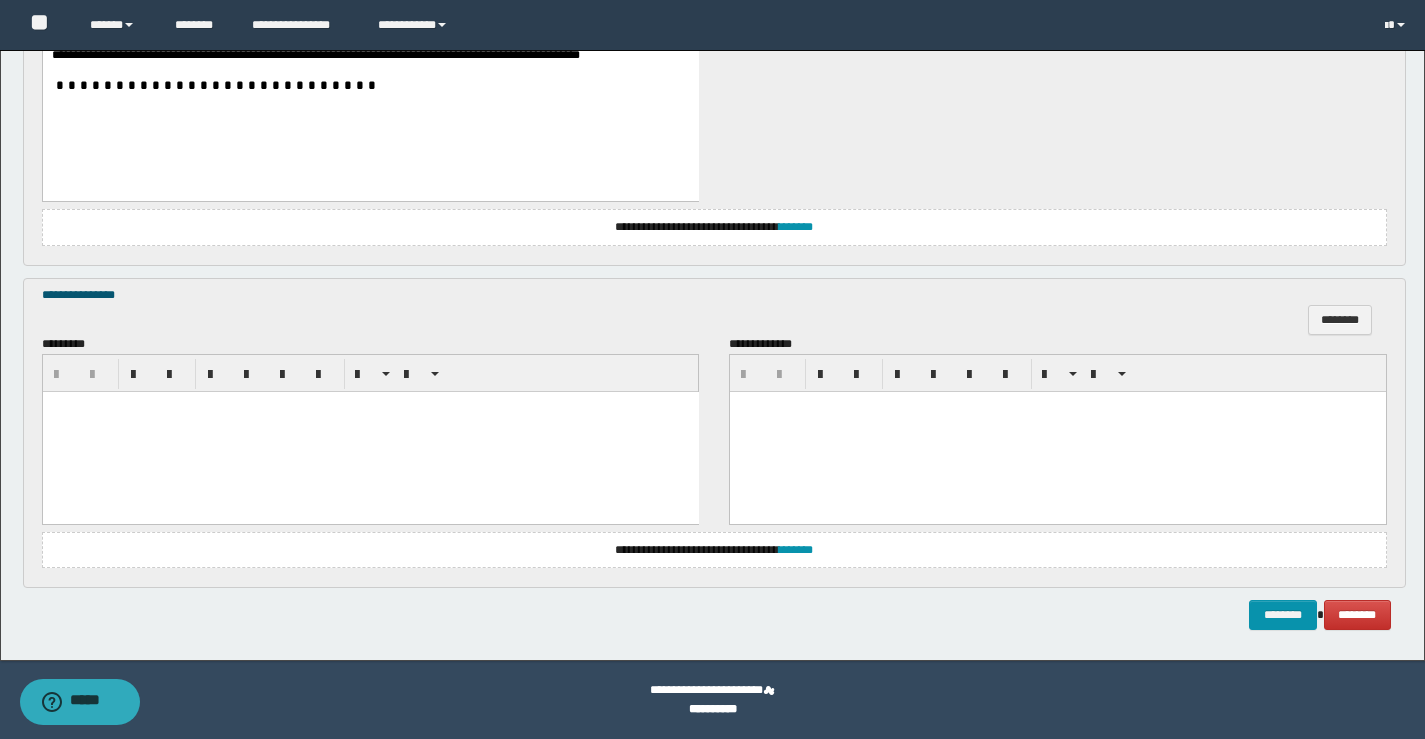 click on "*********" at bounding box center (371, 430) 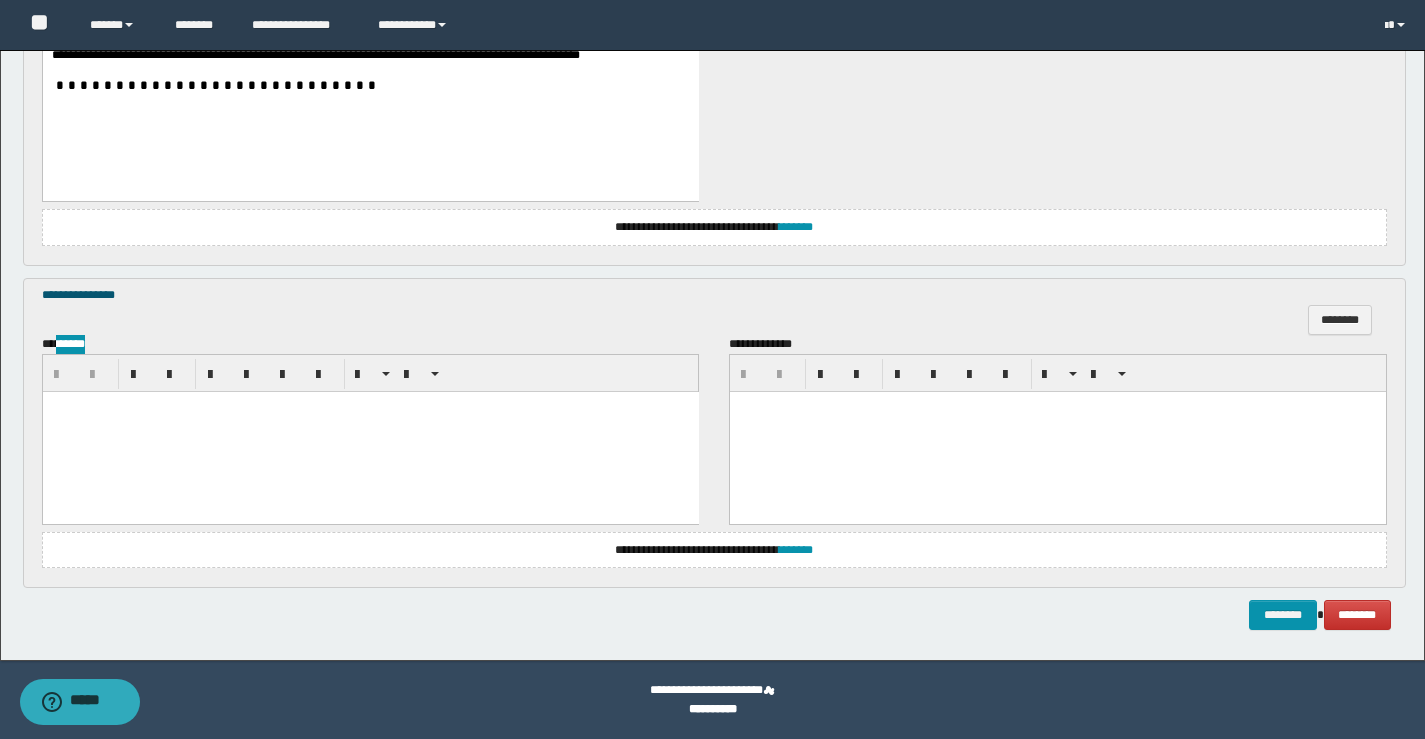 click at bounding box center [370, 431] 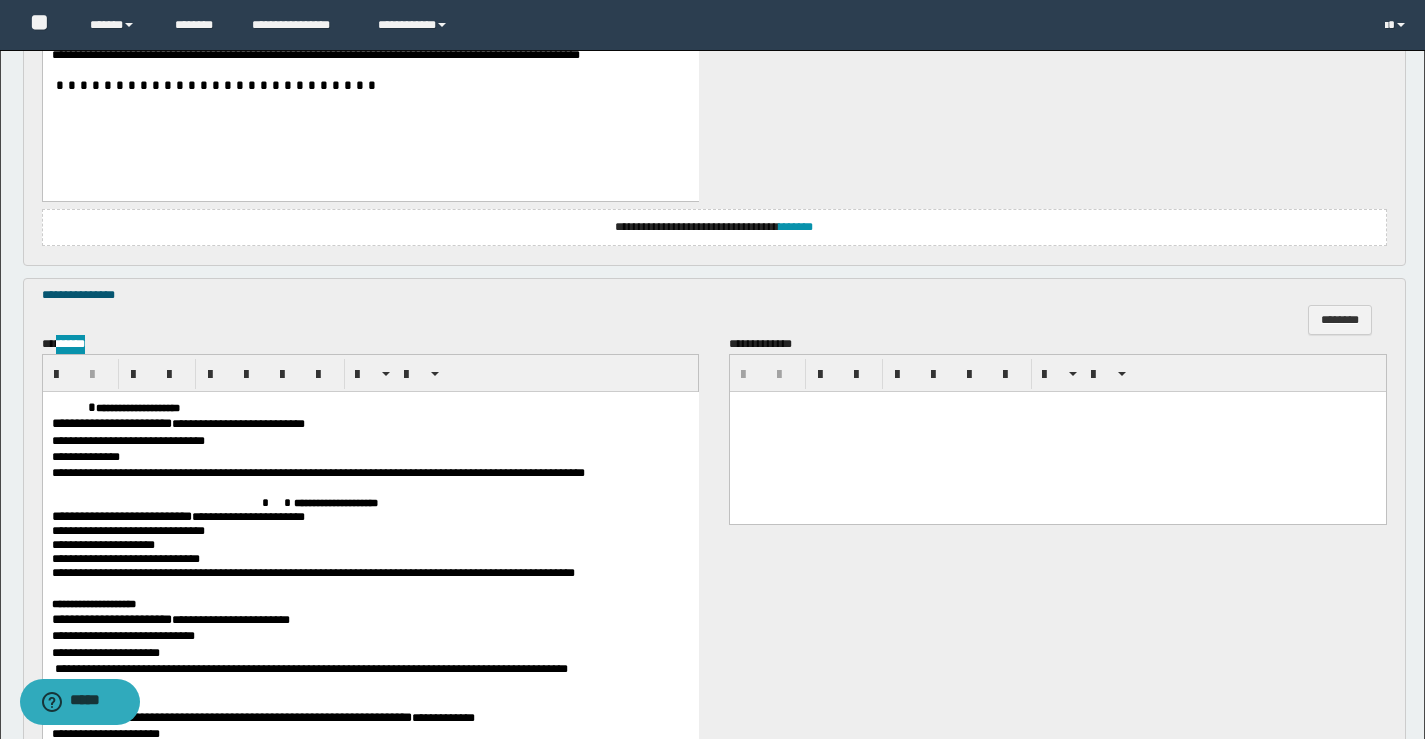 click at bounding box center (73, 406) 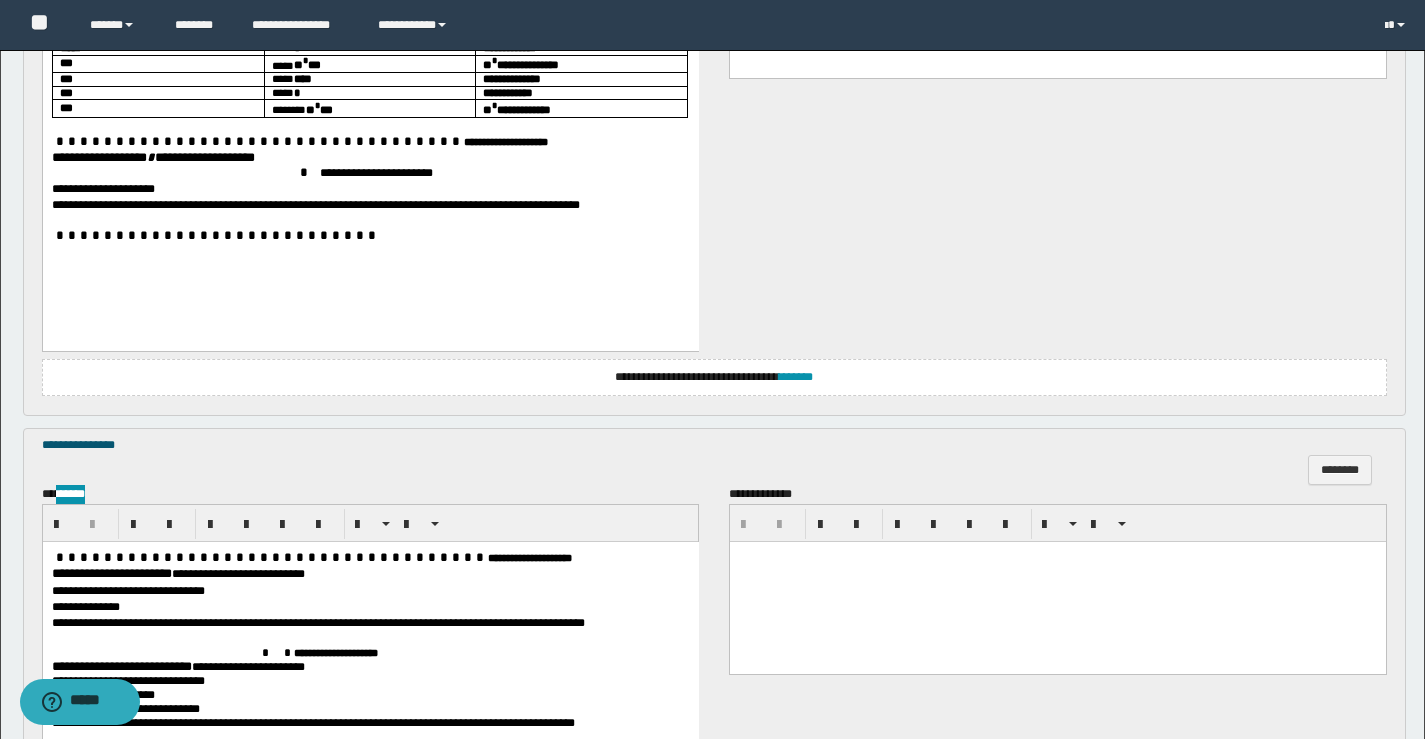 scroll, scrollTop: 1896, scrollLeft: 0, axis: vertical 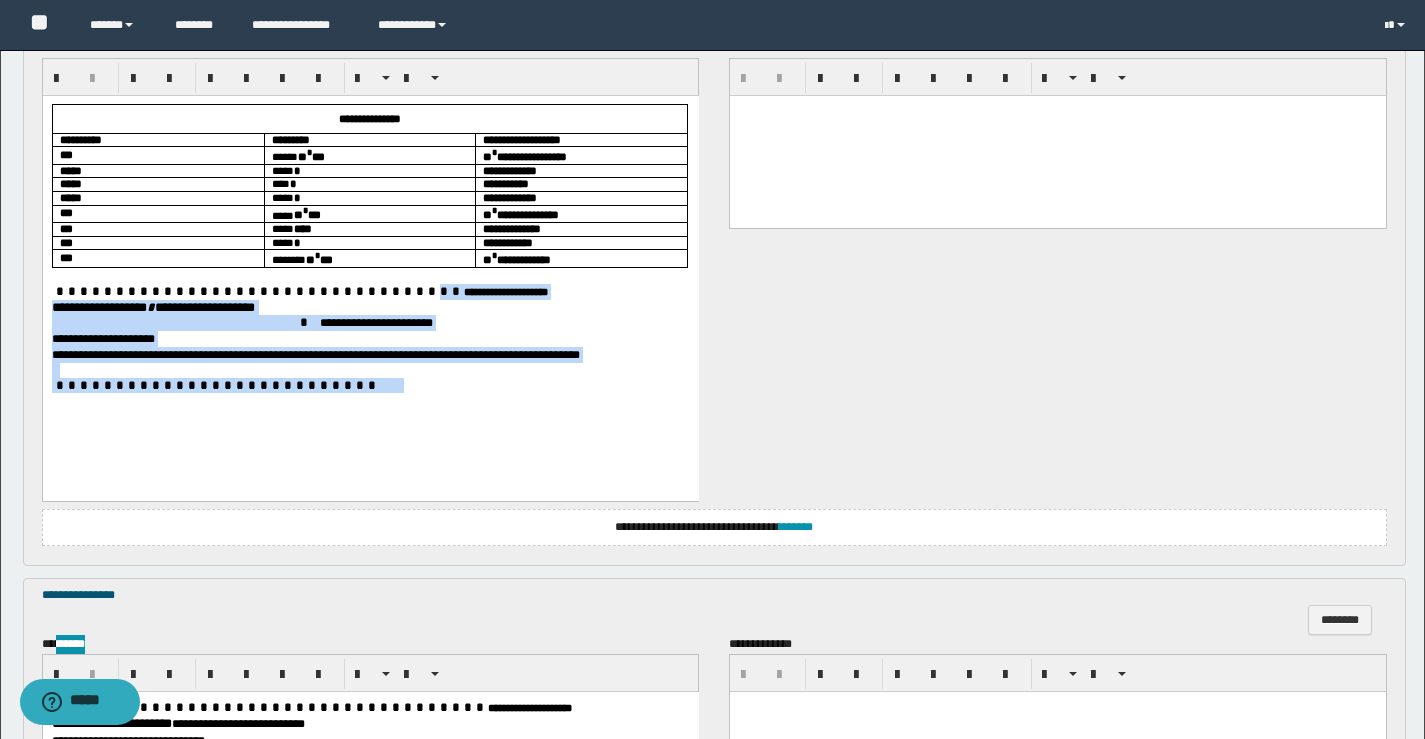 drag, startPoint x: 292, startPoint y: 287, endPoint x: 600, endPoint y: 413, distance: 332.7762 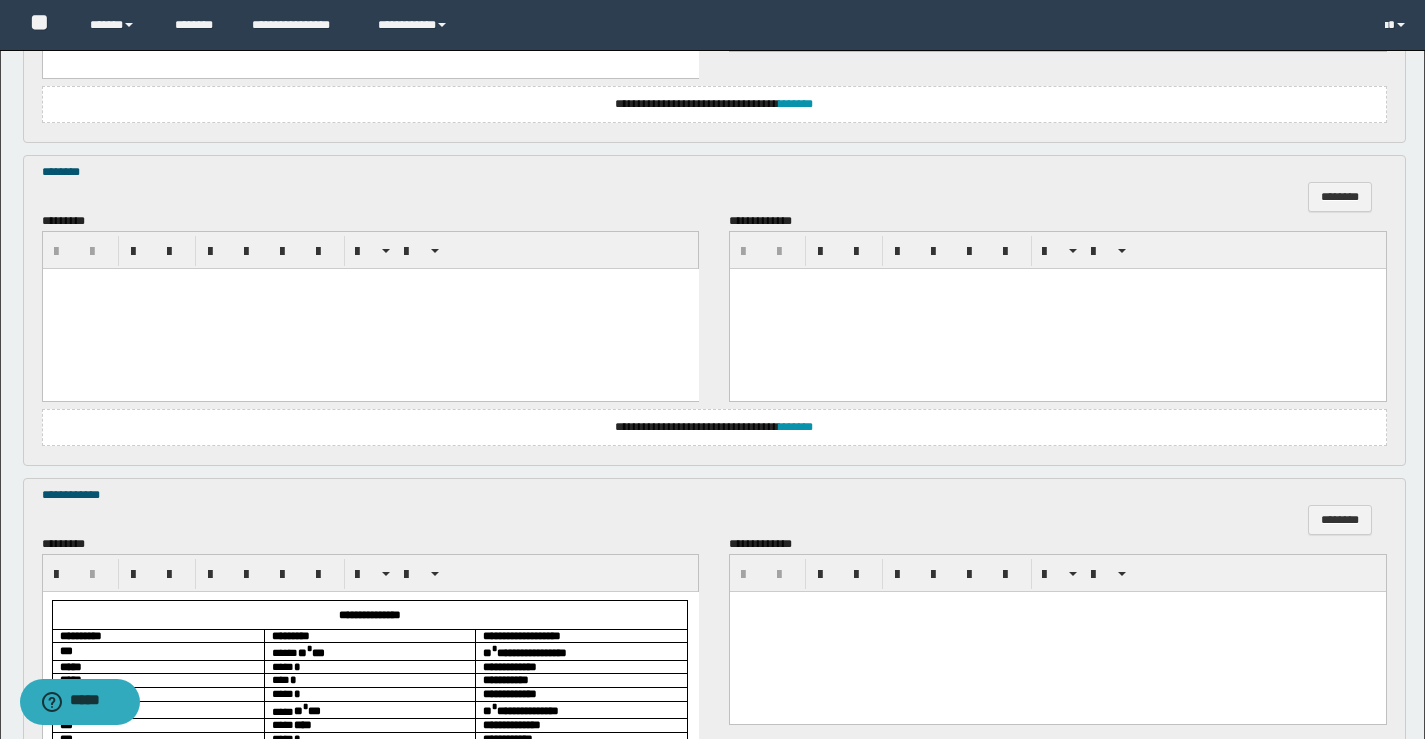 scroll, scrollTop: 1396, scrollLeft: 0, axis: vertical 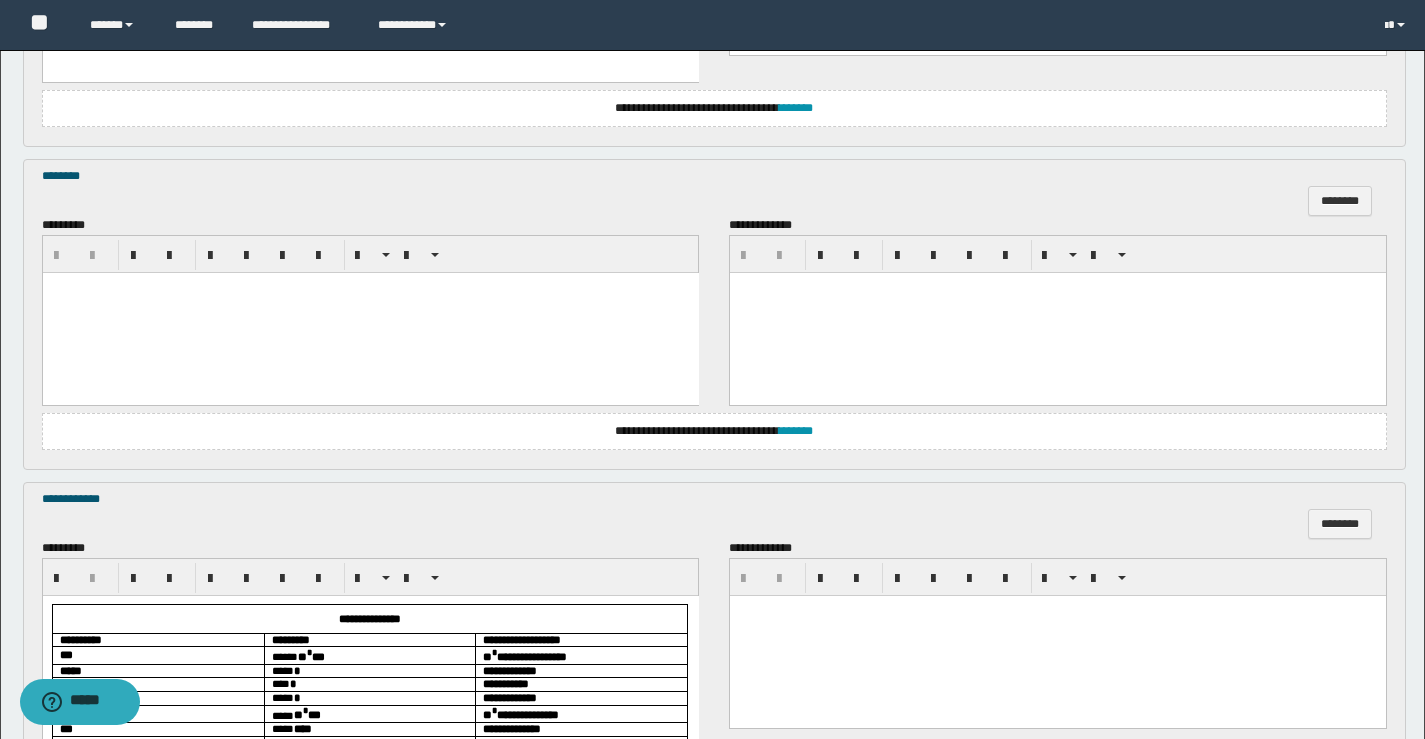 click at bounding box center (370, 313) 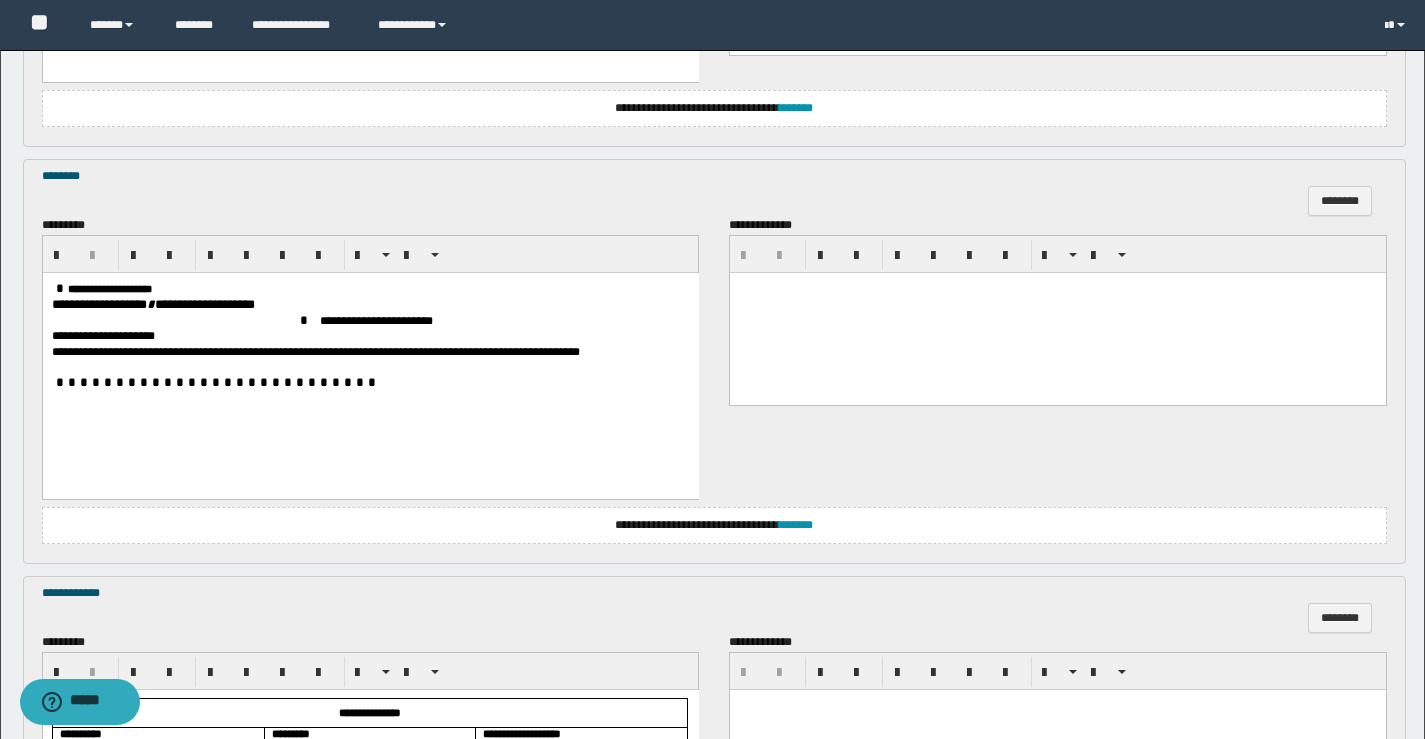 click on "**********" at bounding box center (370, 361) 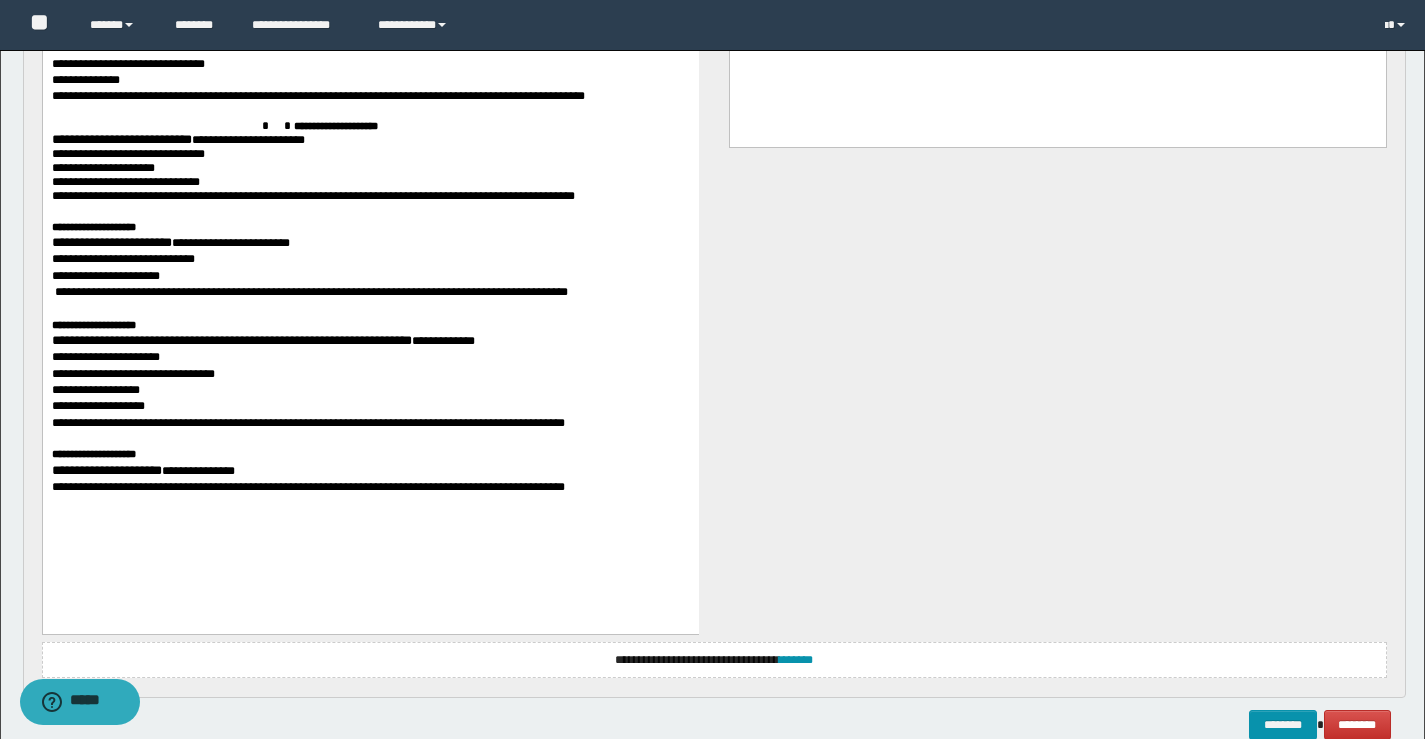 scroll, scrollTop: 2600, scrollLeft: 0, axis: vertical 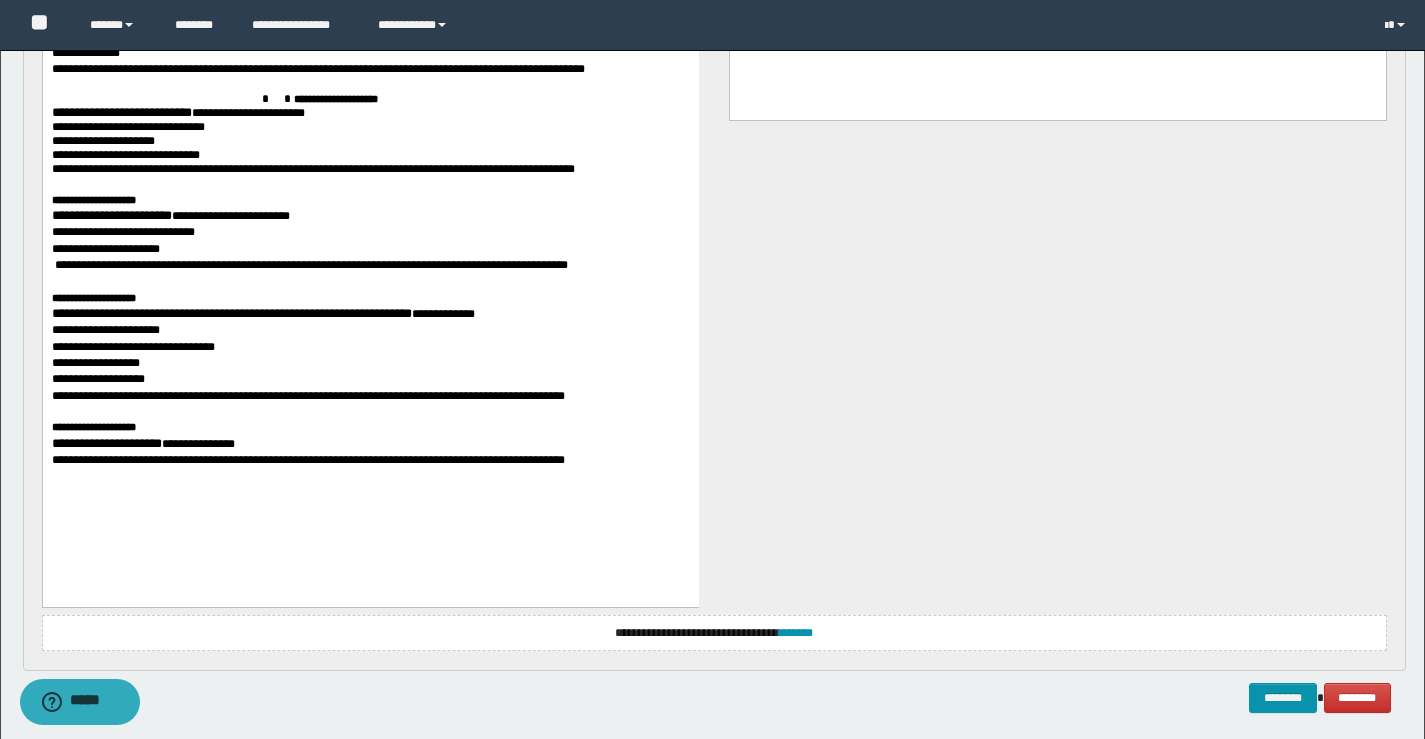 click on "**********" at bounding box center (370, 265) 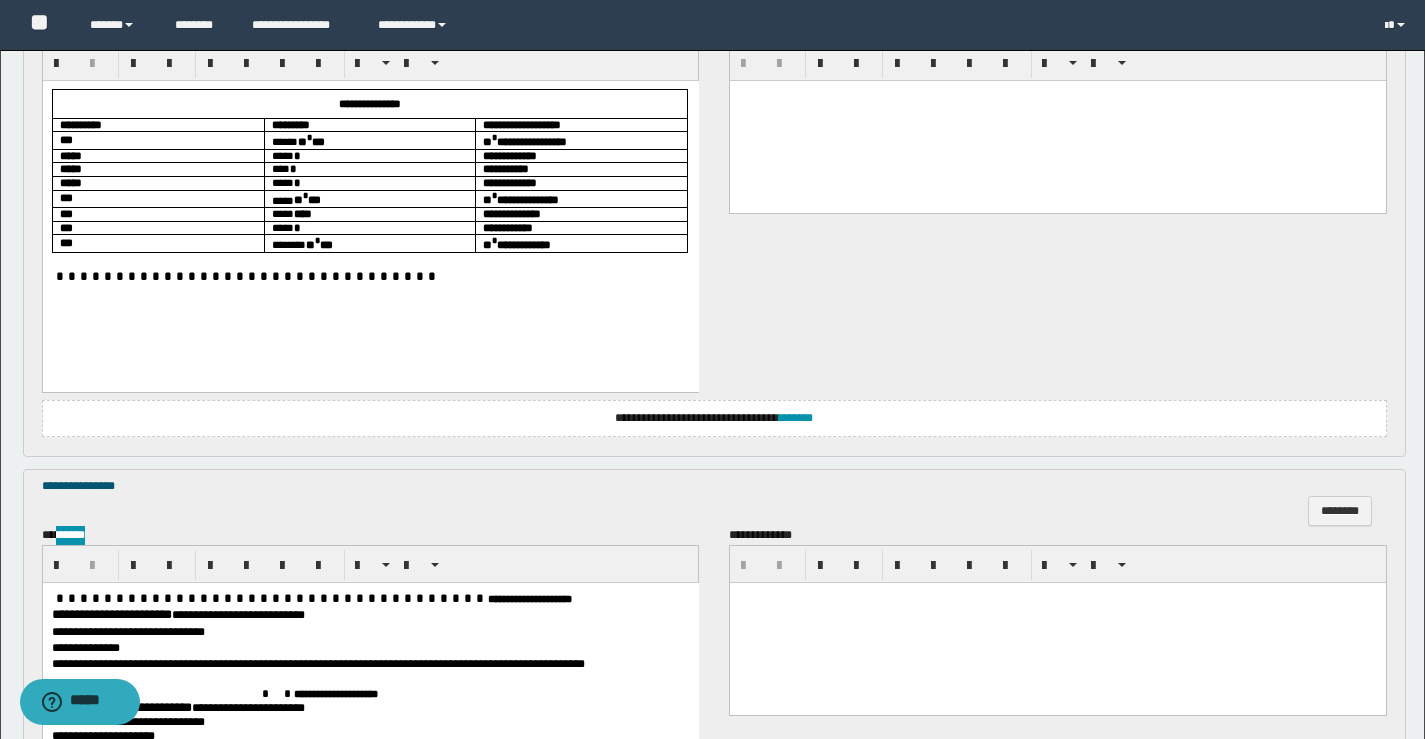 scroll, scrollTop: 2000, scrollLeft: 0, axis: vertical 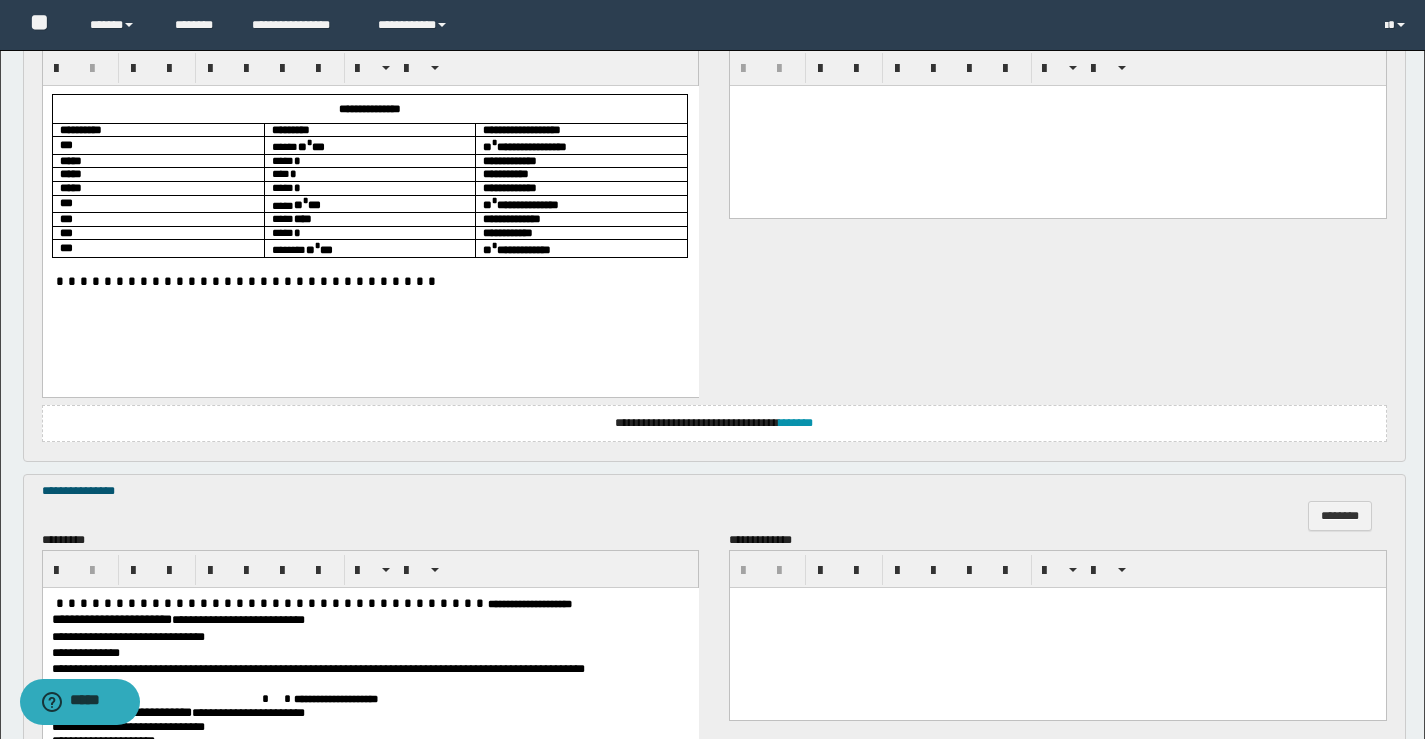 click on "********" at bounding box center [714, 516] 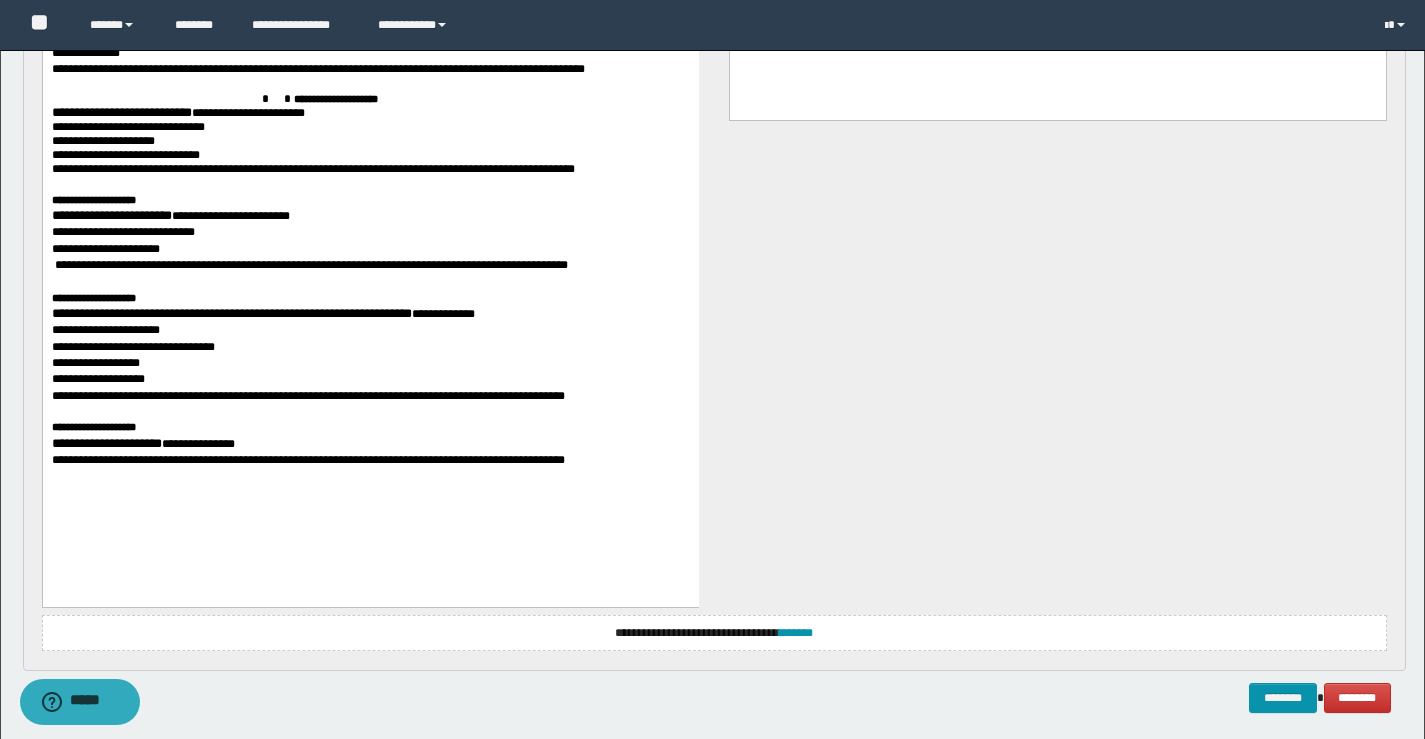 scroll, scrollTop: 2683, scrollLeft: 0, axis: vertical 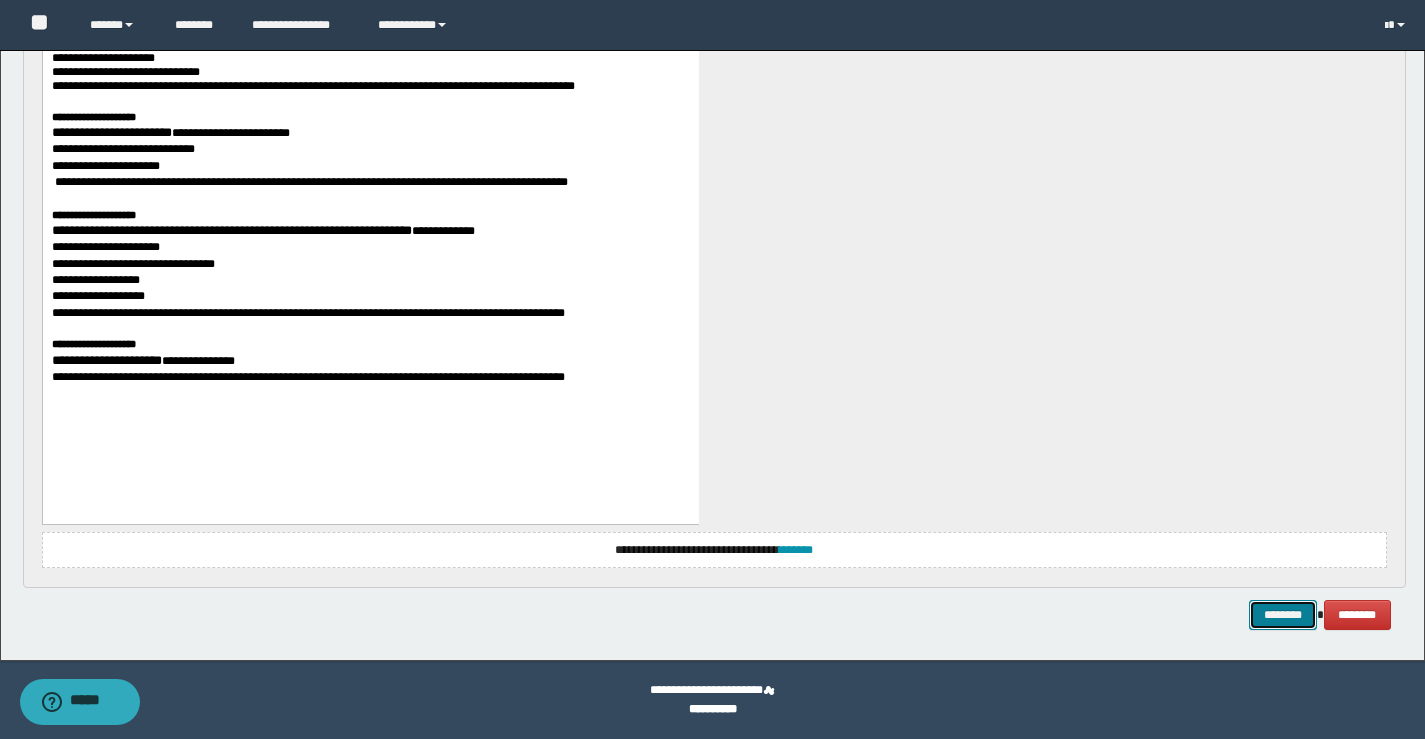 click on "********" at bounding box center [1283, 615] 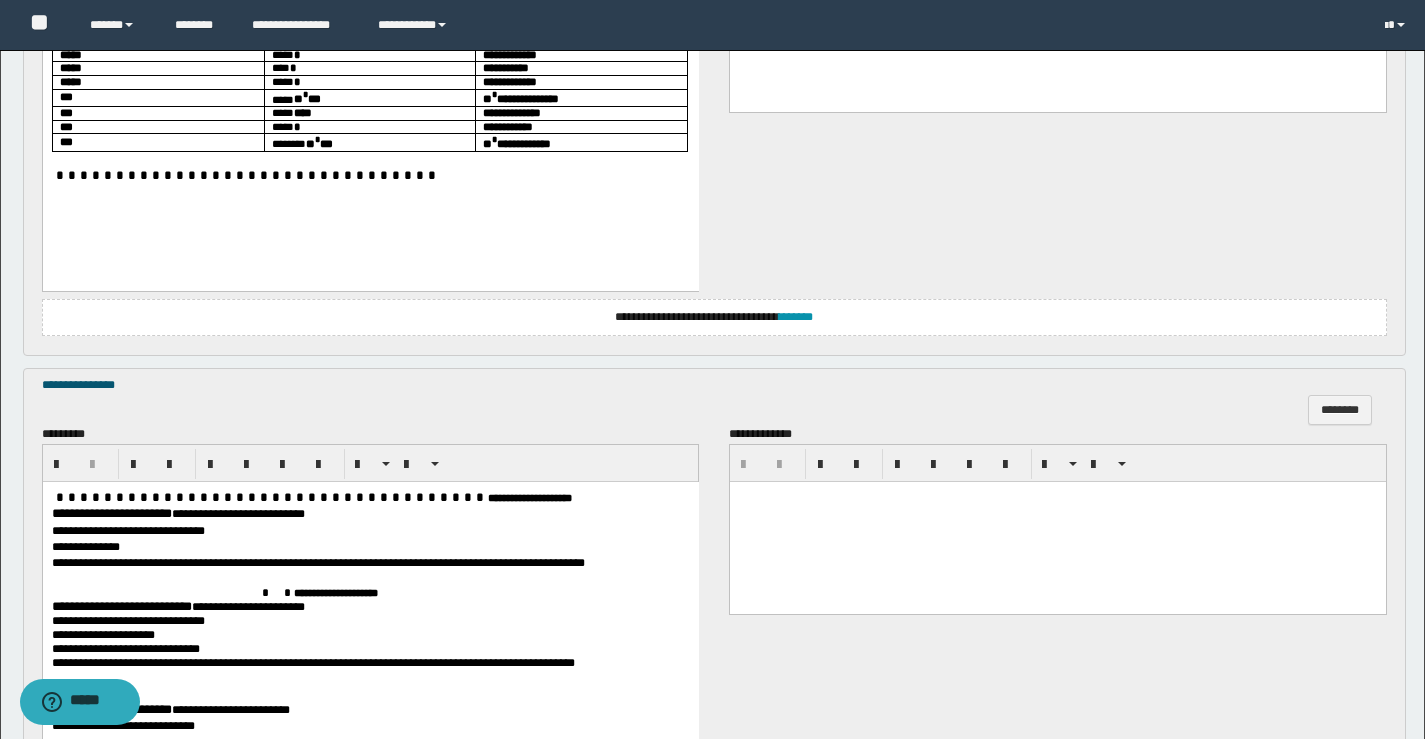 scroll, scrollTop: 1983, scrollLeft: 0, axis: vertical 